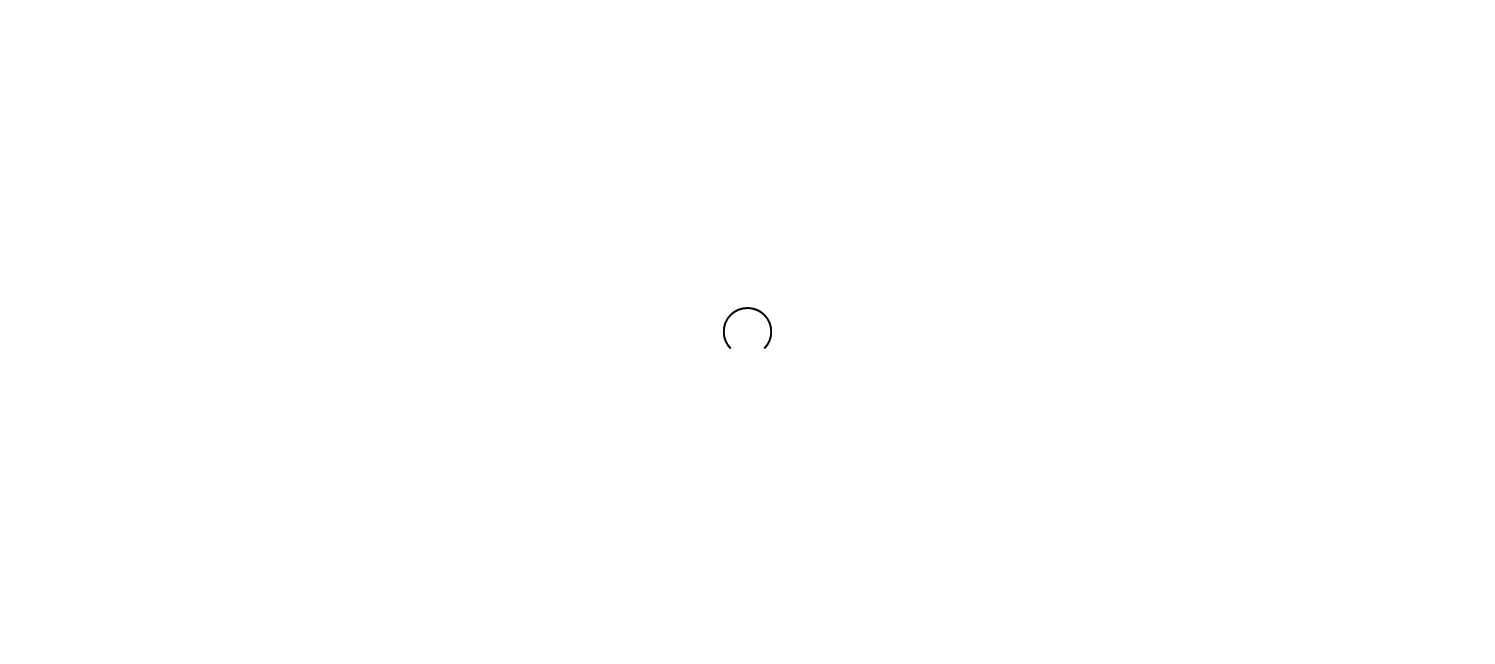 scroll, scrollTop: 0, scrollLeft: 0, axis: both 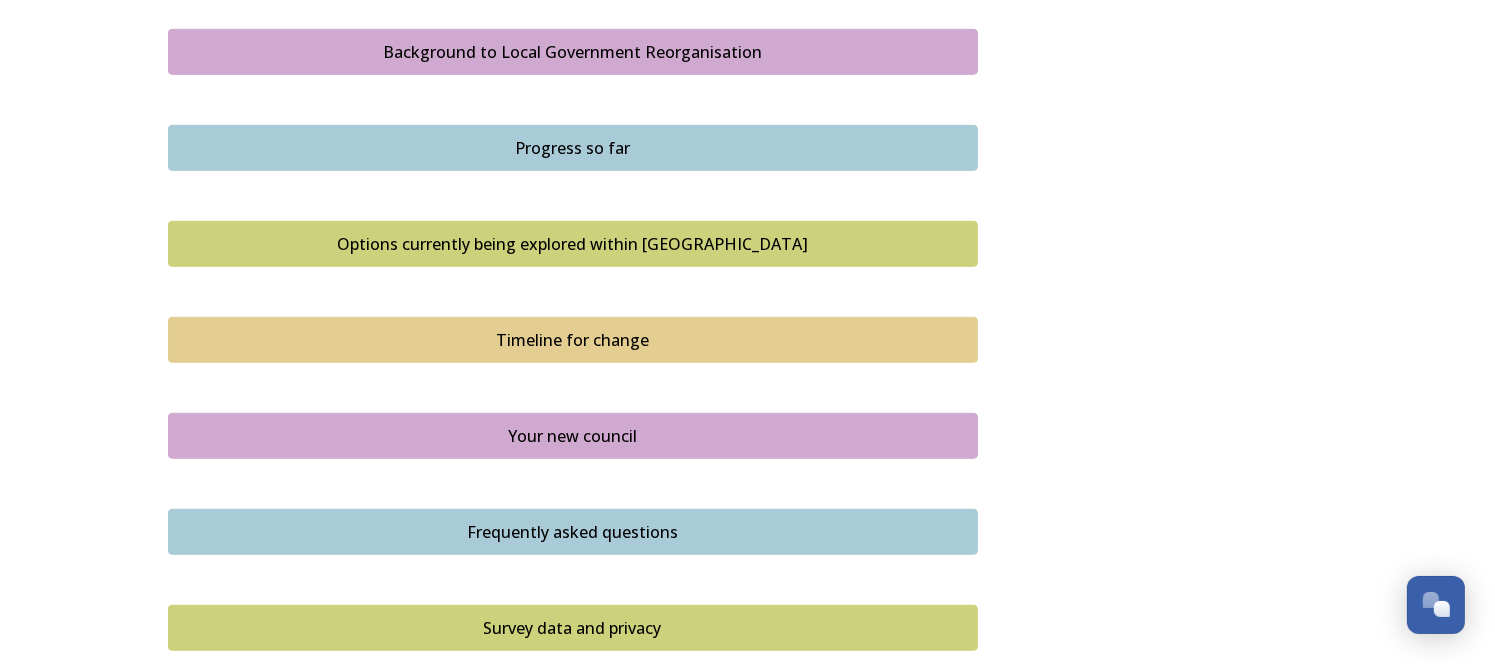 click on "Background to Local Government Reorganisation" at bounding box center (573, 52) 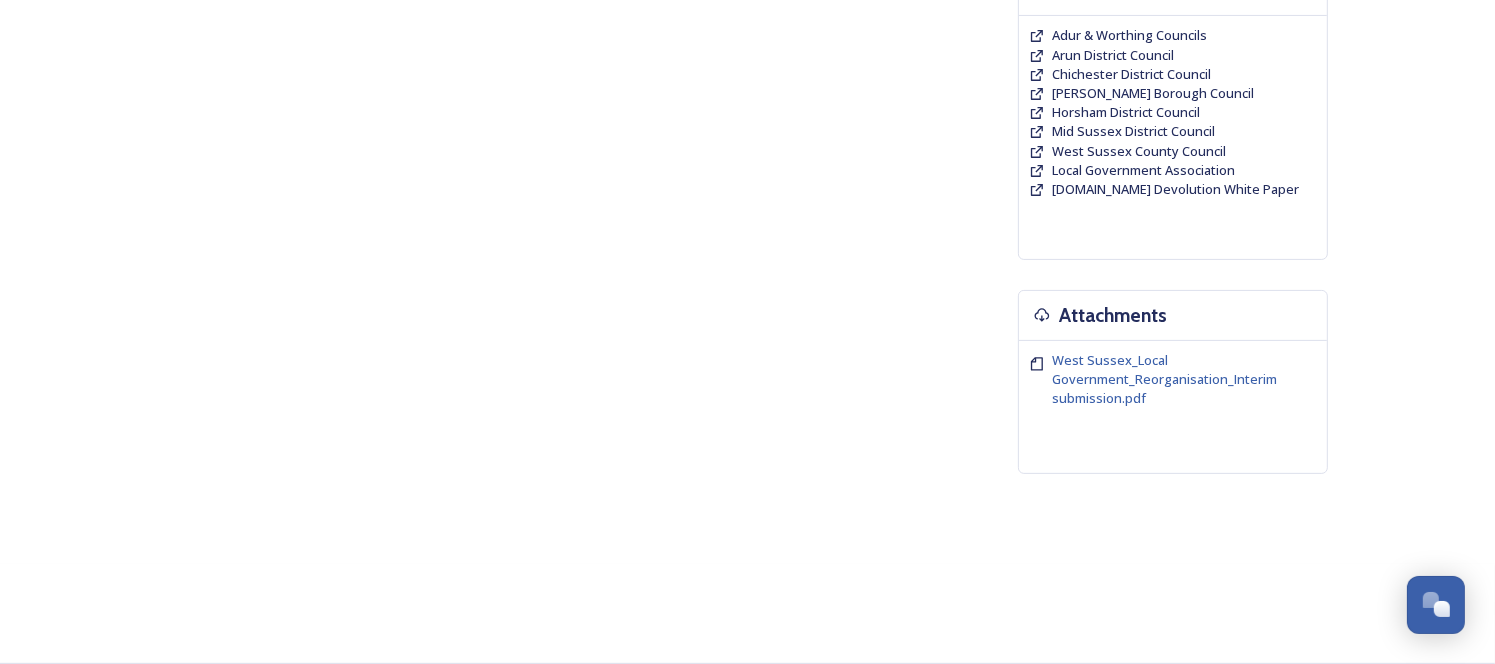 scroll, scrollTop: 0, scrollLeft: 0, axis: both 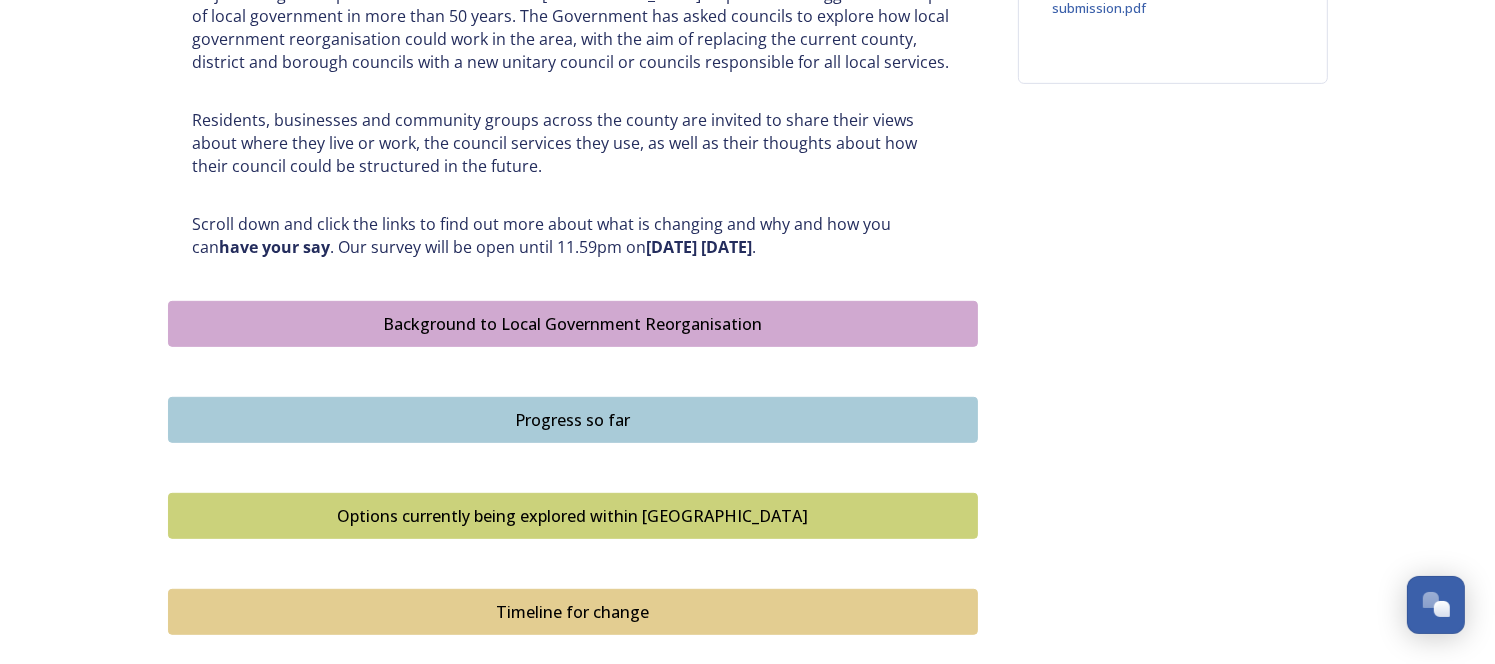 click on "Progress so far" at bounding box center (573, 420) 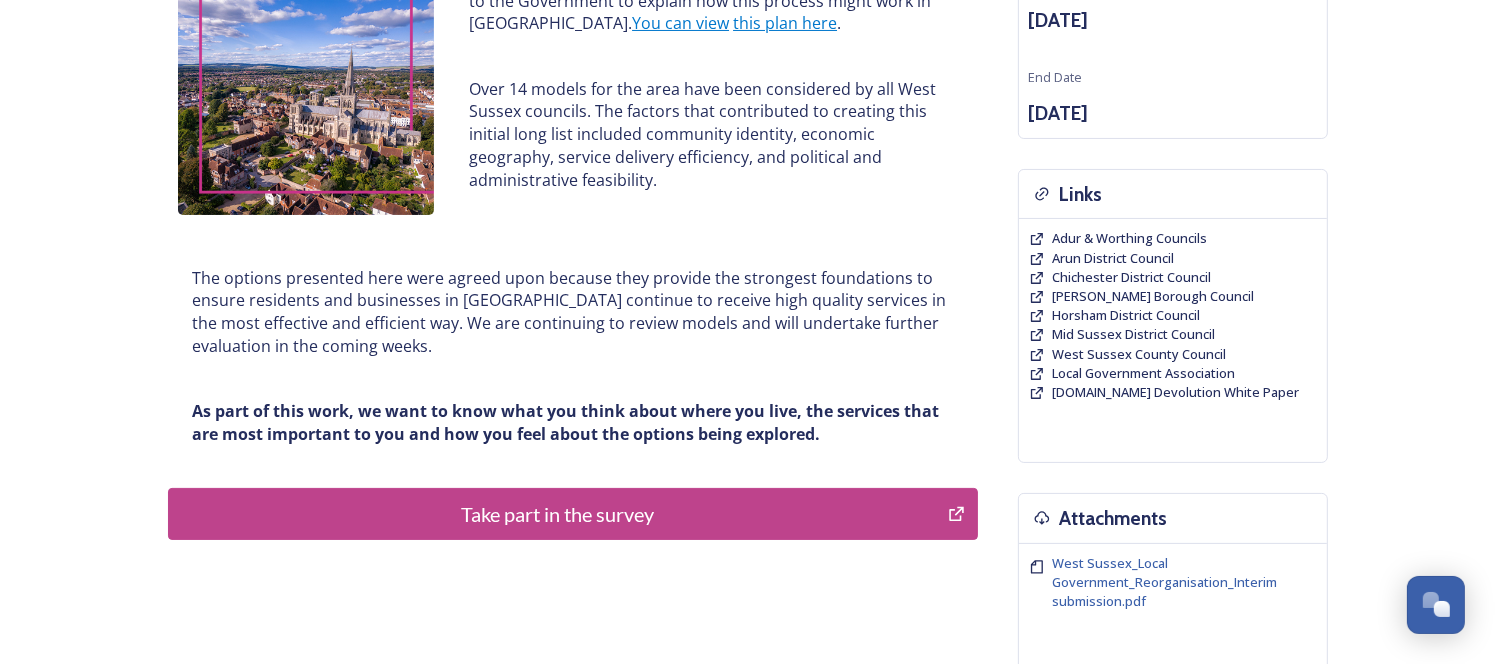 scroll, scrollTop: 23, scrollLeft: 0, axis: vertical 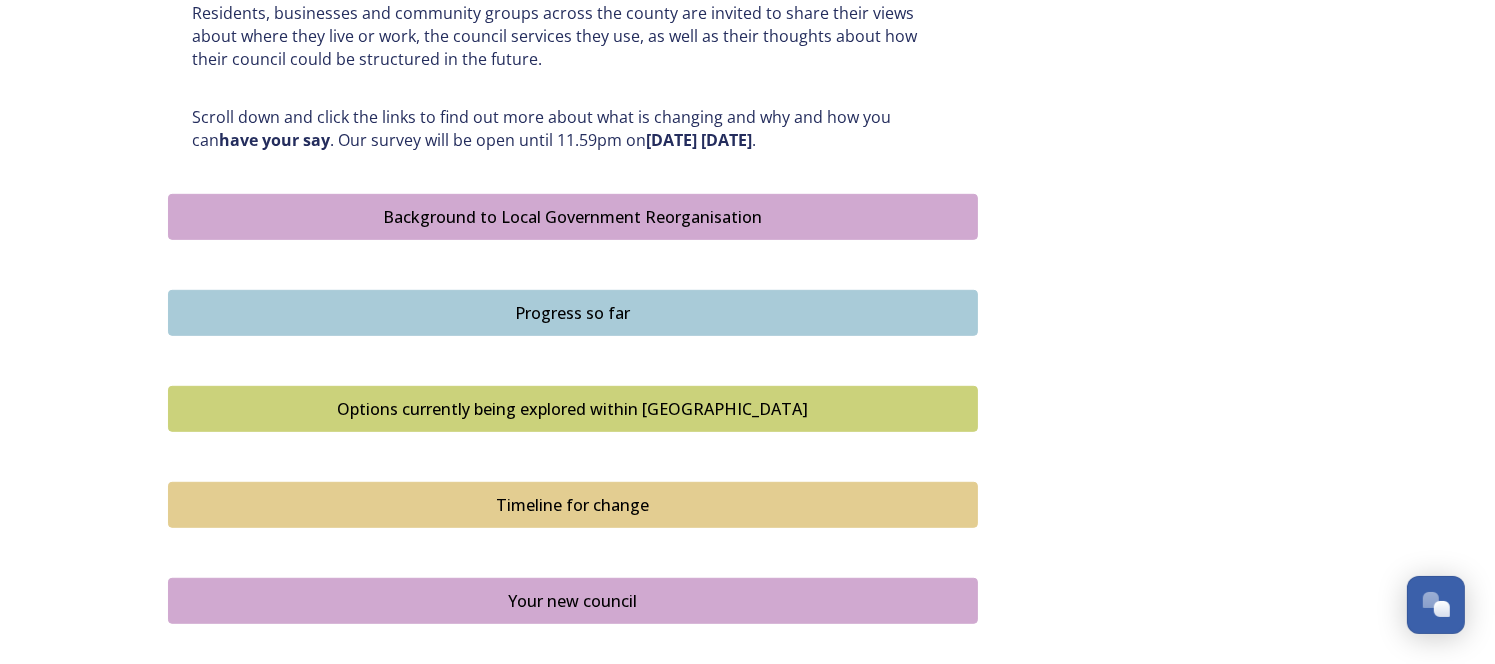 click on "Options currently being explored within [GEOGRAPHIC_DATA]" at bounding box center [573, 409] 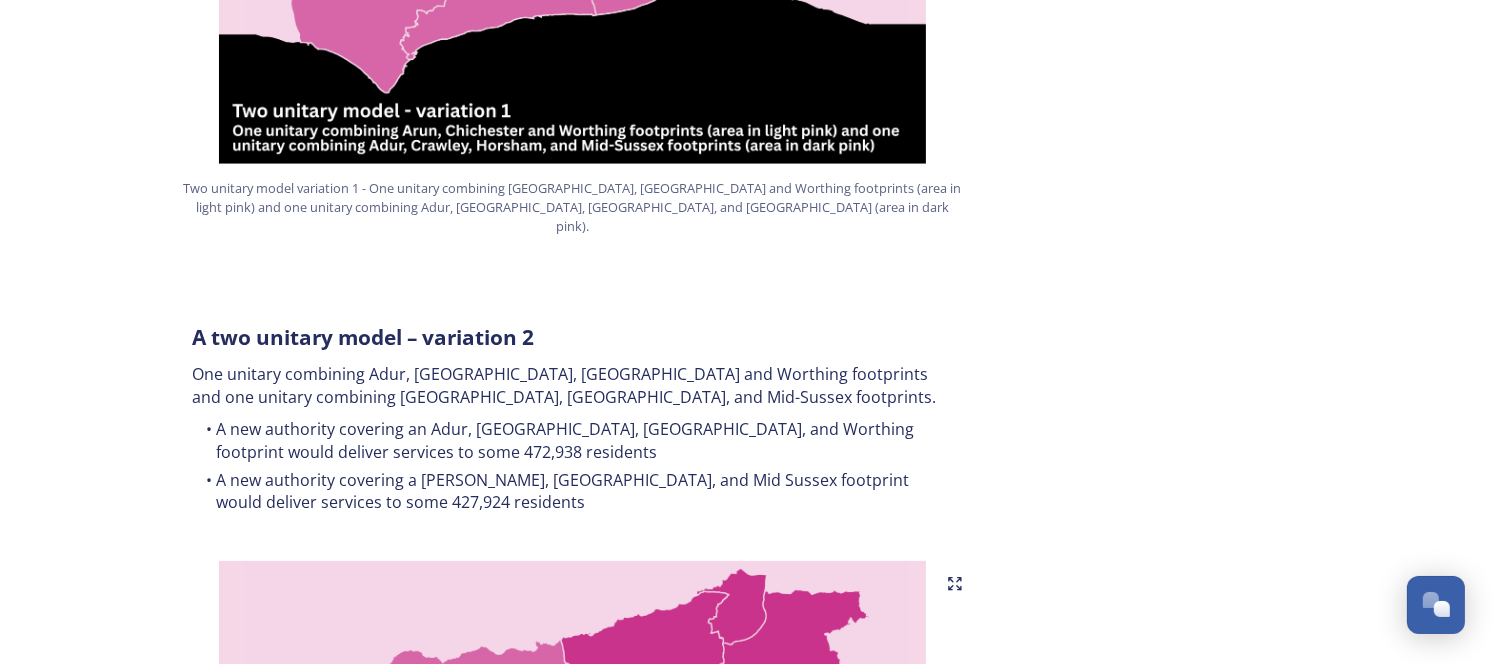 scroll, scrollTop: 1738, scrollLeft: 0, axis: vertical 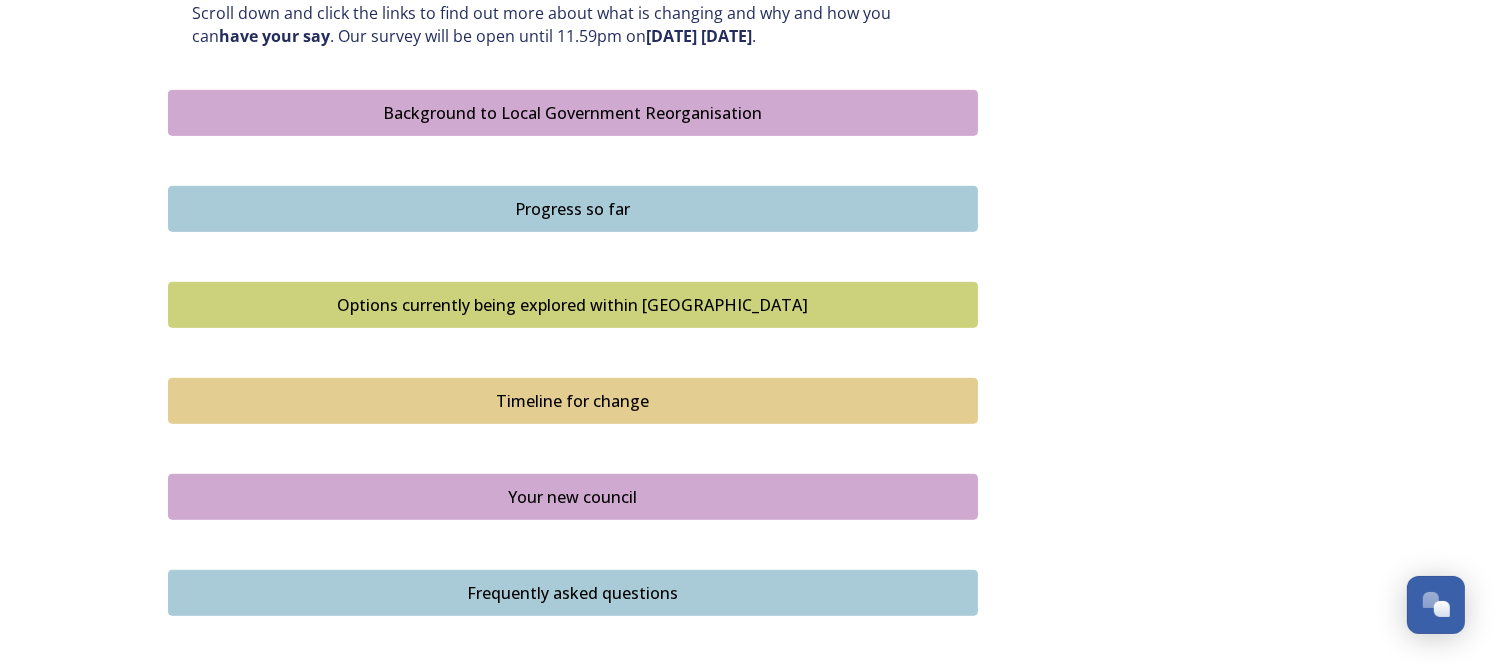 click on "Timeline for change" at bounding box center (573, 401) 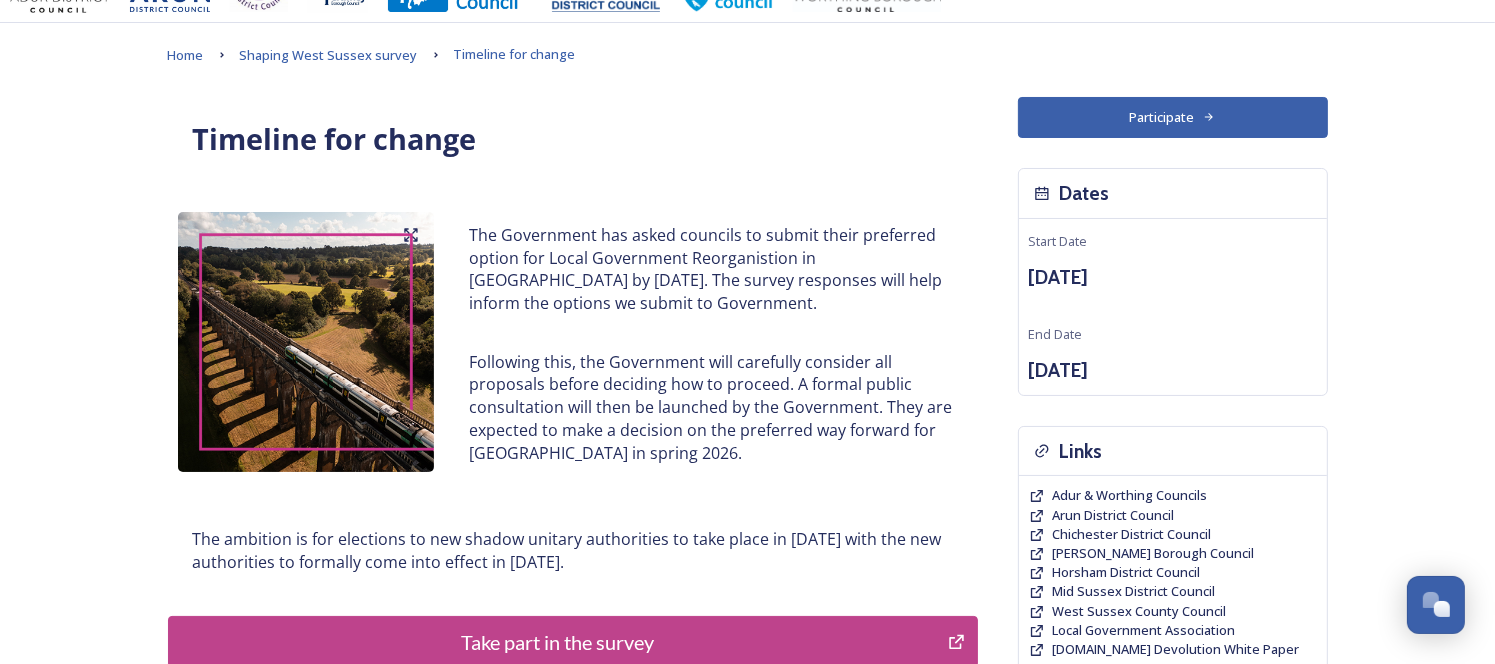 scroll, scrollTop: 12, scrollLeft: 0, axis: vertical 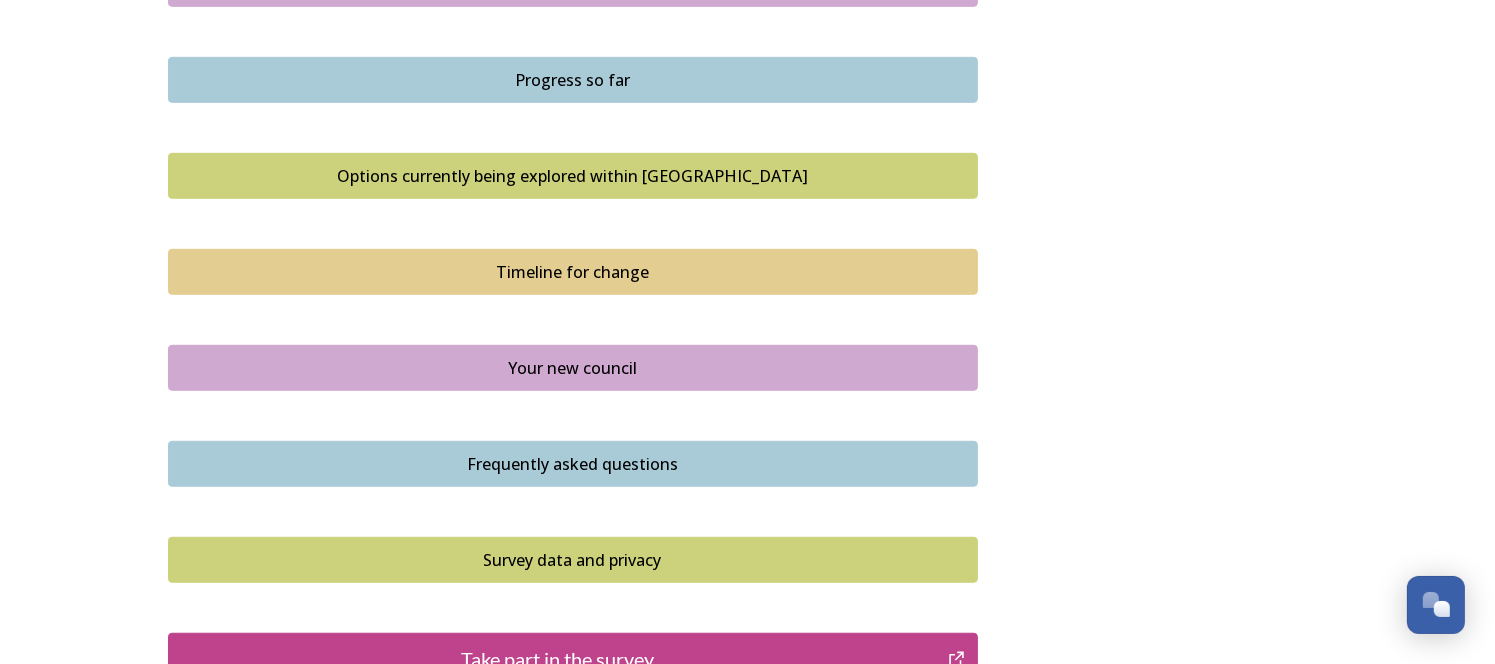 click on "Your new council" at bounding box center [573, 368] 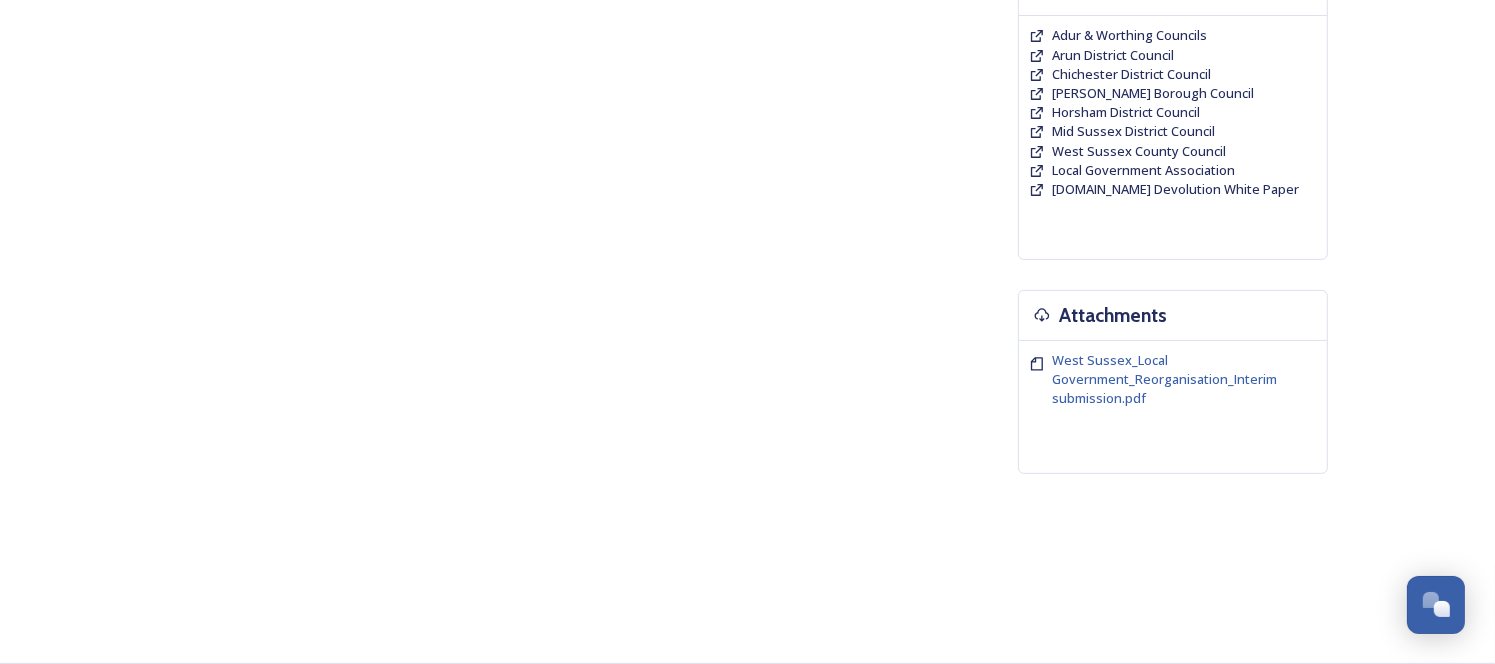 scroll, scrollTop: 0, scrollLeft: 0, axis: both 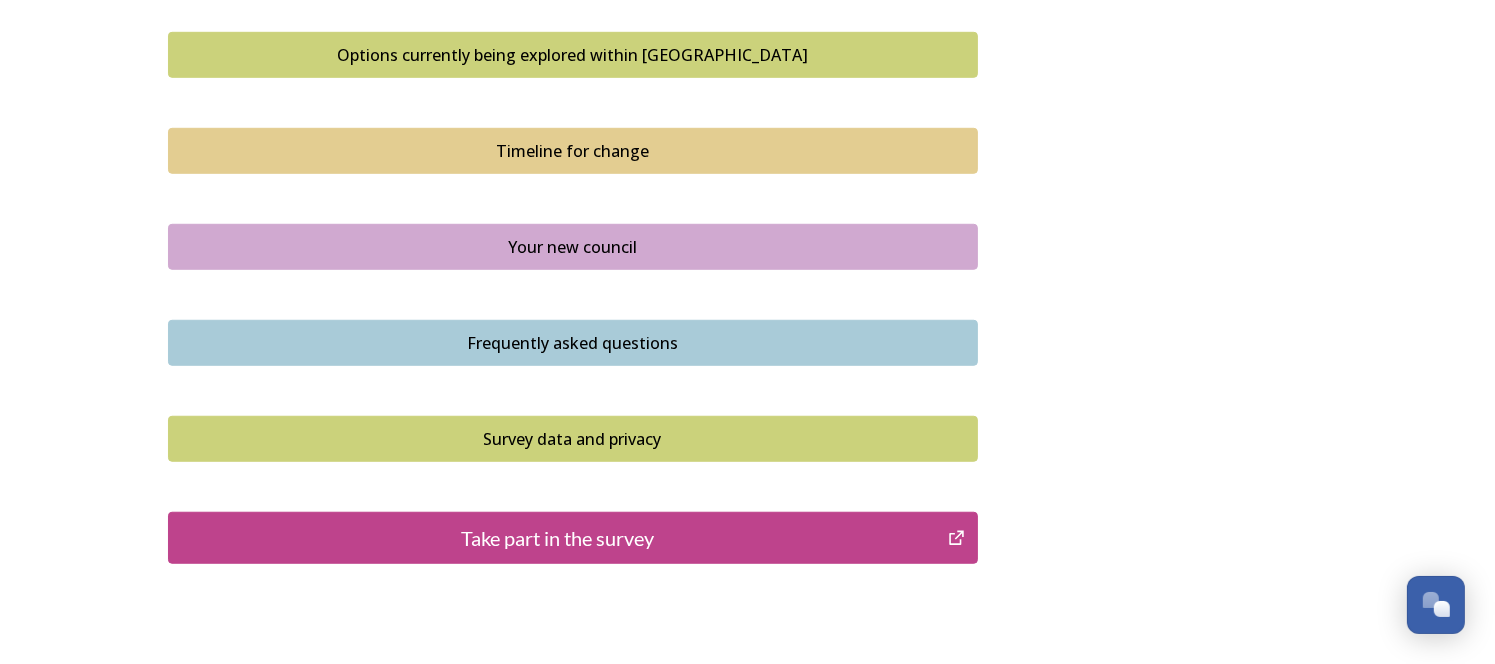 click on "Frequently asked questions" at bounding box center [573, 343] 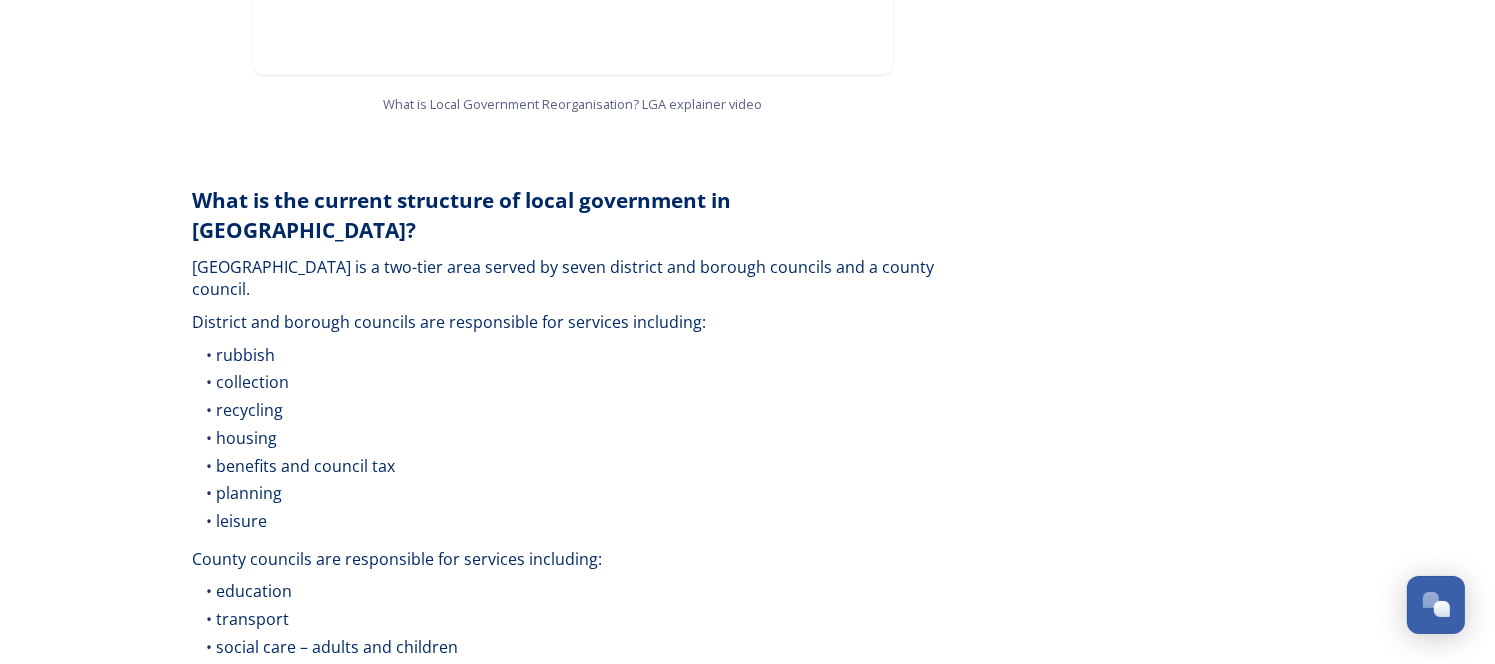 scroll, scrollTop: 2641, scrollLeft: 0, axis: vertical 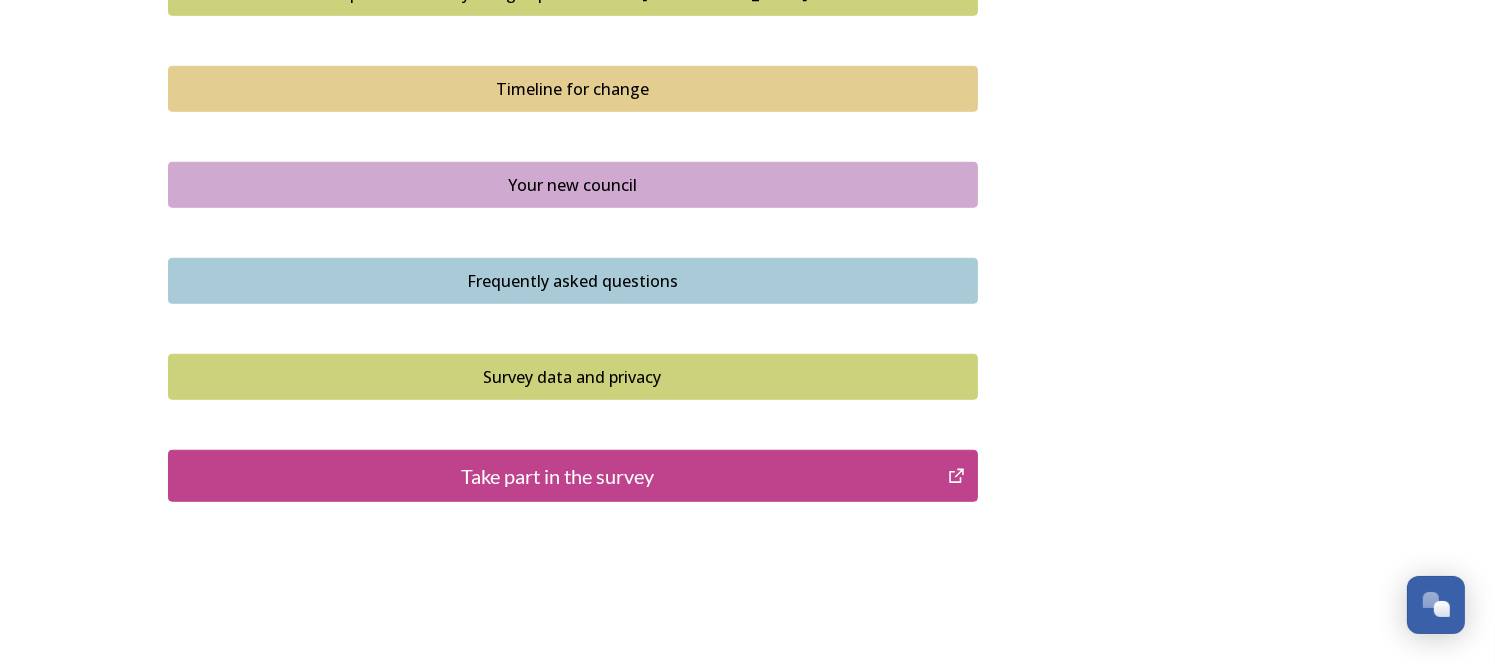 click on "Survey data and privacy" at bounding box center [573, 377] 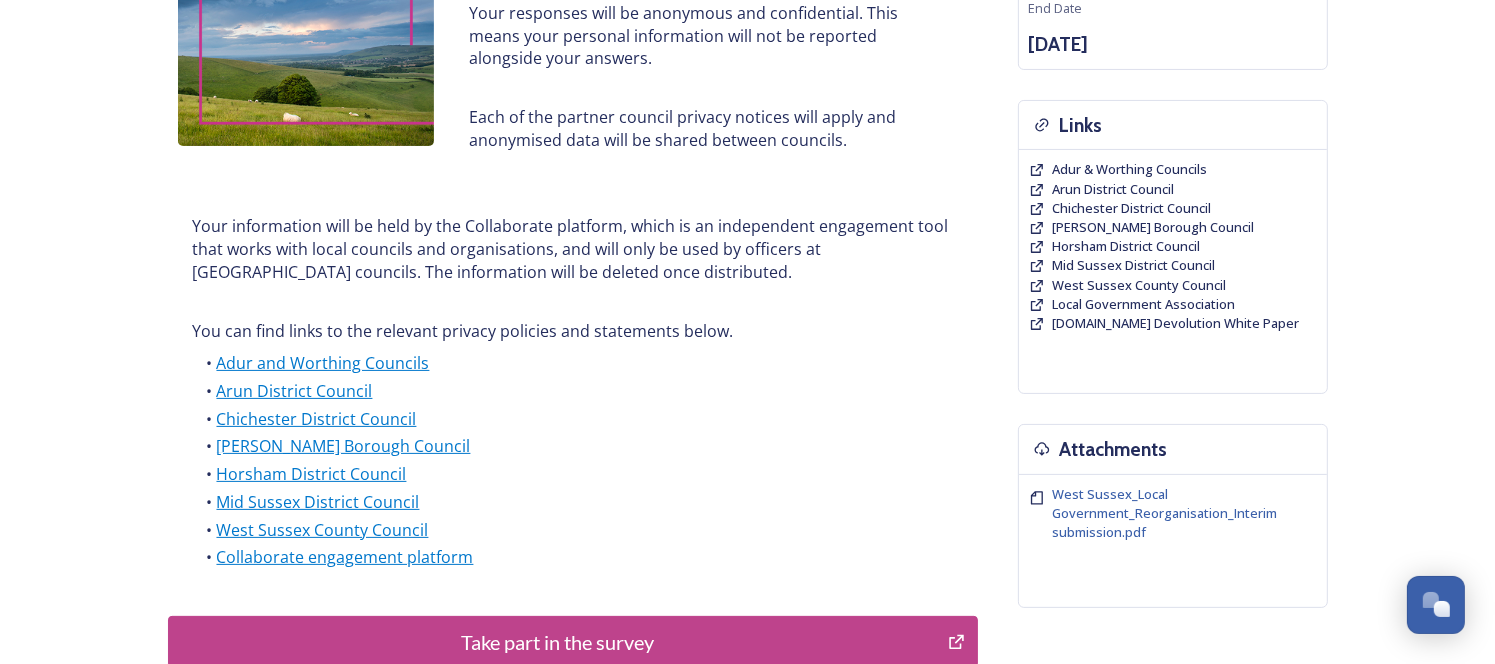 scroll, scrollTop: 384, scrollLeft: 0, axis: vertical 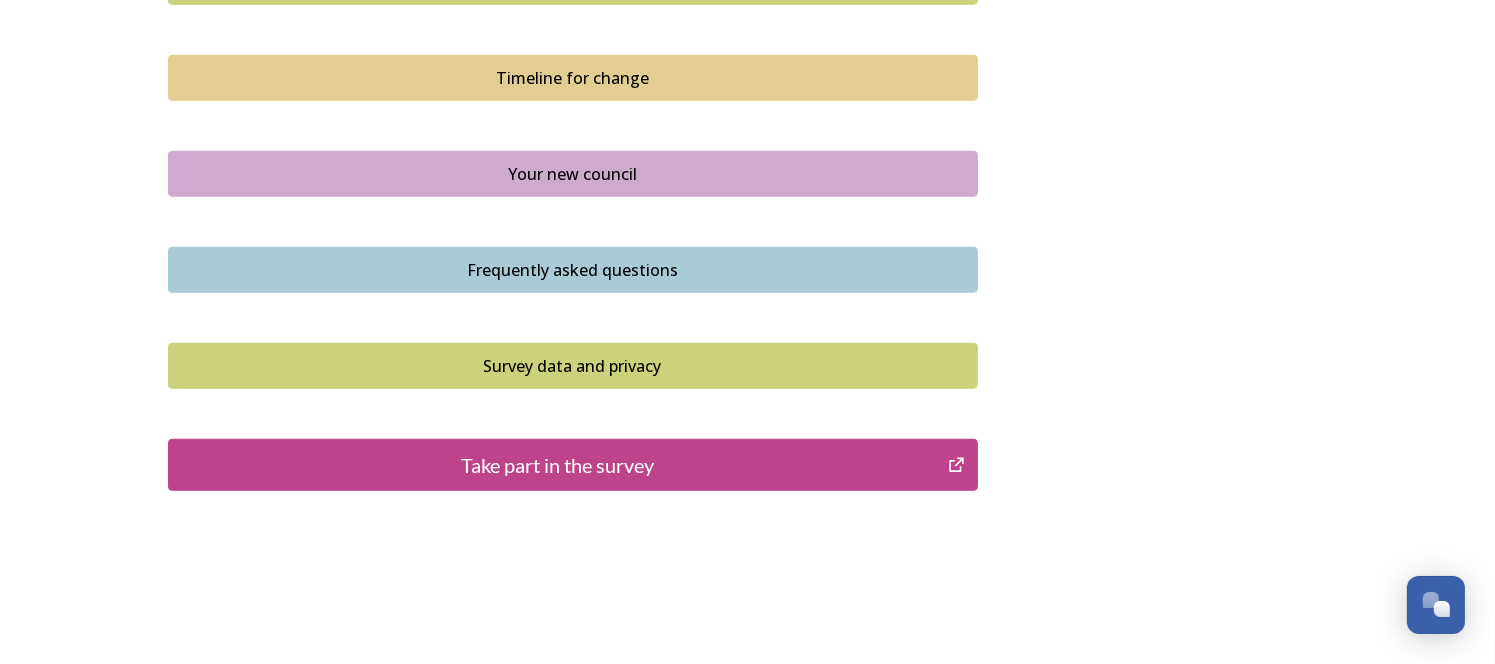 click on "Take part in the survey" at bounding box center (558, 465) 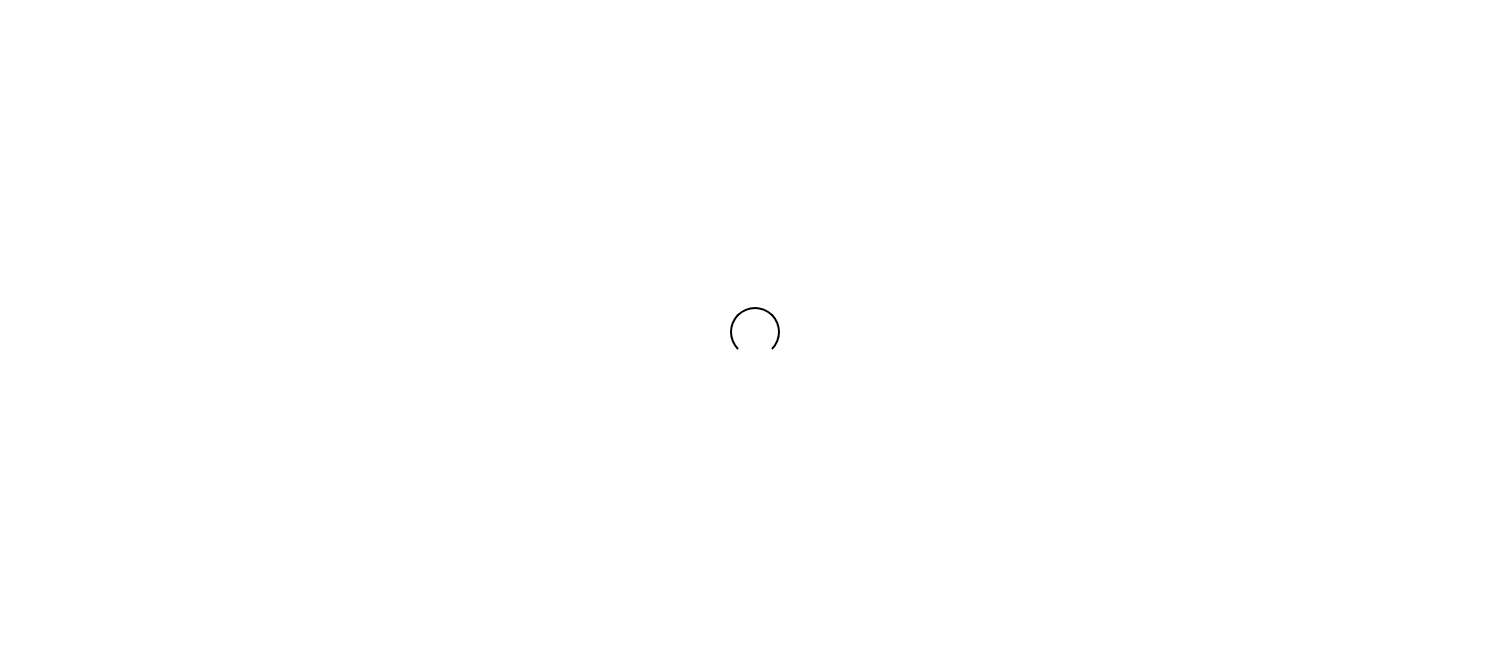 scroll, scrollTop: 0, scrollLeft: 0, axis: both 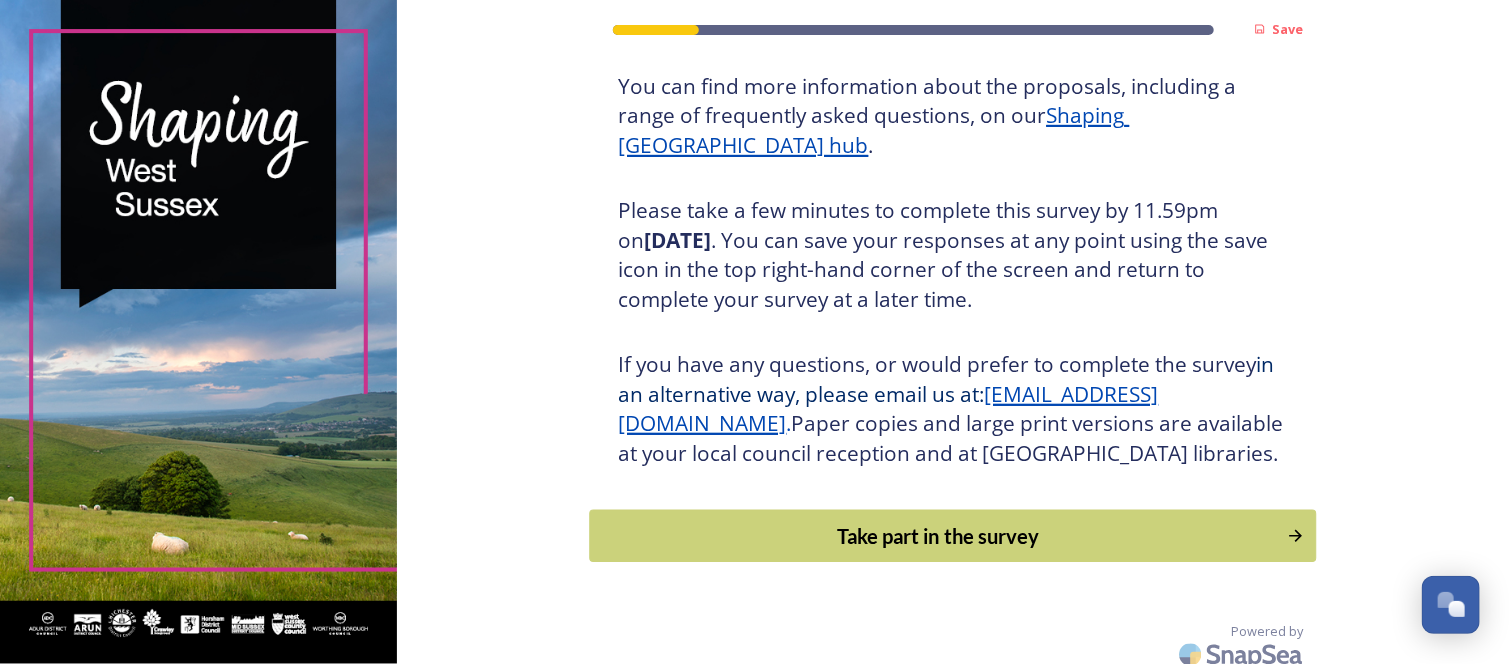 click on "Take part in the survey" at bounding box center [939, 536] 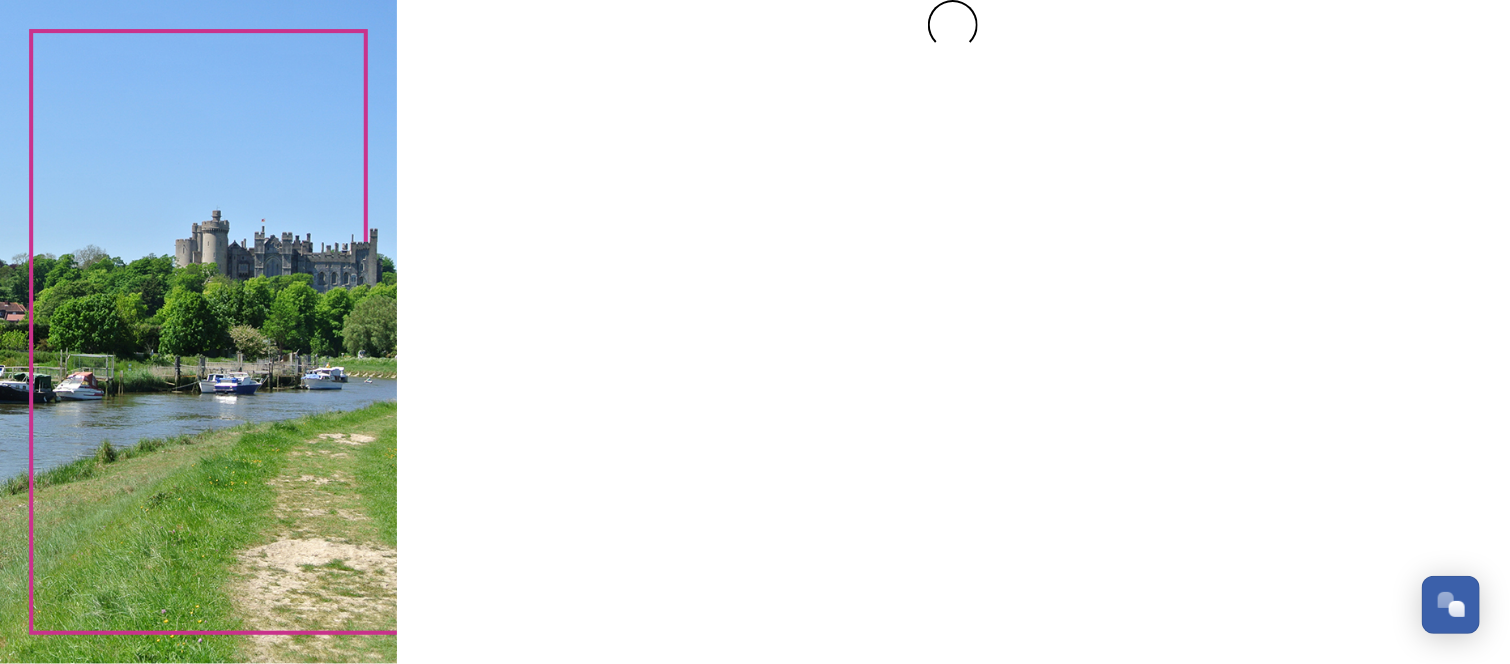 scroll, scrollTop: 0, scrollLeft: 0, axis: both 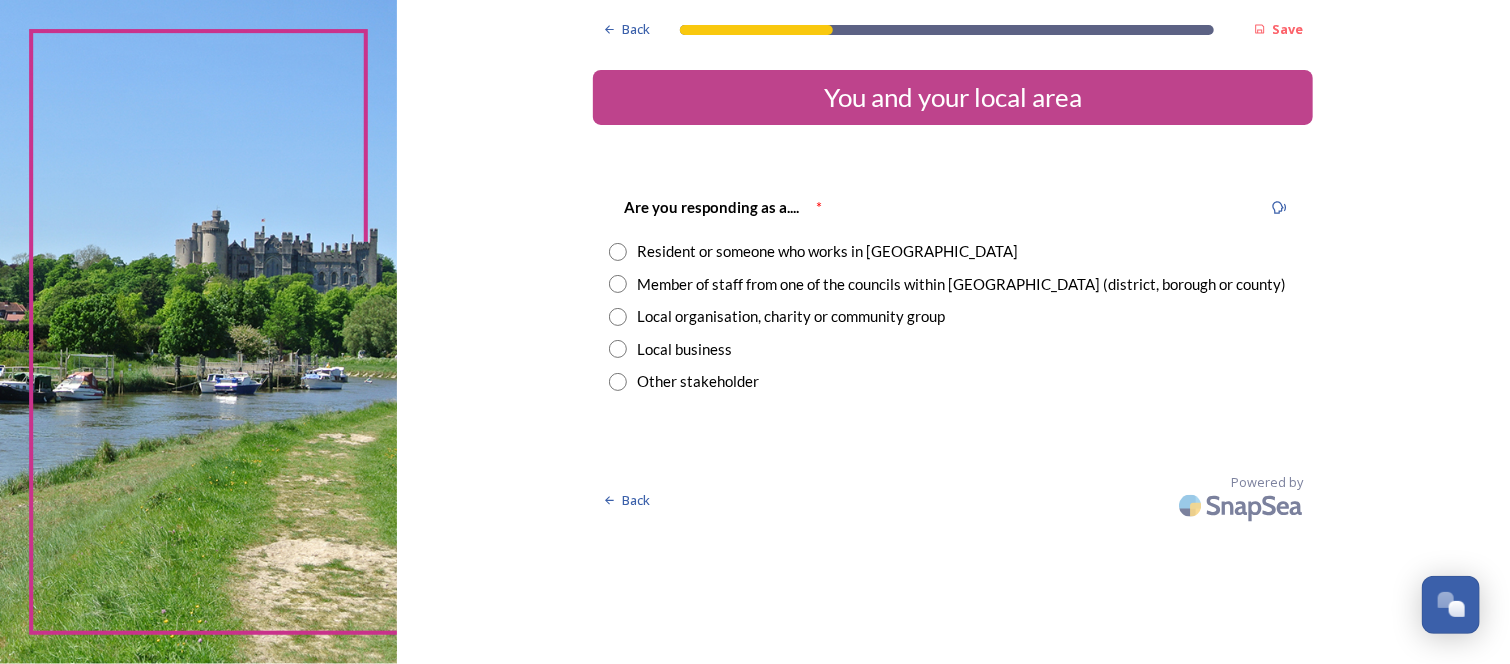 click on "Resident or someone who works in West Sussex" at bounding box center [953, 251] 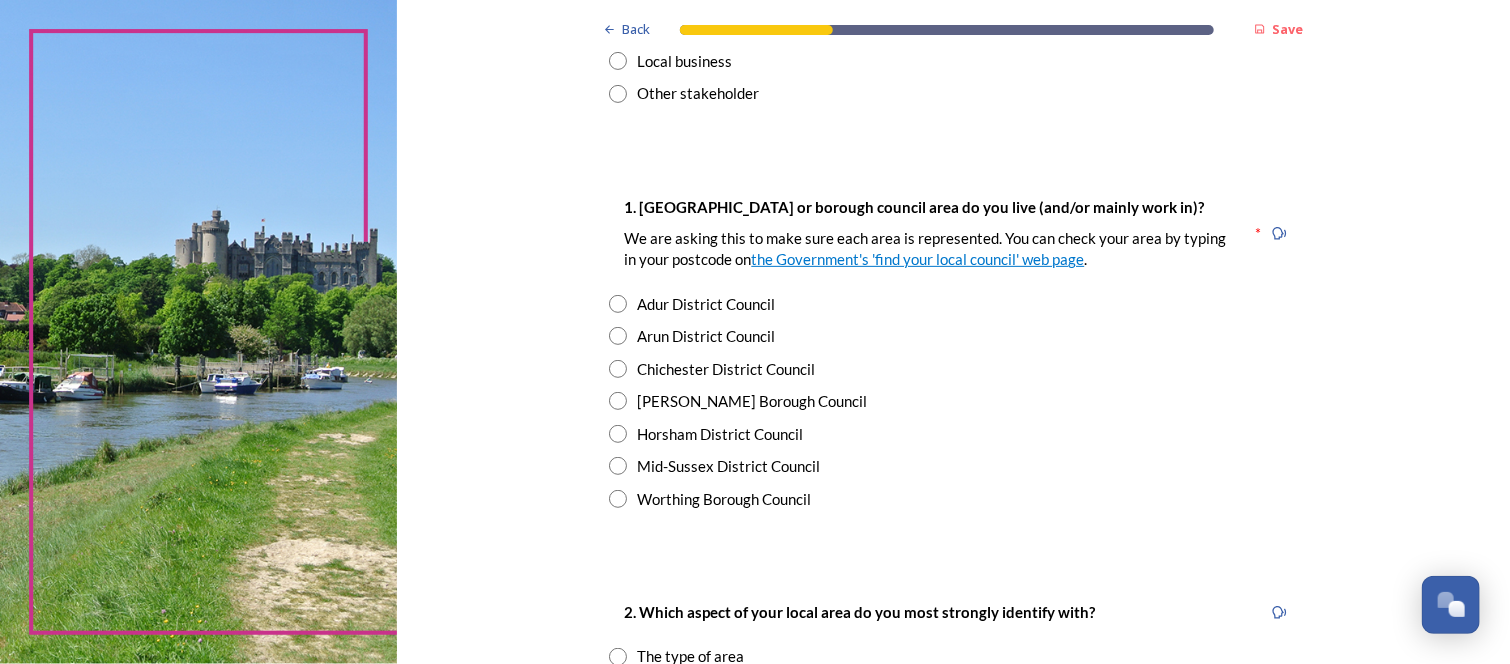 scroll, scrollTop: 292, scrollLeft: 0, axis: vertical 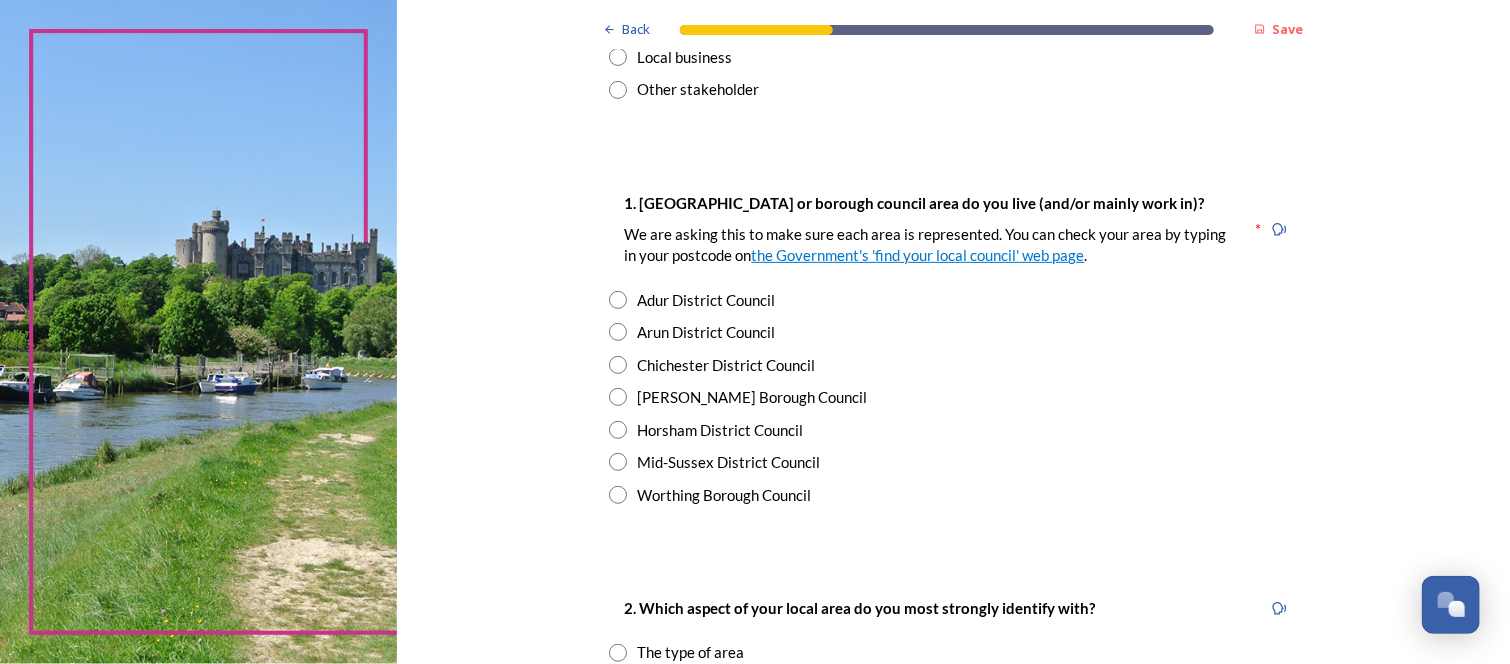 click at bounding box center [618, 365] 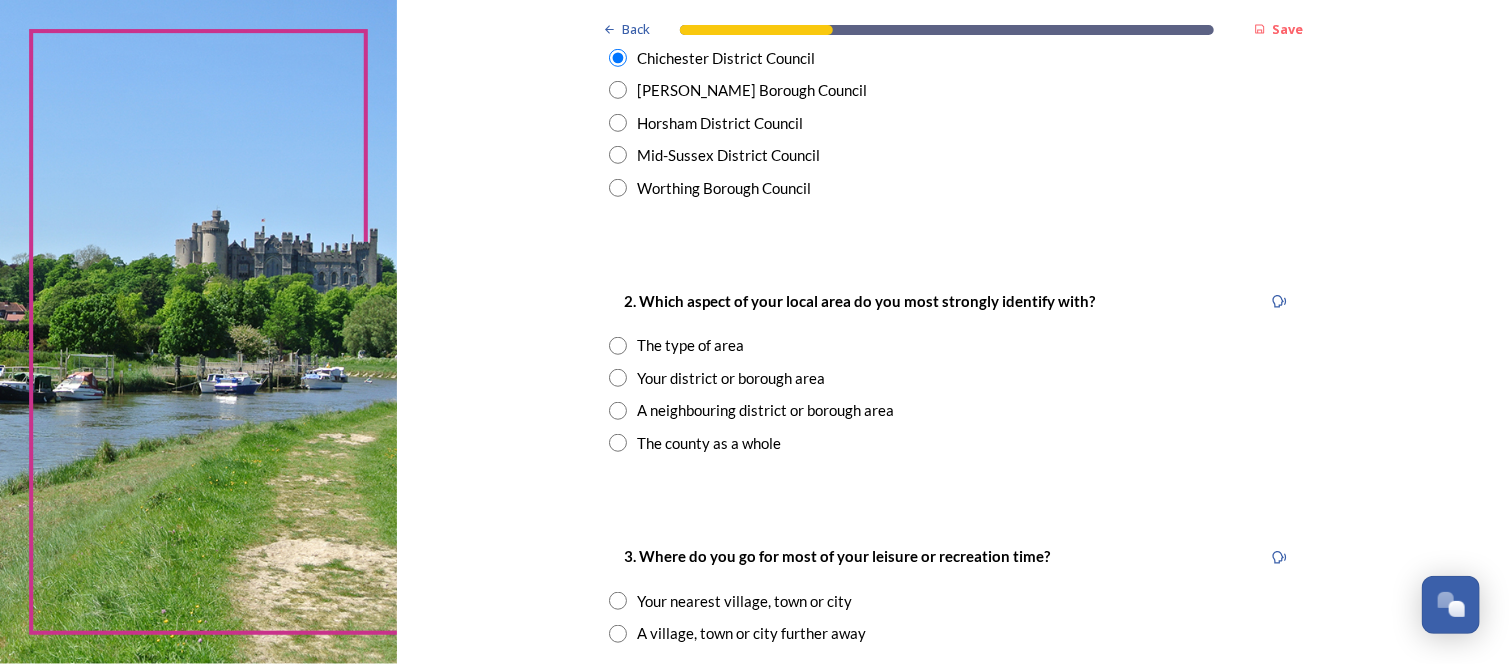 scroll, scrollTop: 611, scrollLeft: 0, axis: vertical 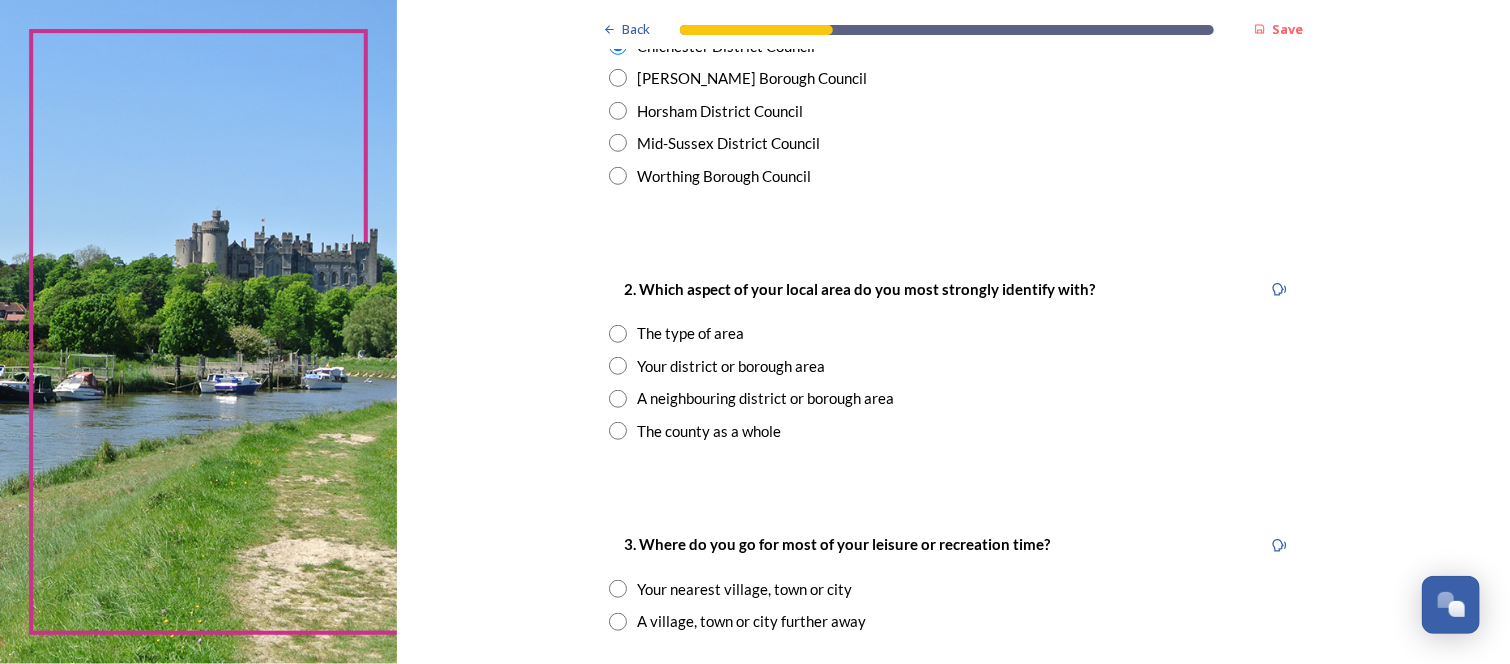 click at bounding box center (618, 431) 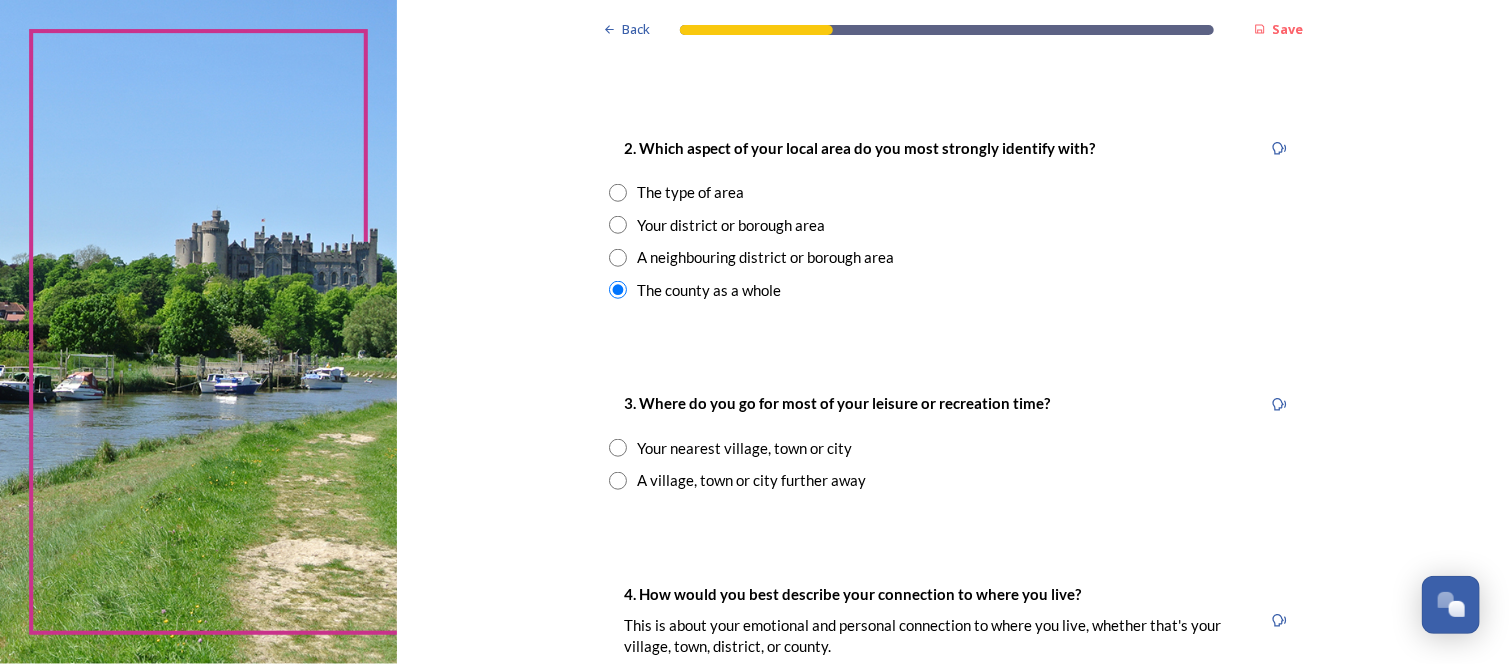 scroll, scrollTop: 795, scrollLeft: 0, axis: vertical 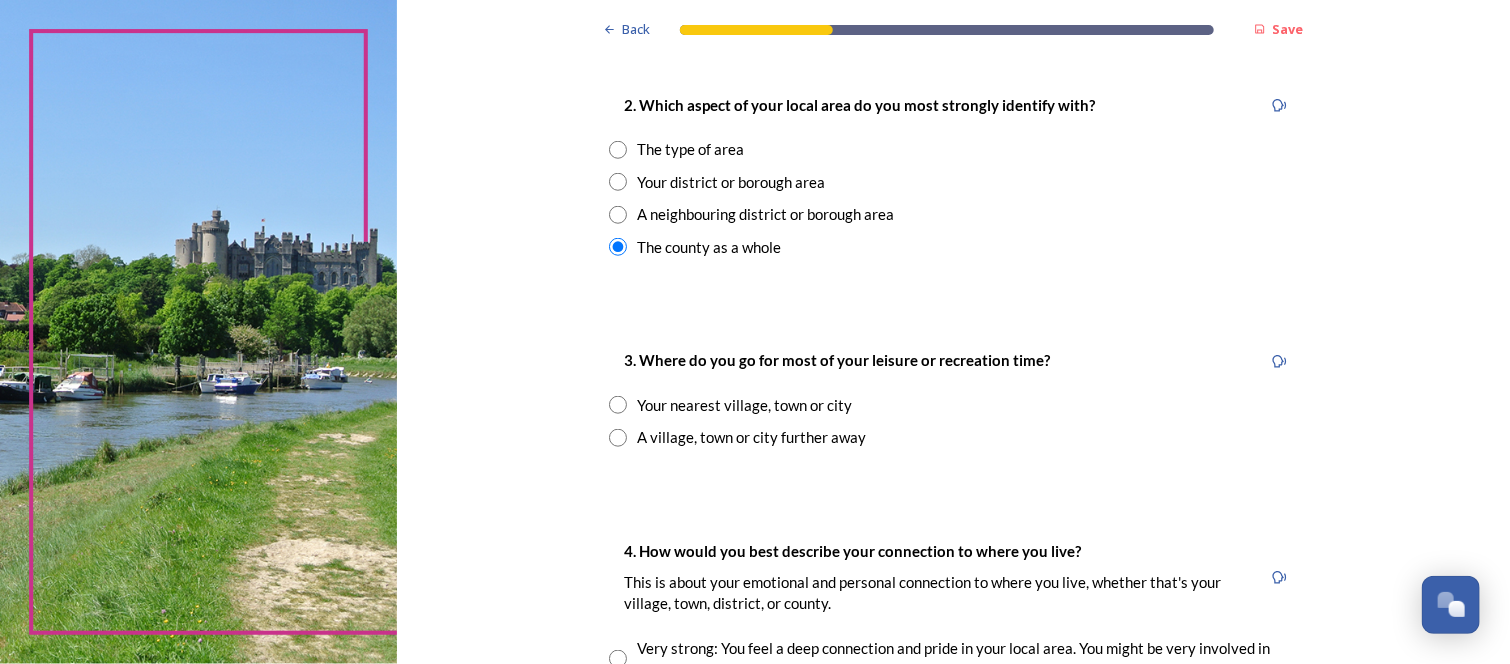 click at bounding box center (618, 405) 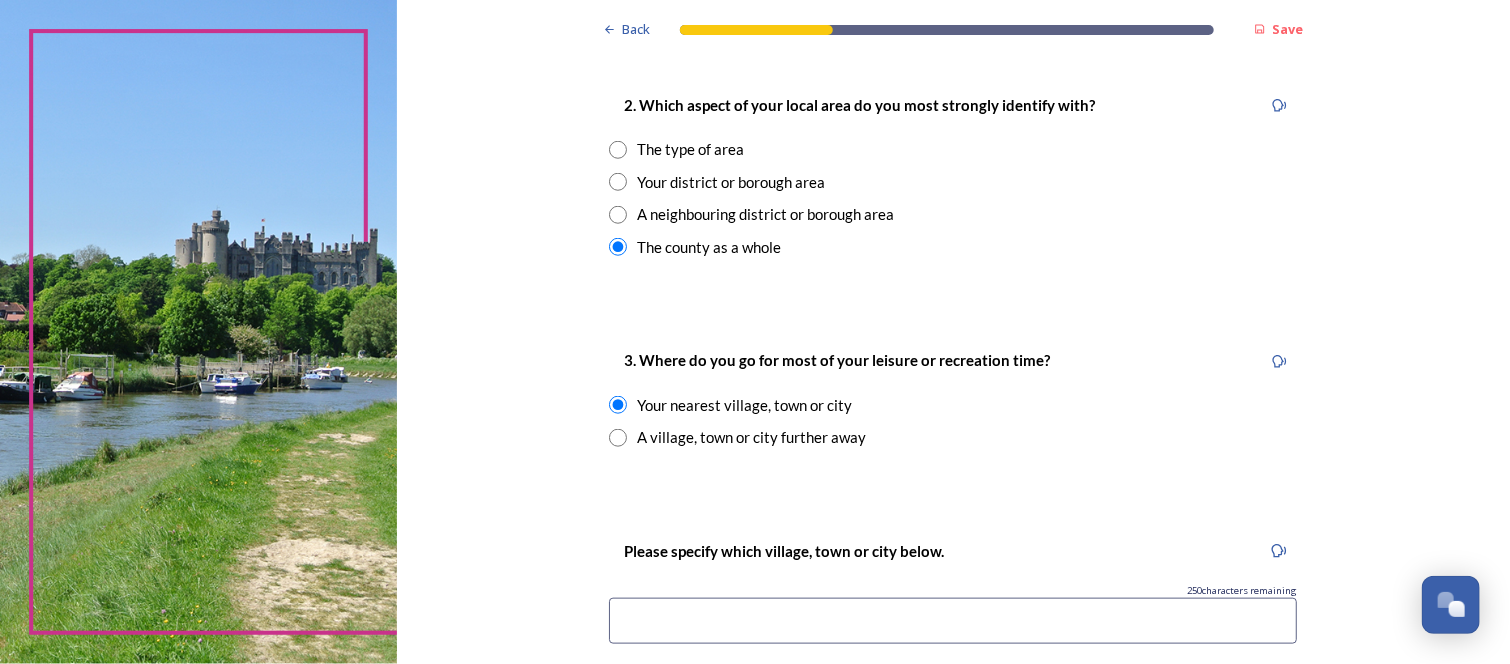 click at bounding box center (953, 621) 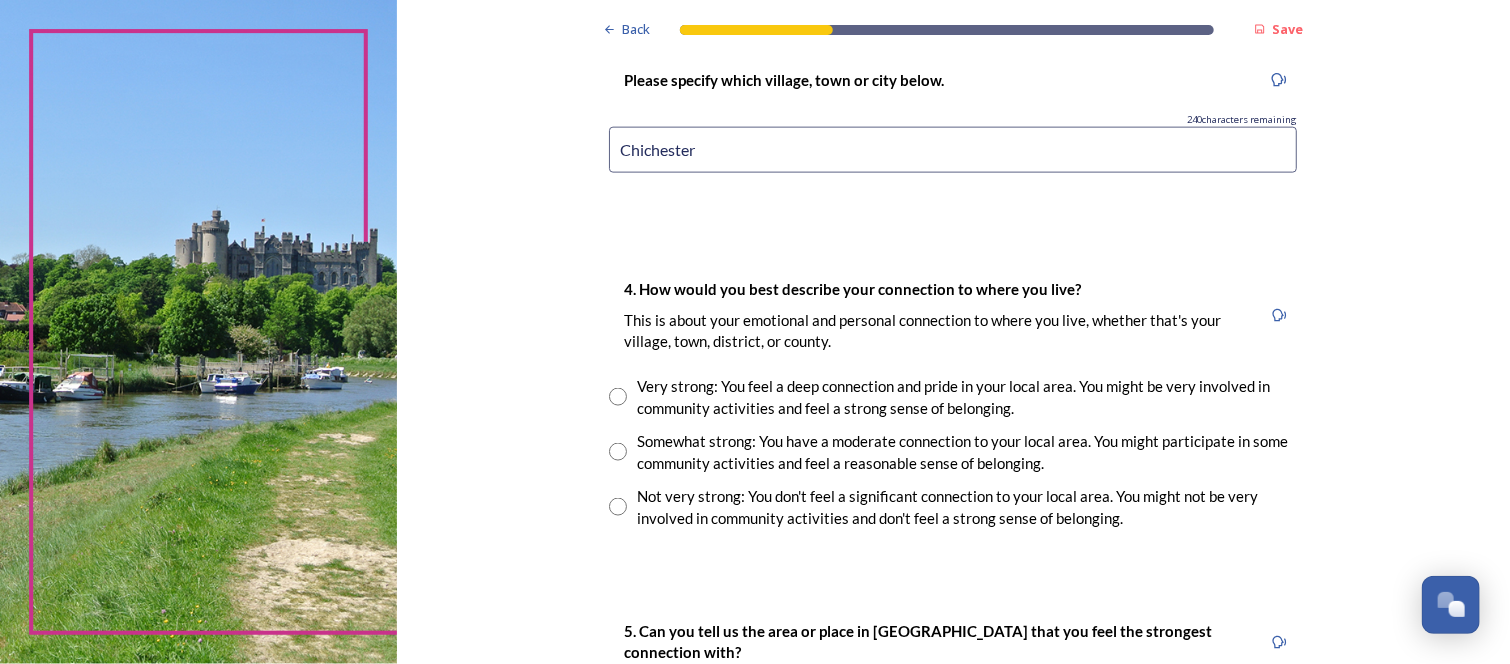 scroll, scrollTop: 1272, scrollLeft: 0, axis: vertical 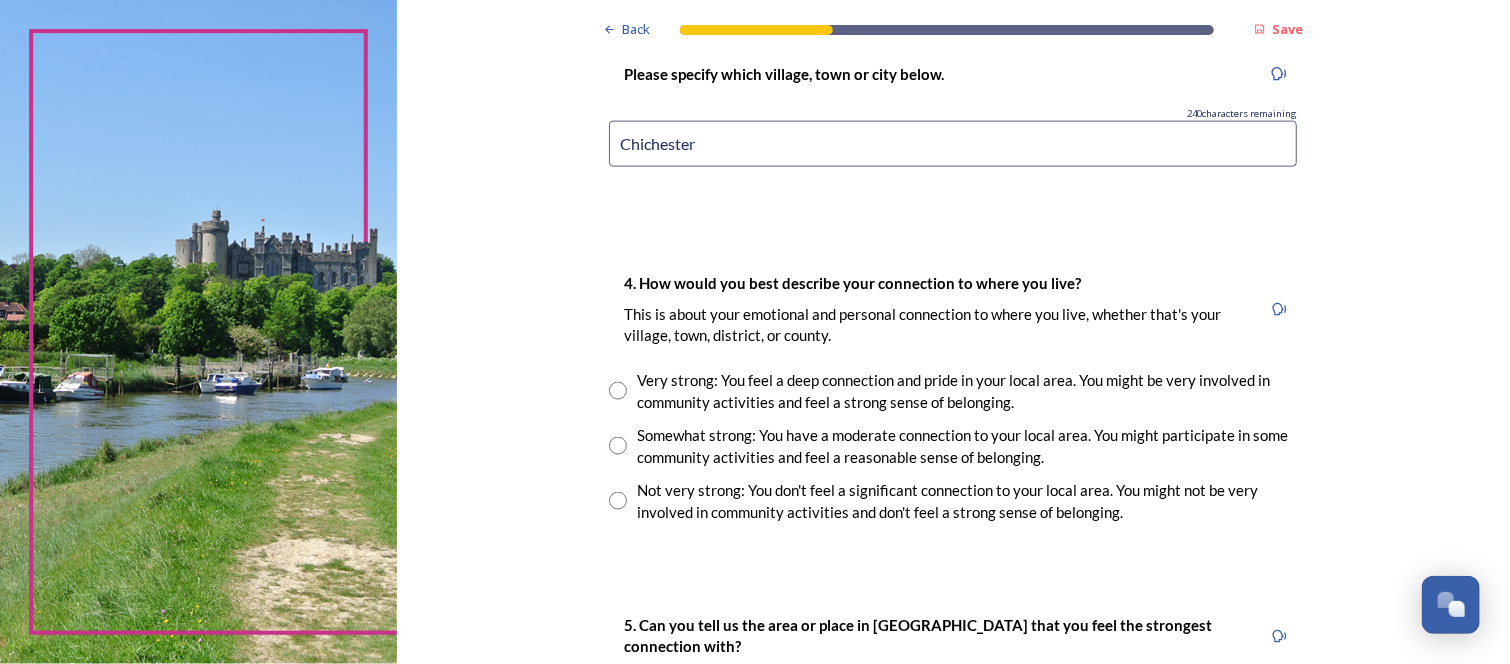 type on "Chichester" 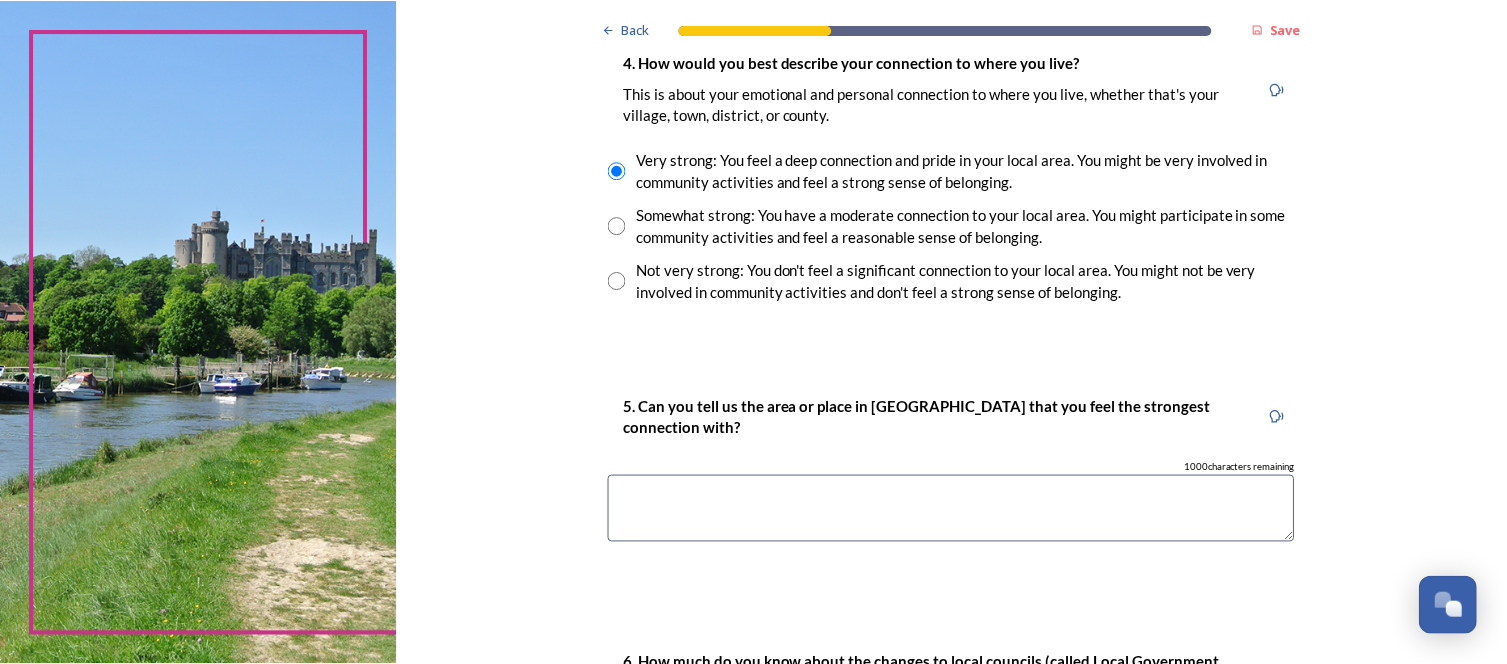 scroll, scrollTop: 1496, scrollLeft: 0, axis: vertical 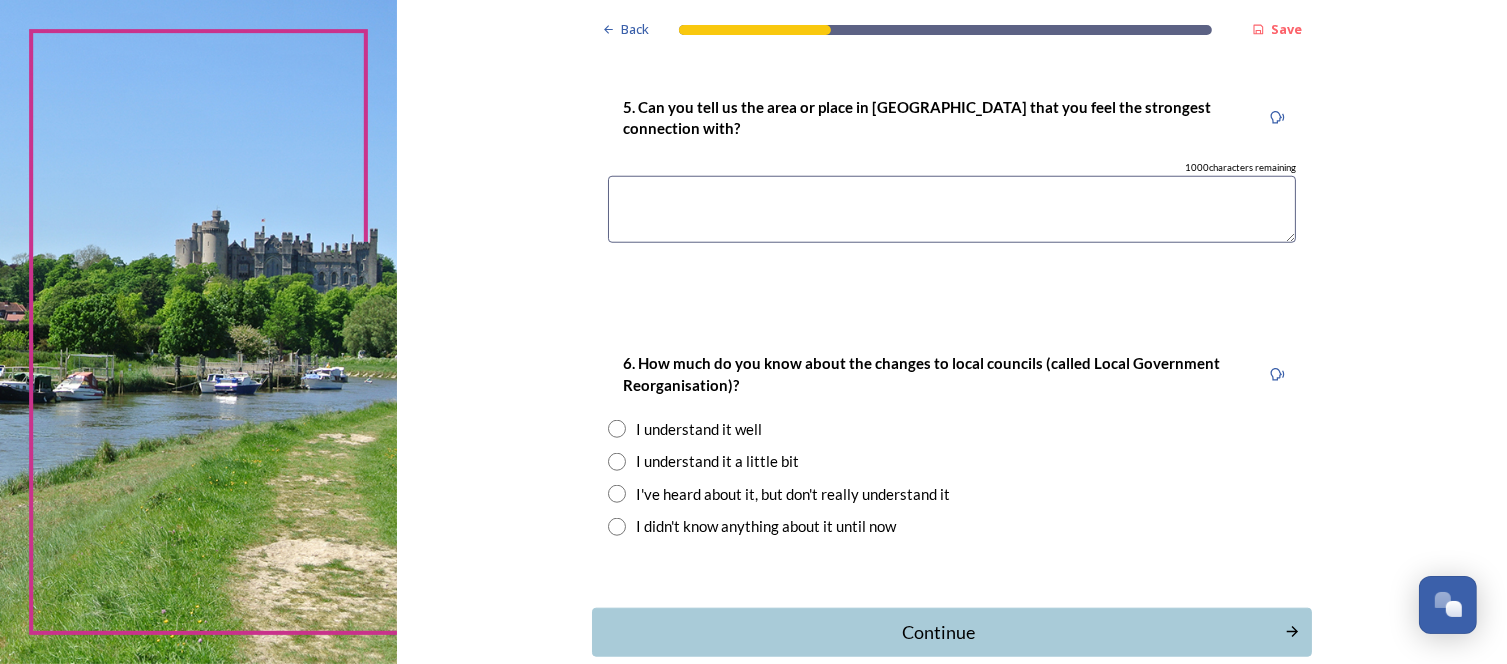 click at bounding box center (617, 494) 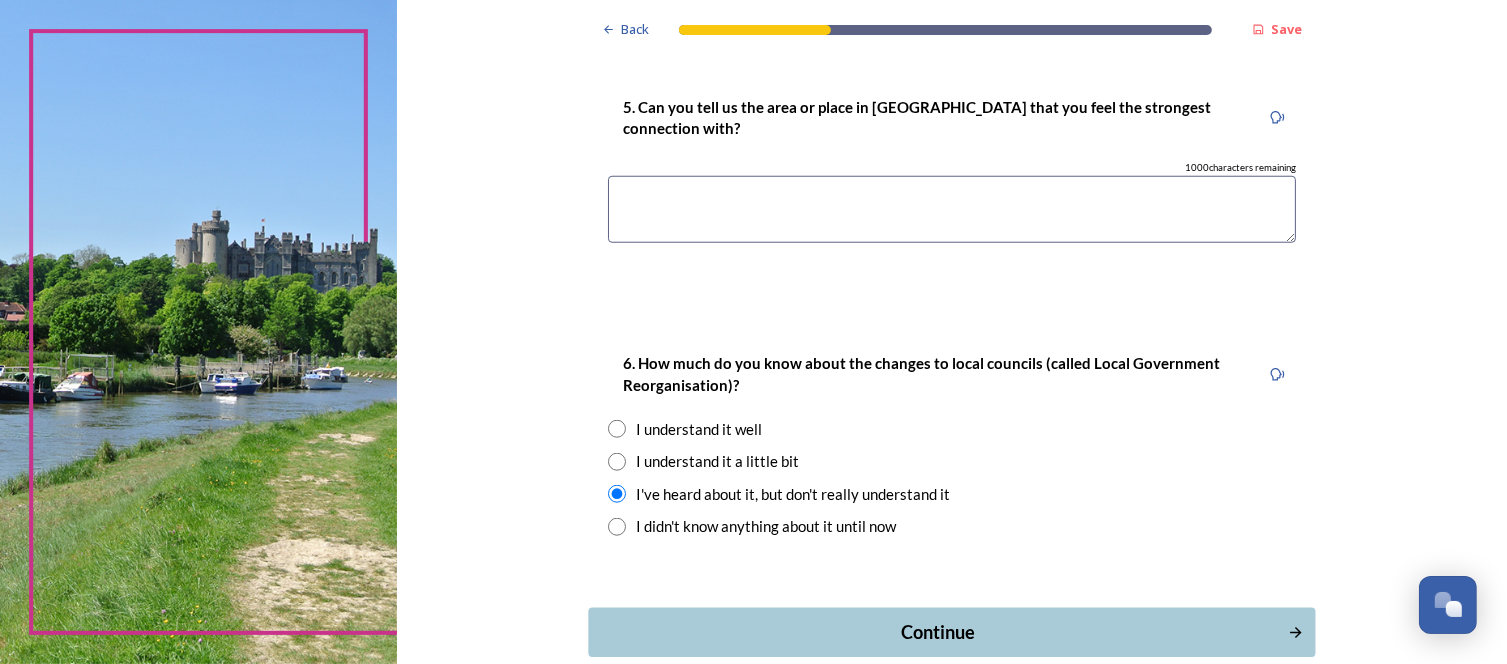 click on "Continue" at bounding box center [937, 632] 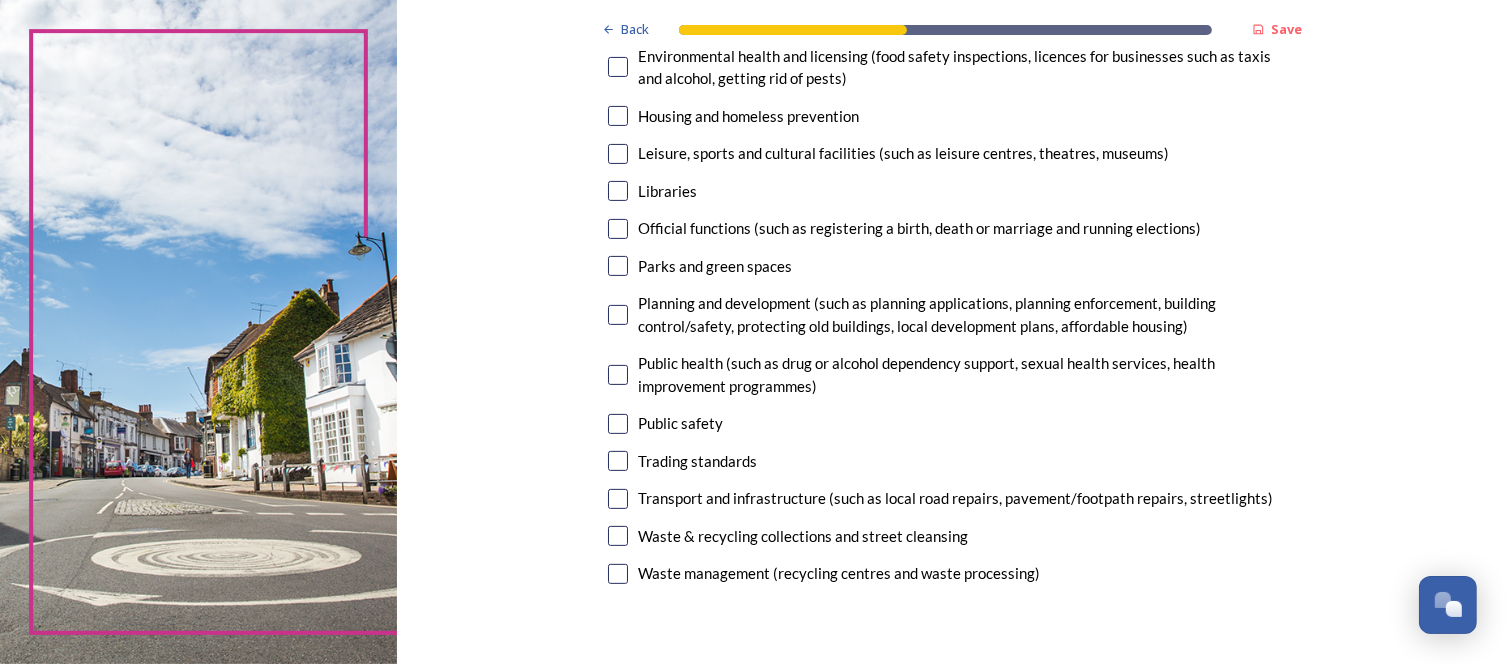 scroll, scrollTop: 534, scrollLeft: 0, axis: vertical 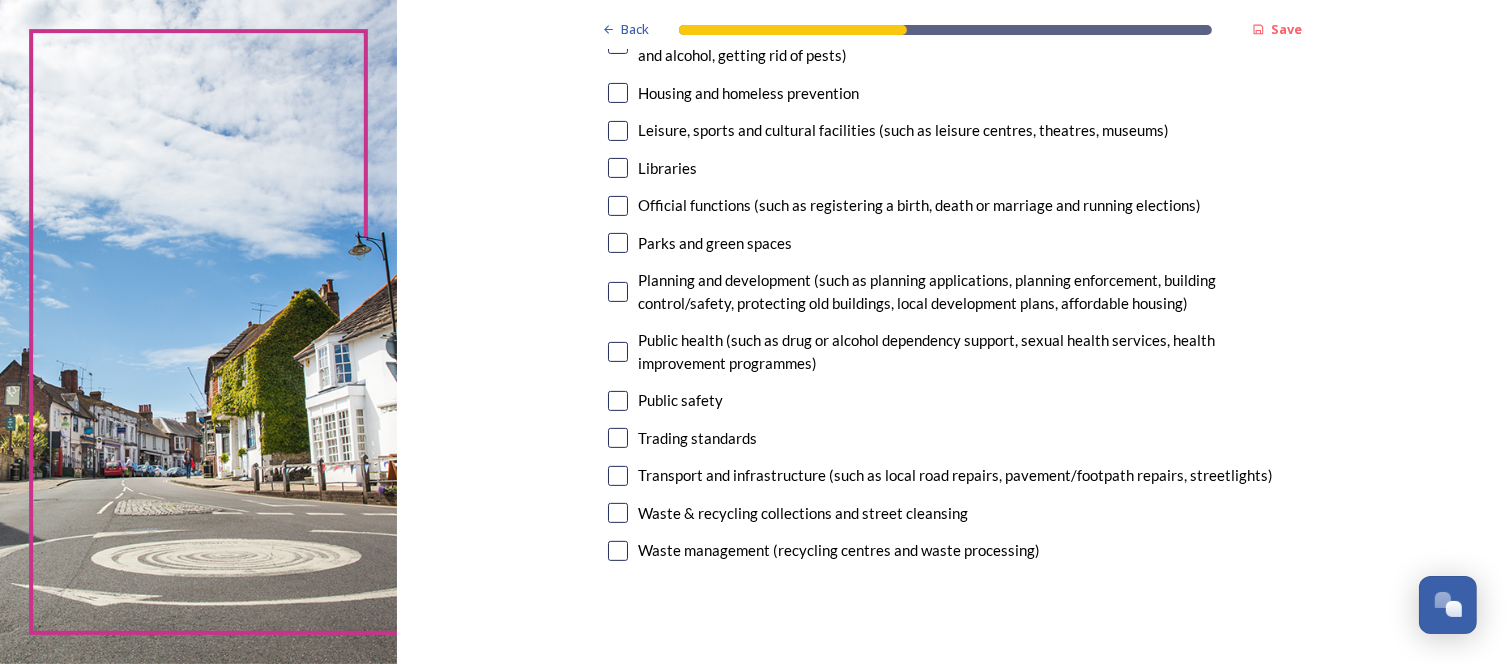 click at bounding box center (618, 551) 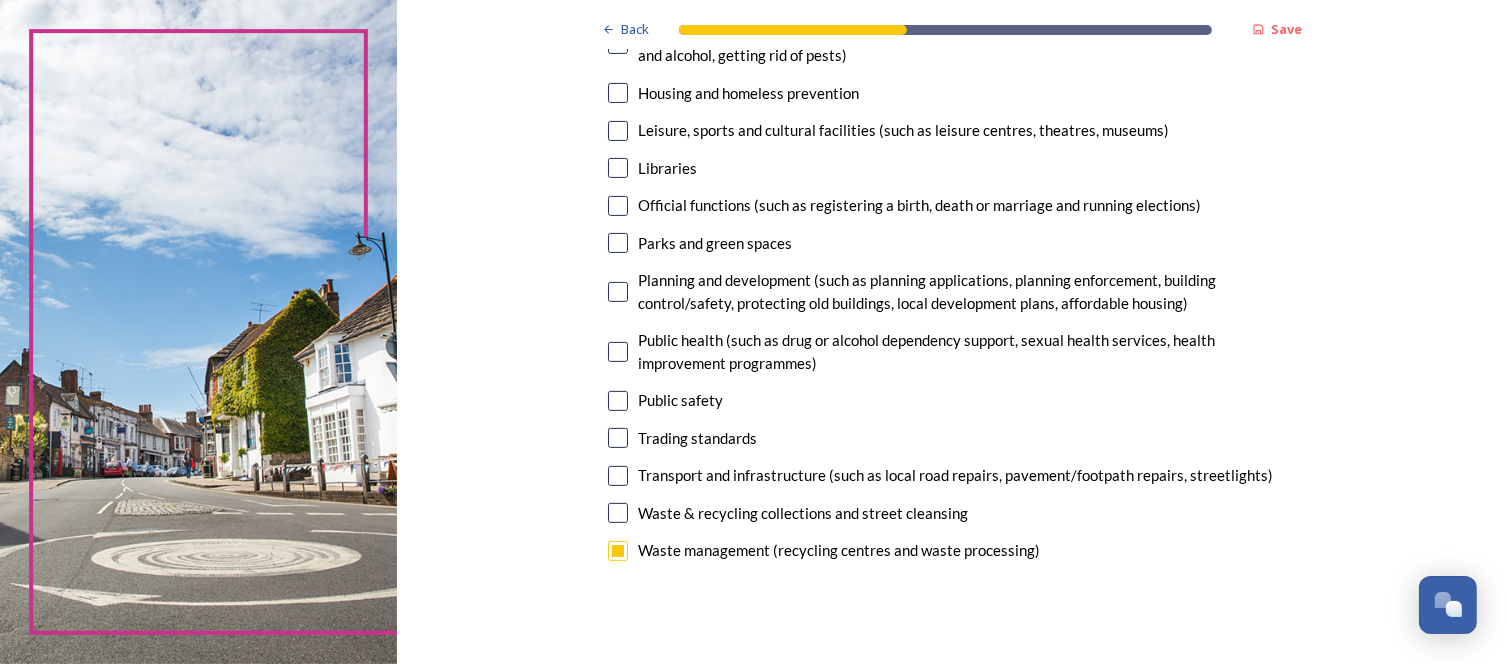 click at bounding box center (618, 513) 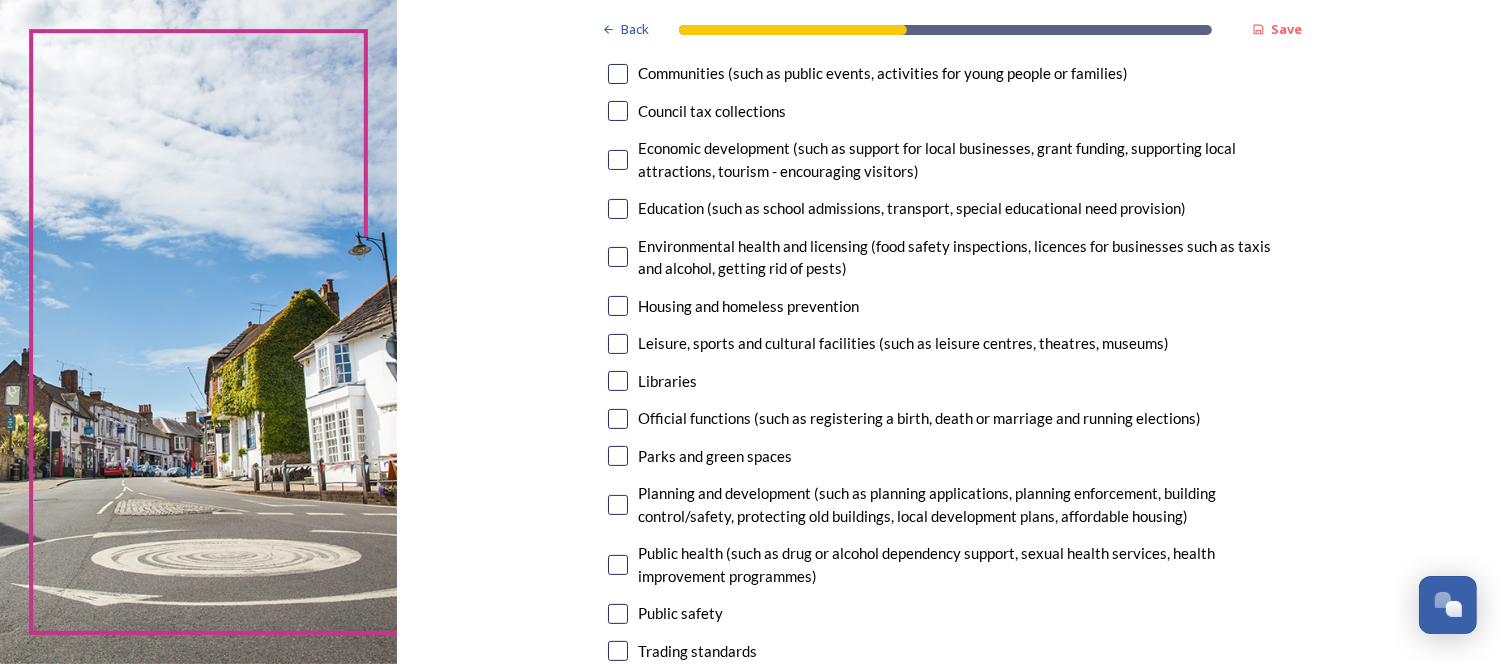 scroll, scrollTop: 318, scrollLeft: 0, axis: vertical 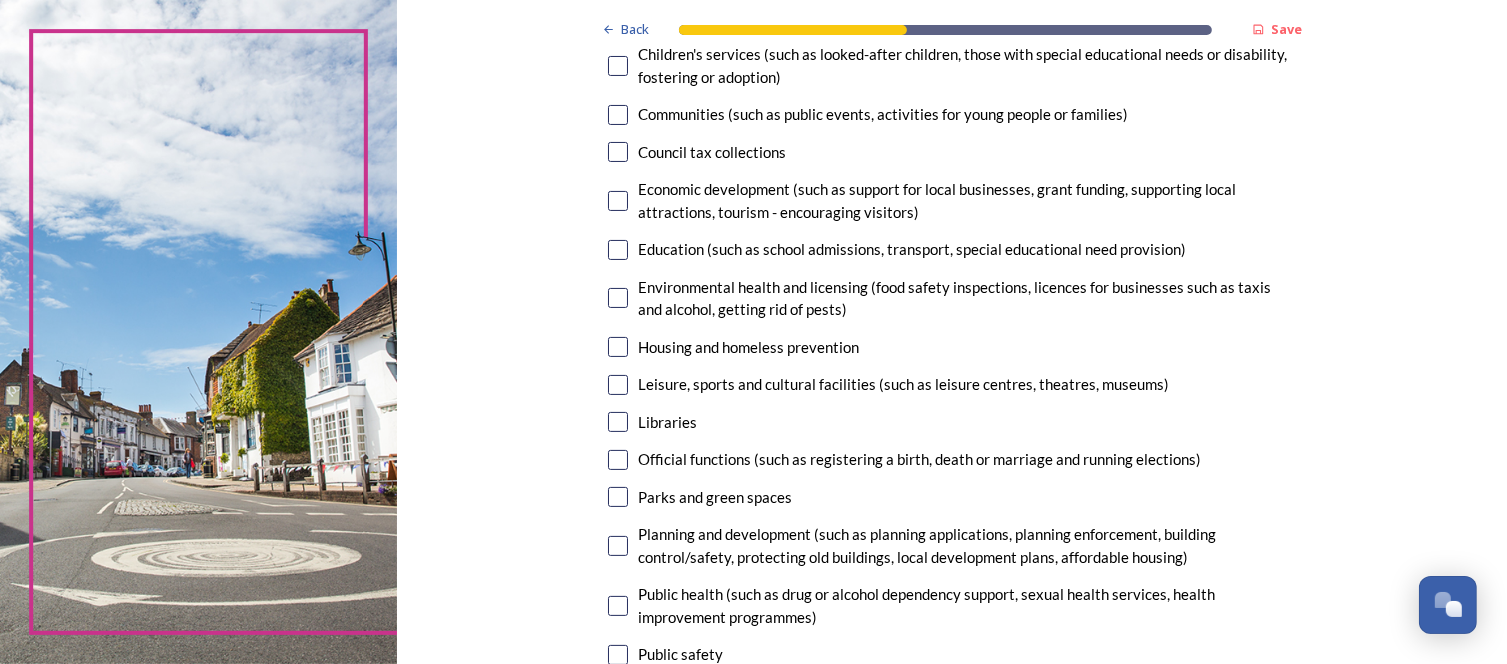 click at bounding box center [618, 152] 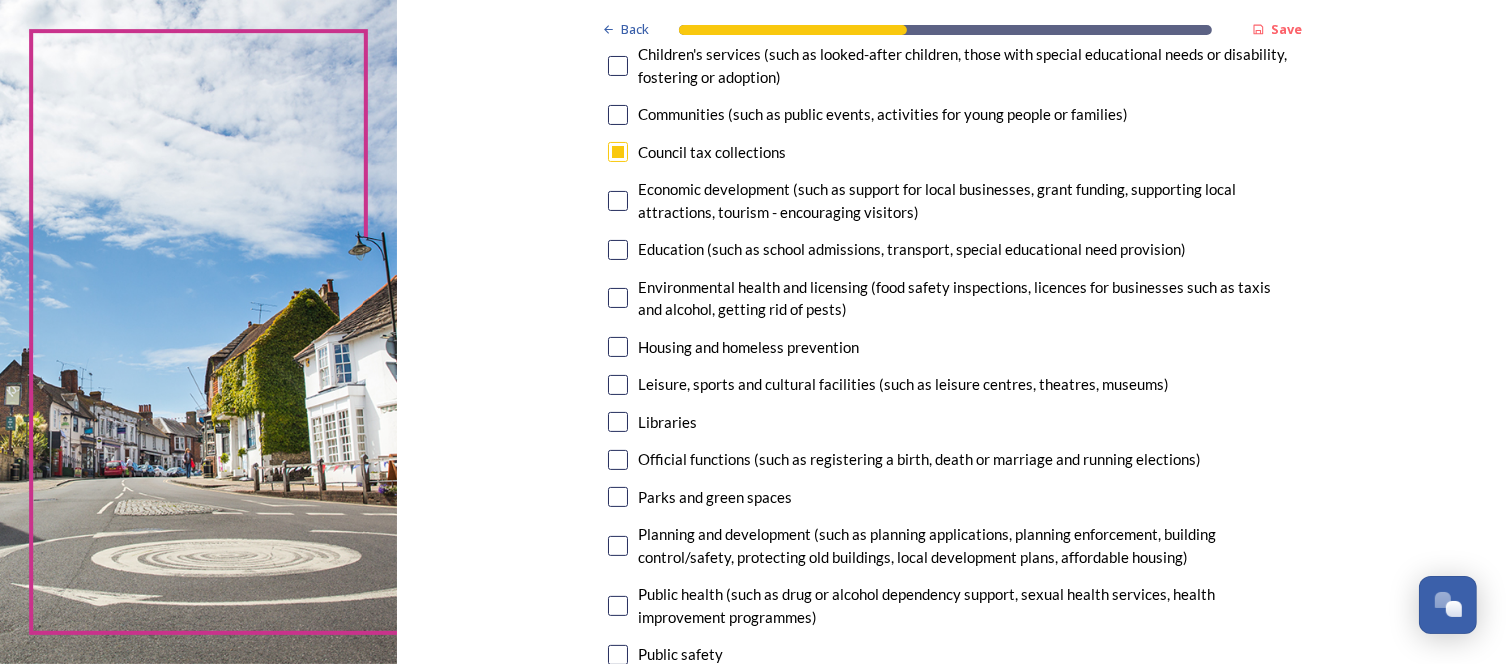 click at bounding box center [618, 497] 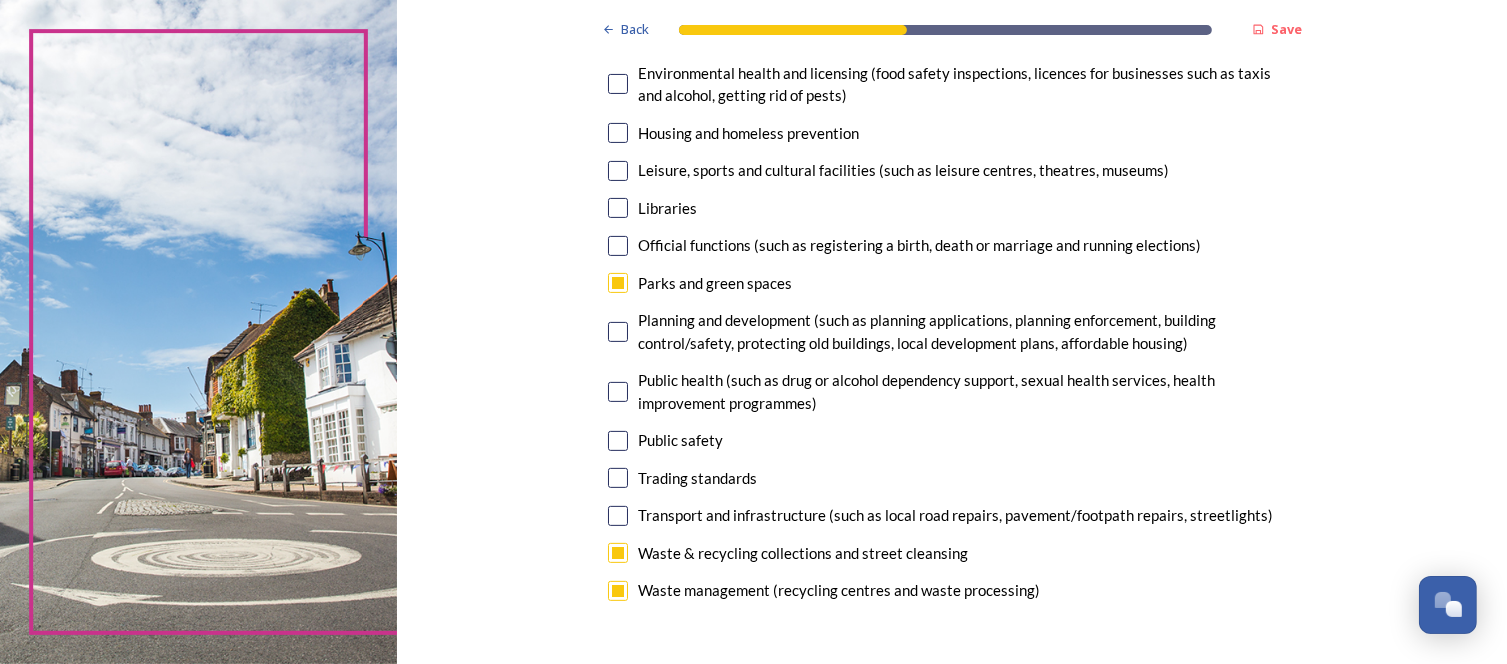 scroll, scrollTop: 513, scrollLeft: 0, axis: vertical 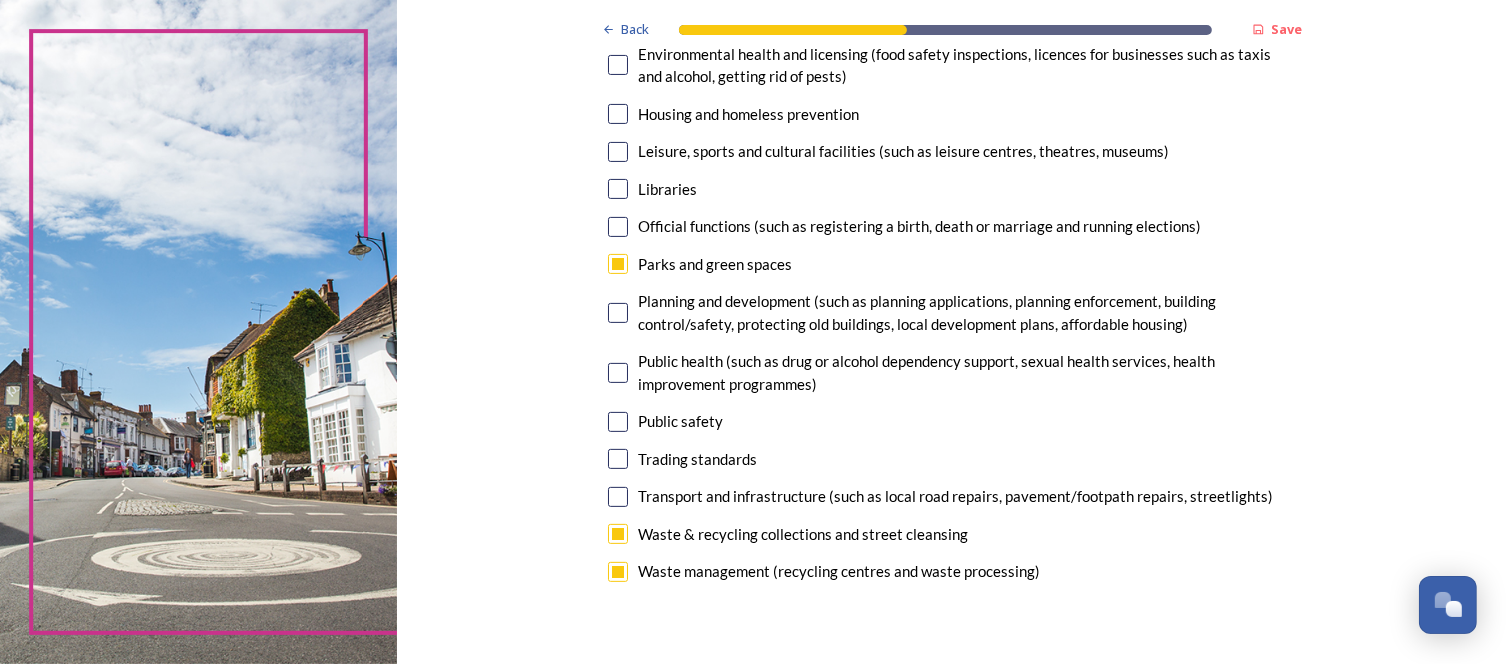 click at bounding box center [618, 313] 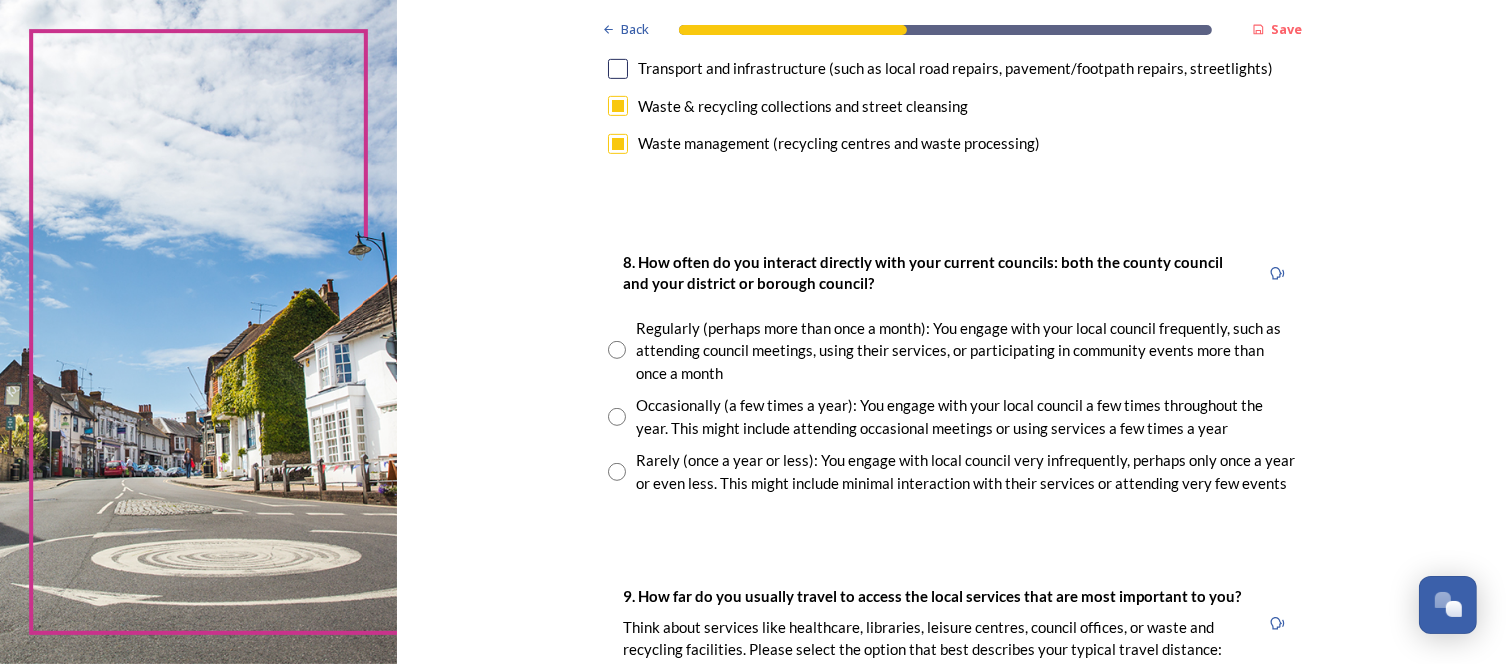 scroll, scrollTop: 944, scrollLeft: 0, axis: vertical 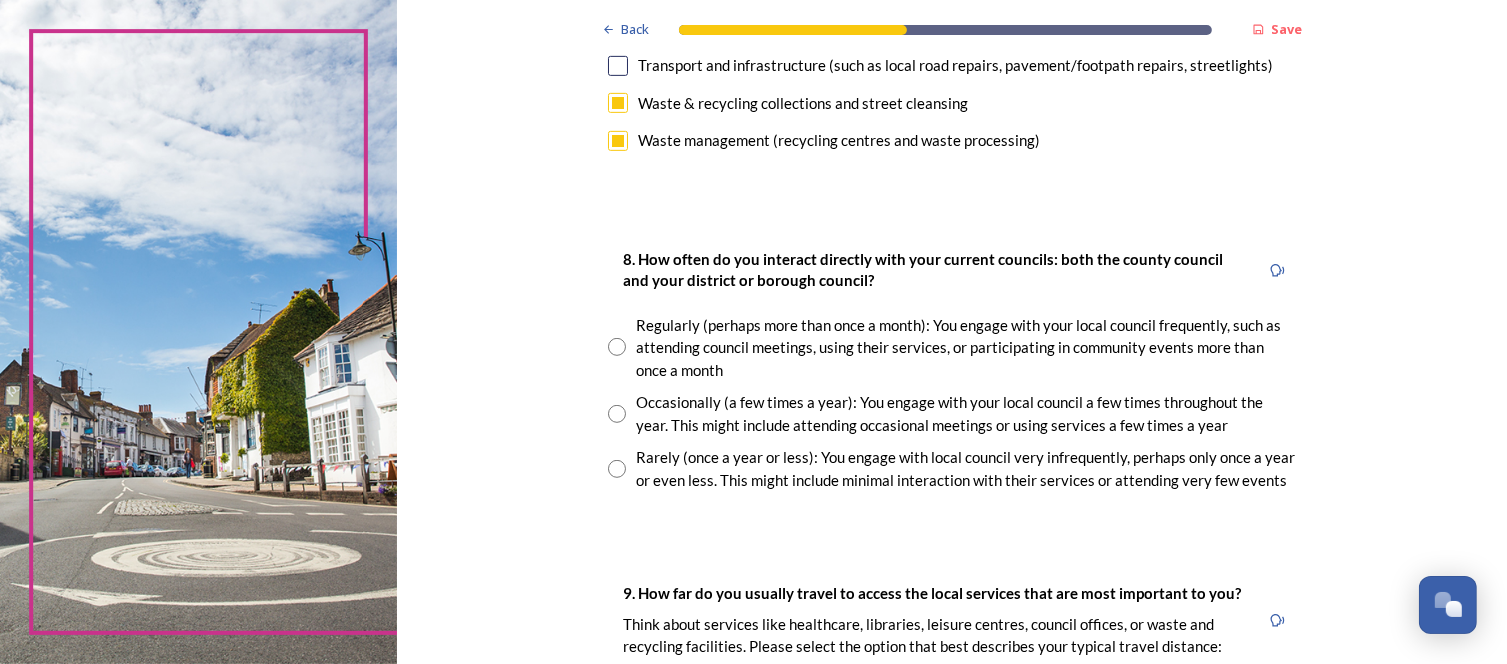 click at bounding box center (617, 469) 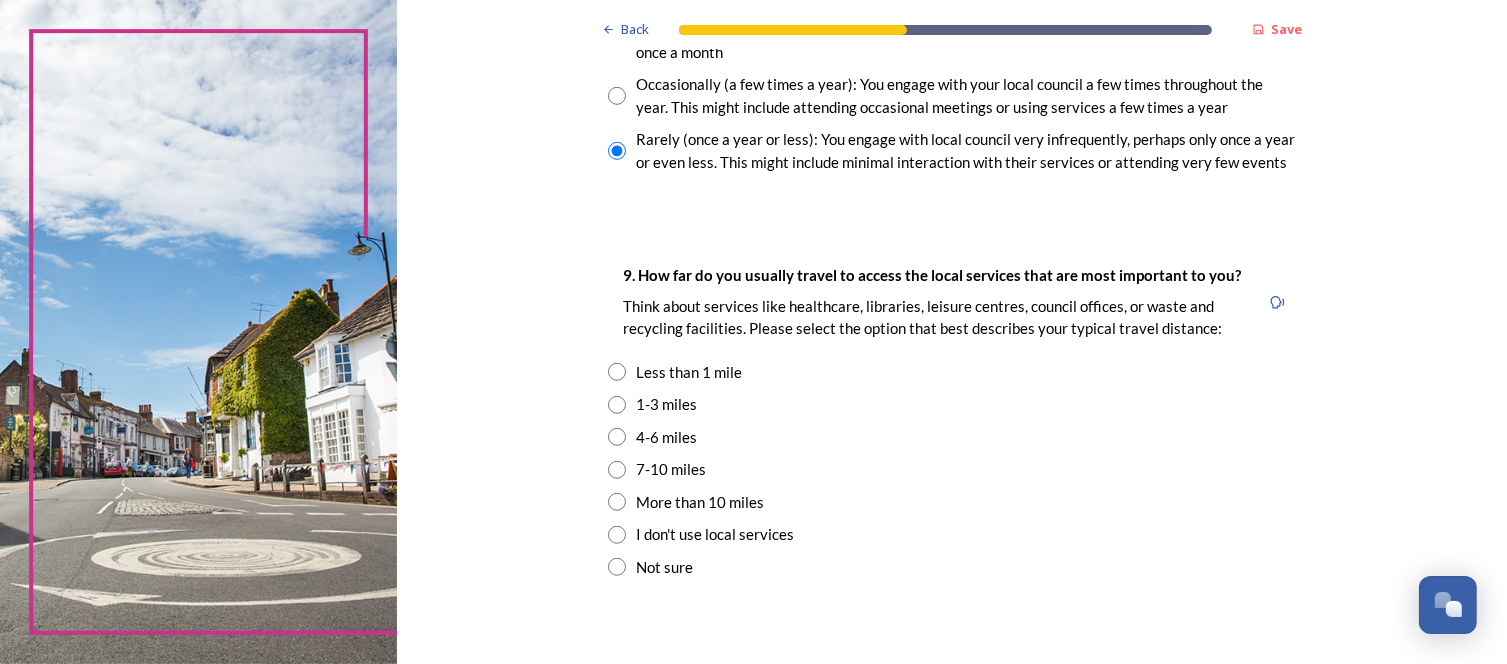 scroll, scrollTop: 1288, scrollLeft: 0, axis: vertical 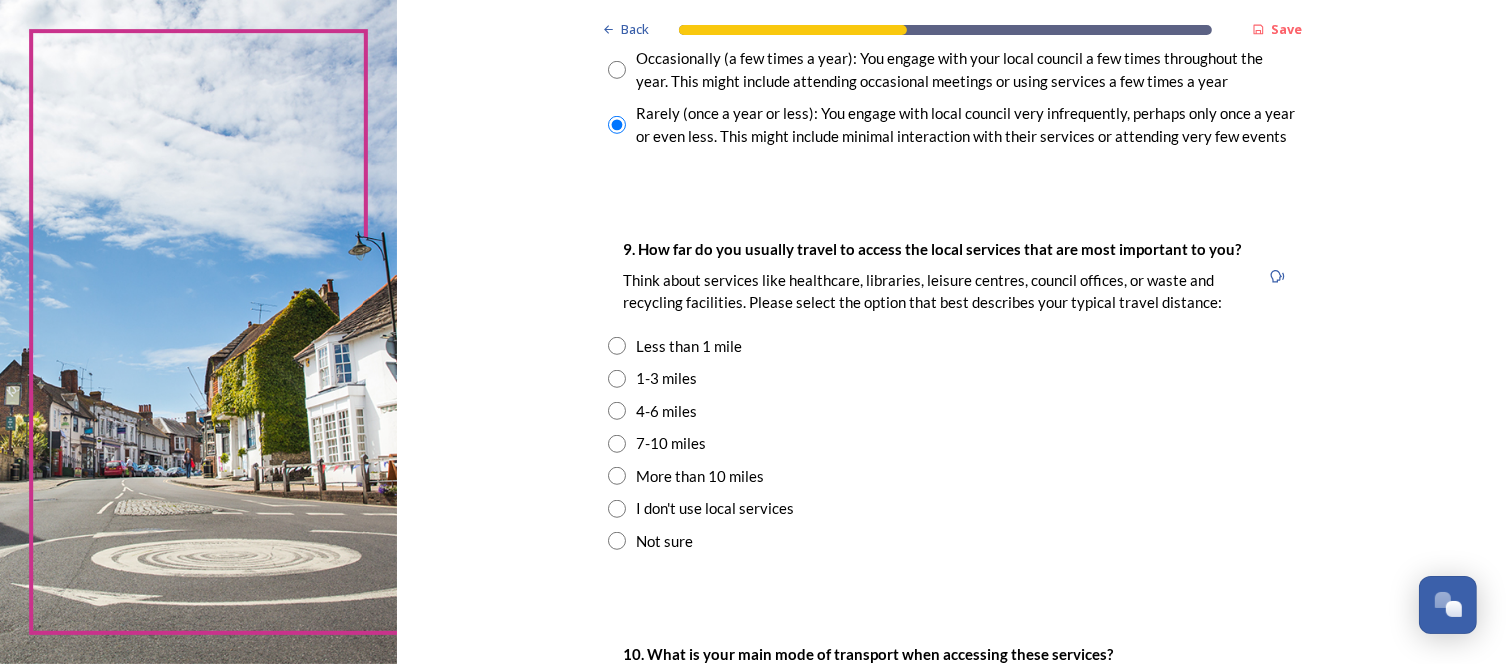 click at bounding box center (617, 444) 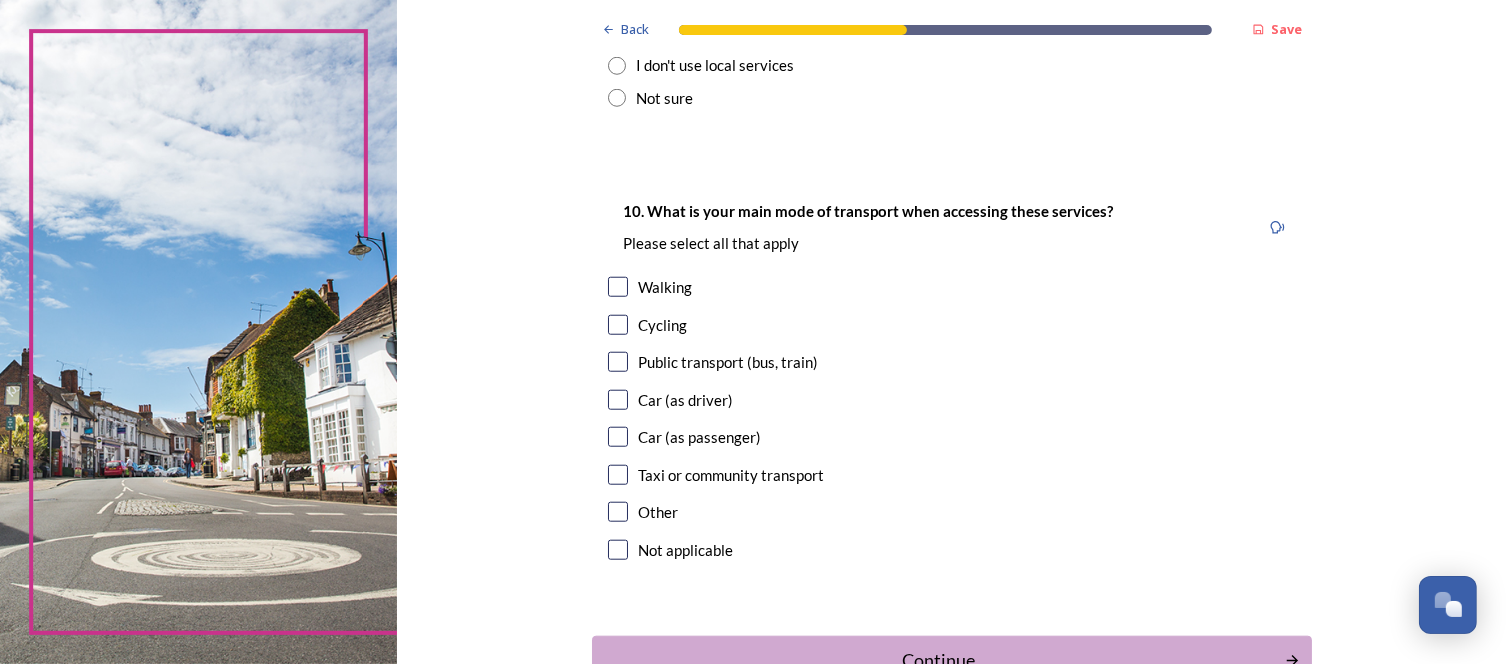 scroll, scrollTop: 1744, scrollLeft: 0, axis: vertical 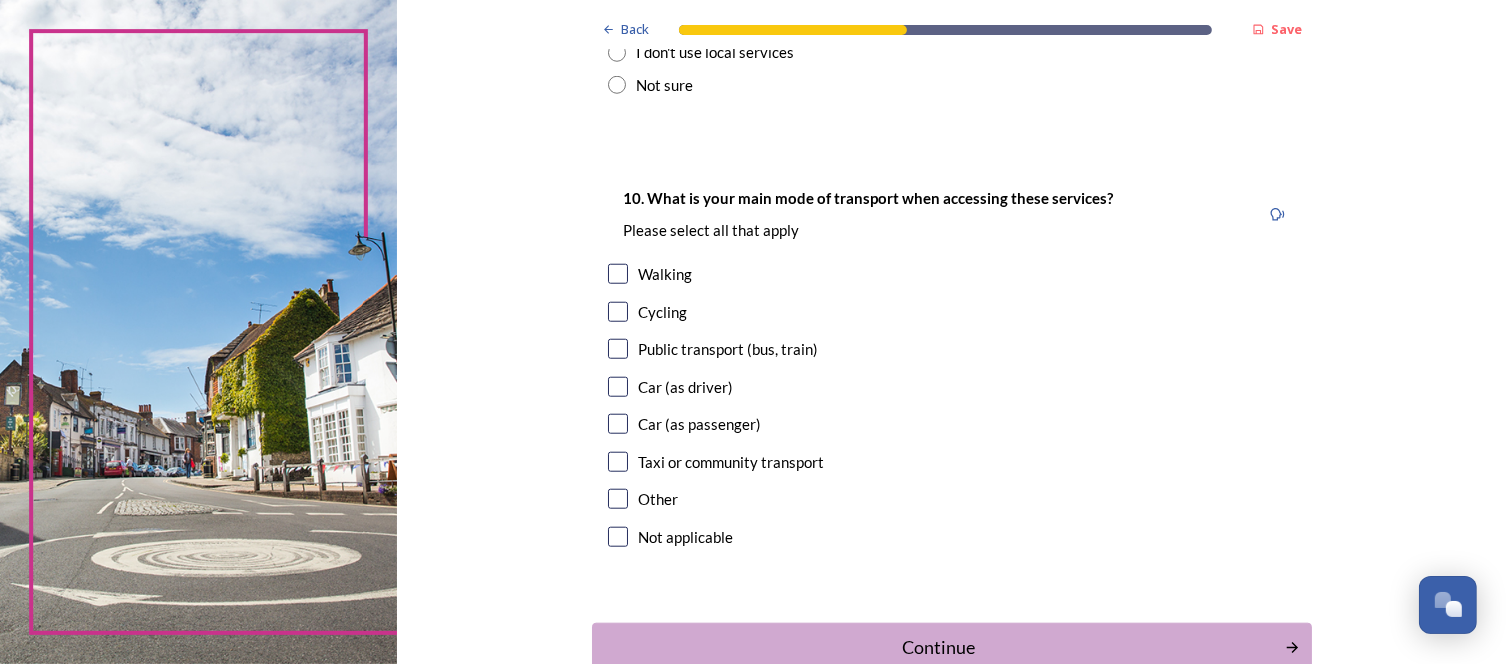 click at bounding box center (618, 387) 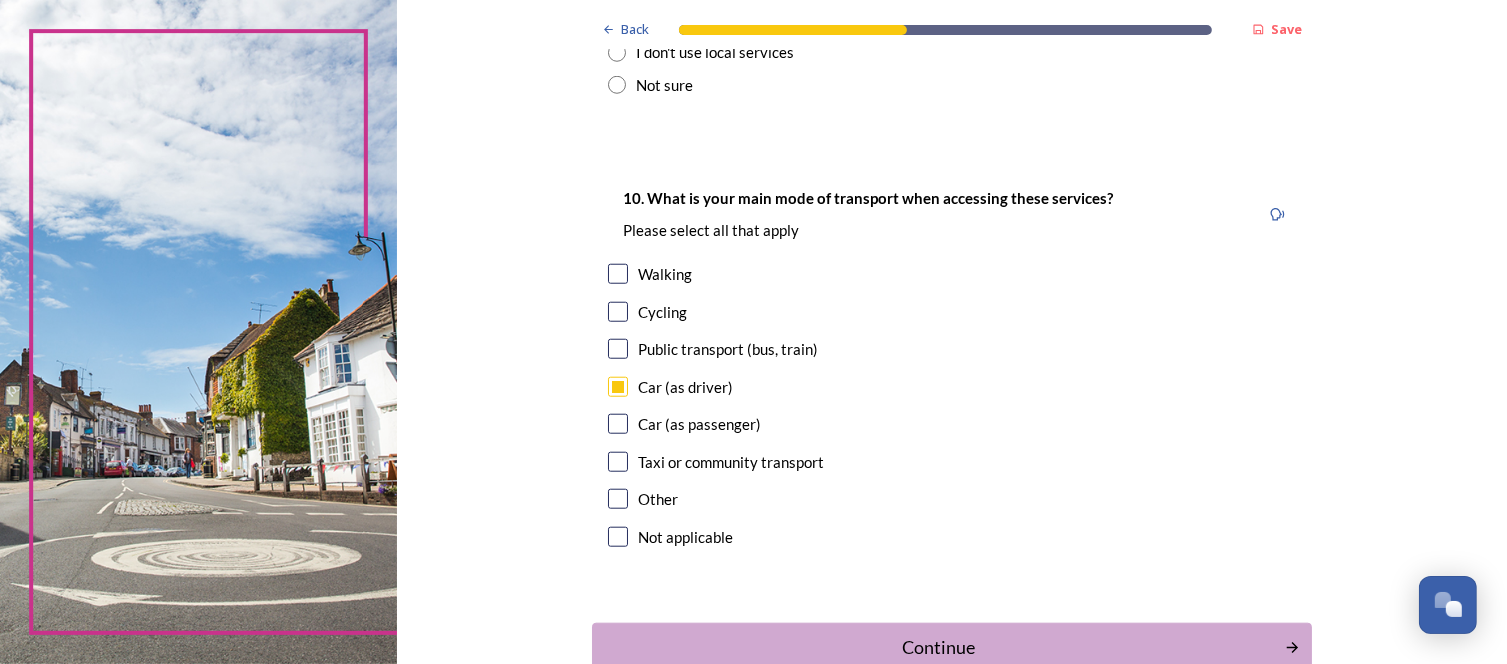 click at bounding box center (618, 424) 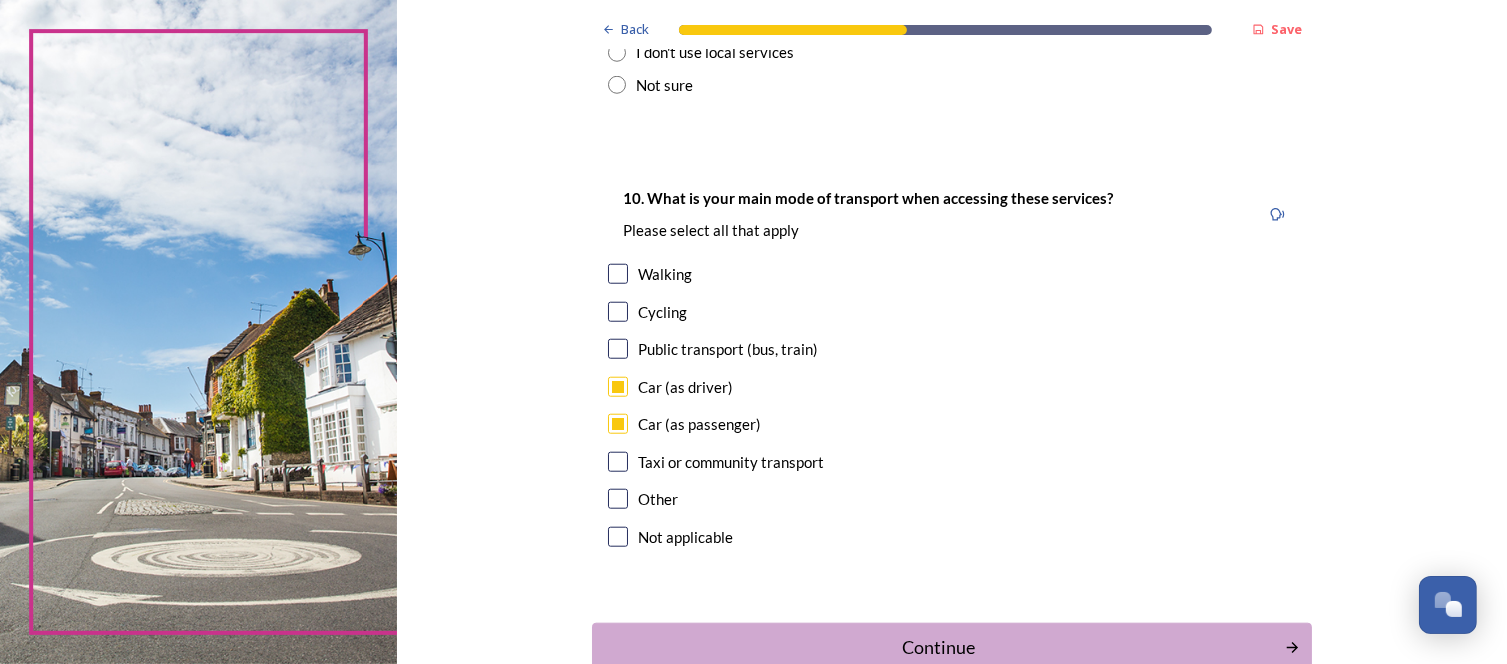 scroll, scrollTop: 1868, scrollLeft: 0, axis: vertical 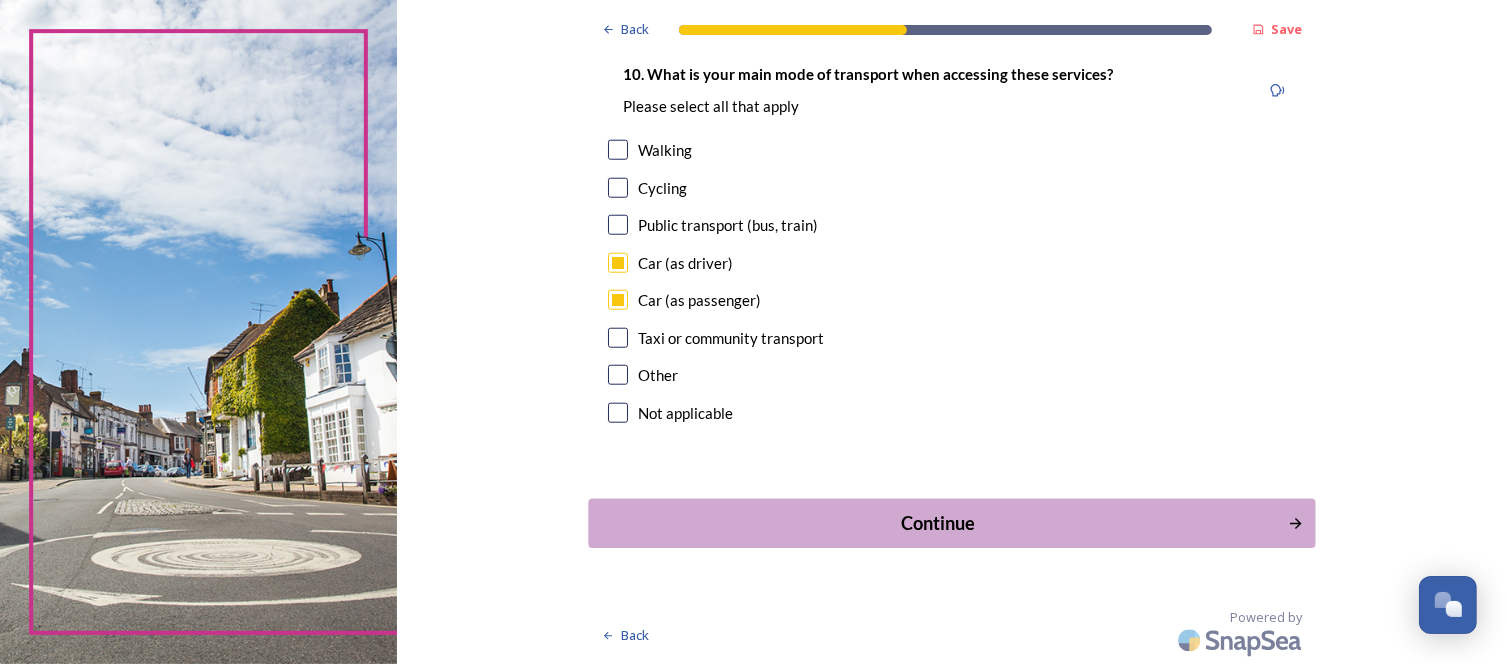 click on "Continue" at bounding box center (937, 523) 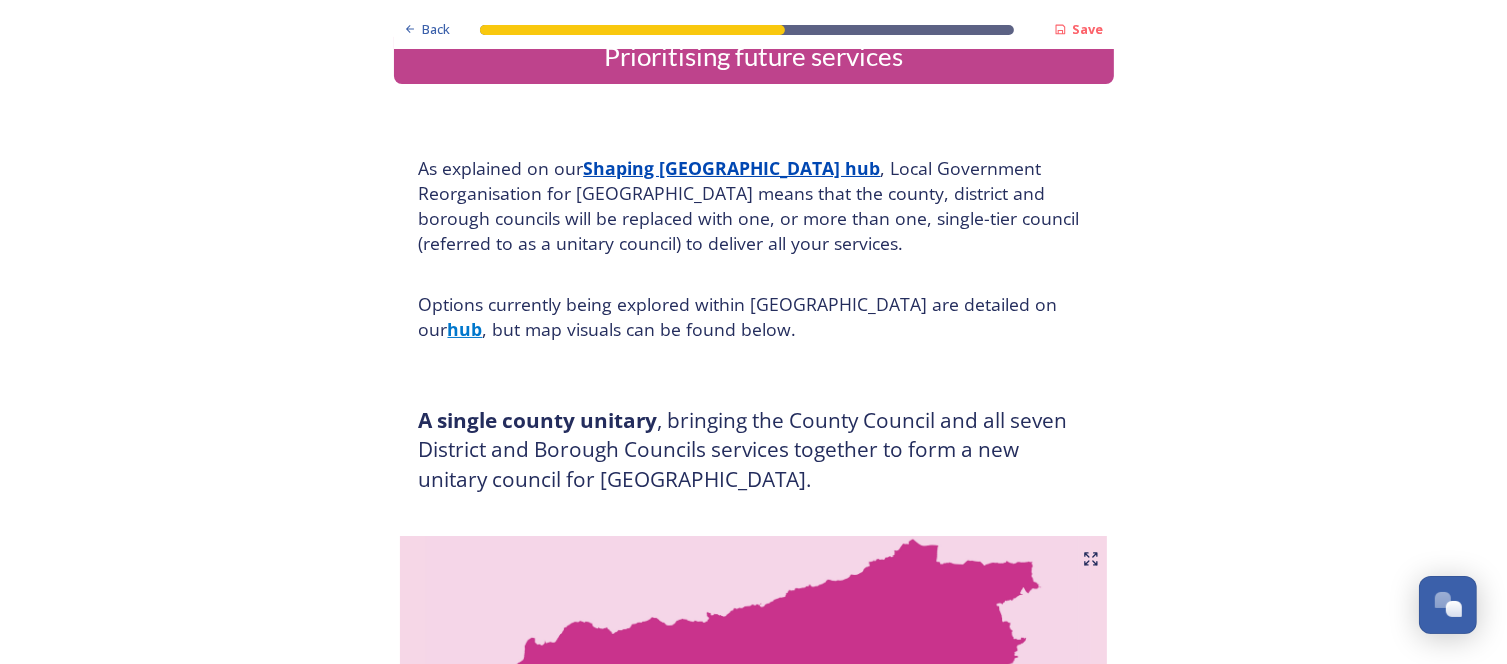 scroll, scrollTop: 9, scrollLeft: 0, axis: vertical 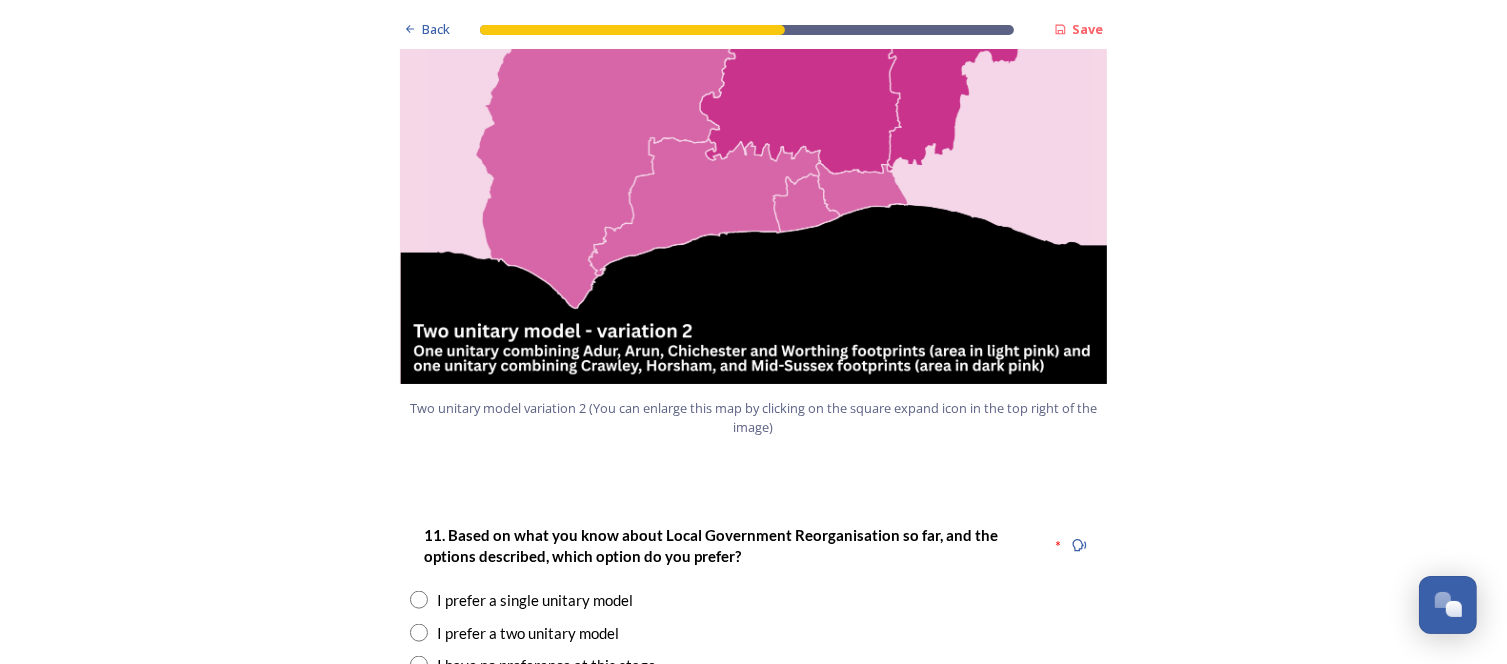 click at bounding box center [419, 633] 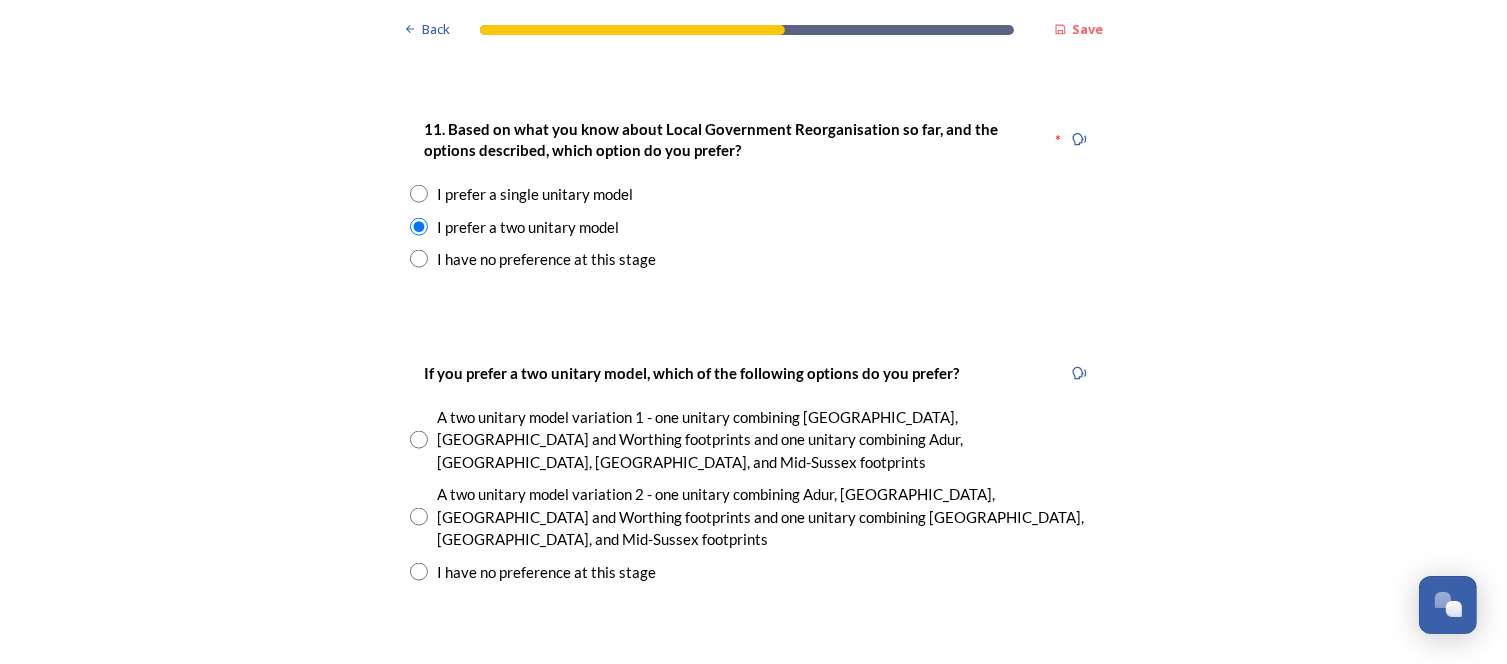 scroll, scrollTop: 2690, scrollLeft: 0, axis: vertical 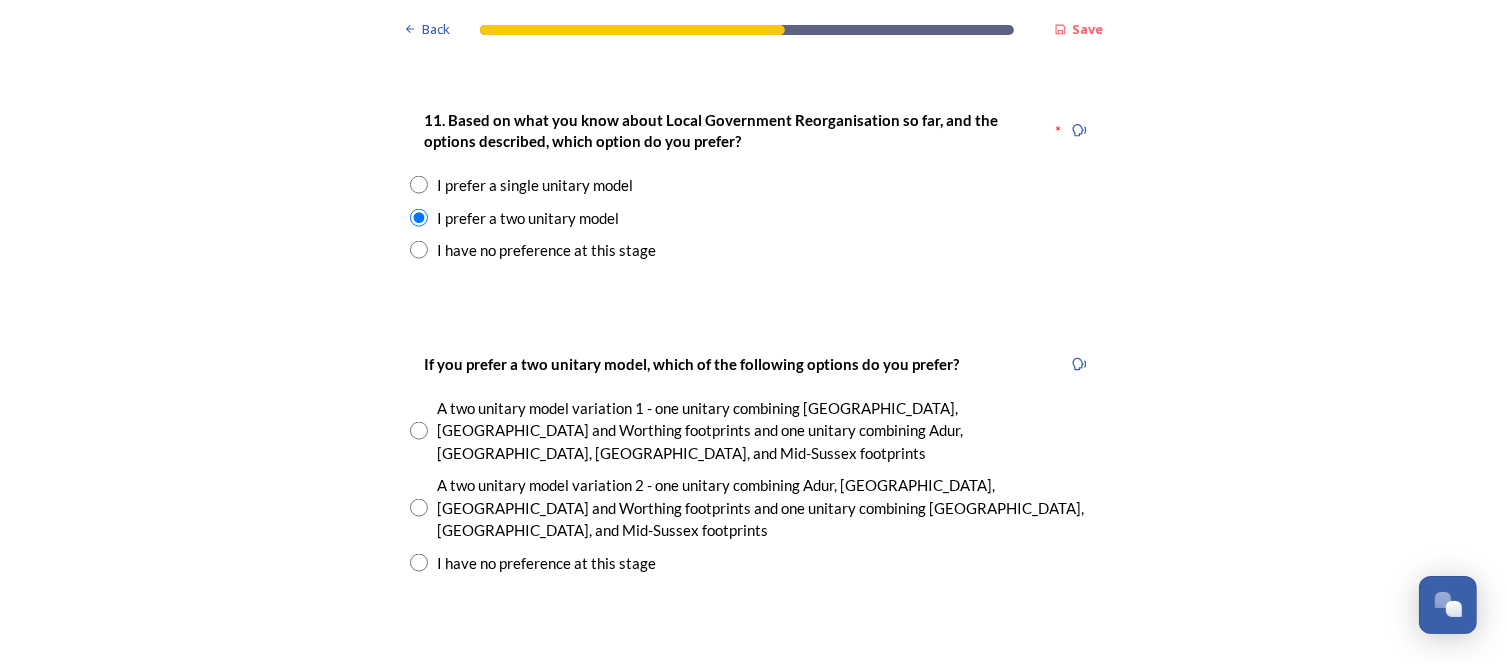click at bounding box center [419, 431] 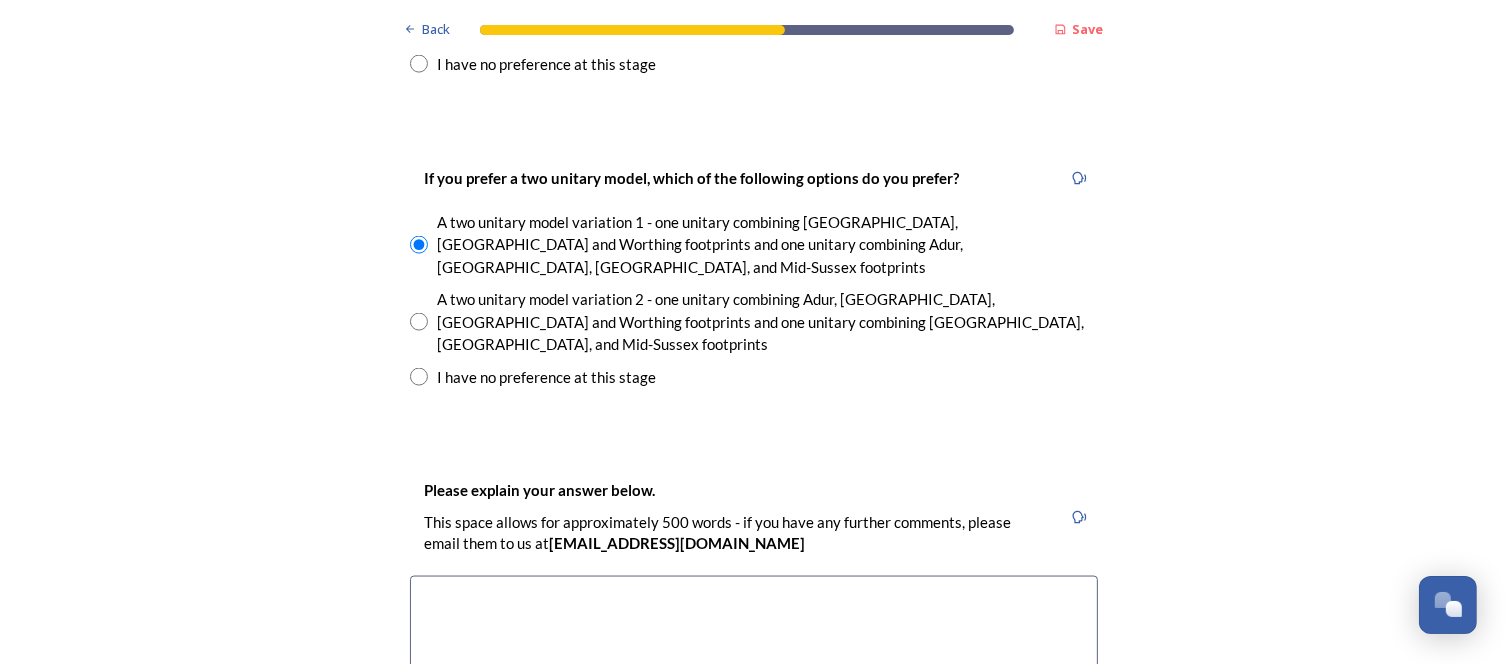 scroll, scrollTop: 3017, scrollLeft: 0, axis: vertical 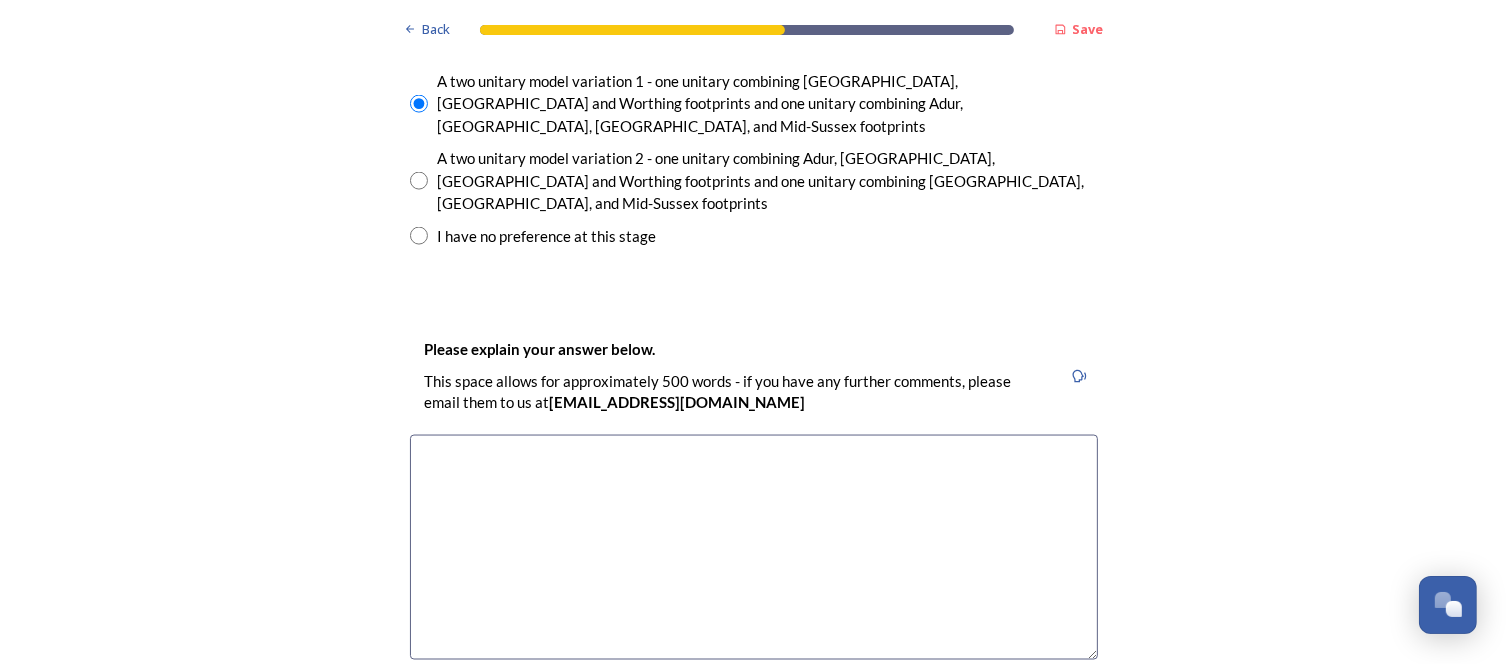 click at bounding box center [754, 547] 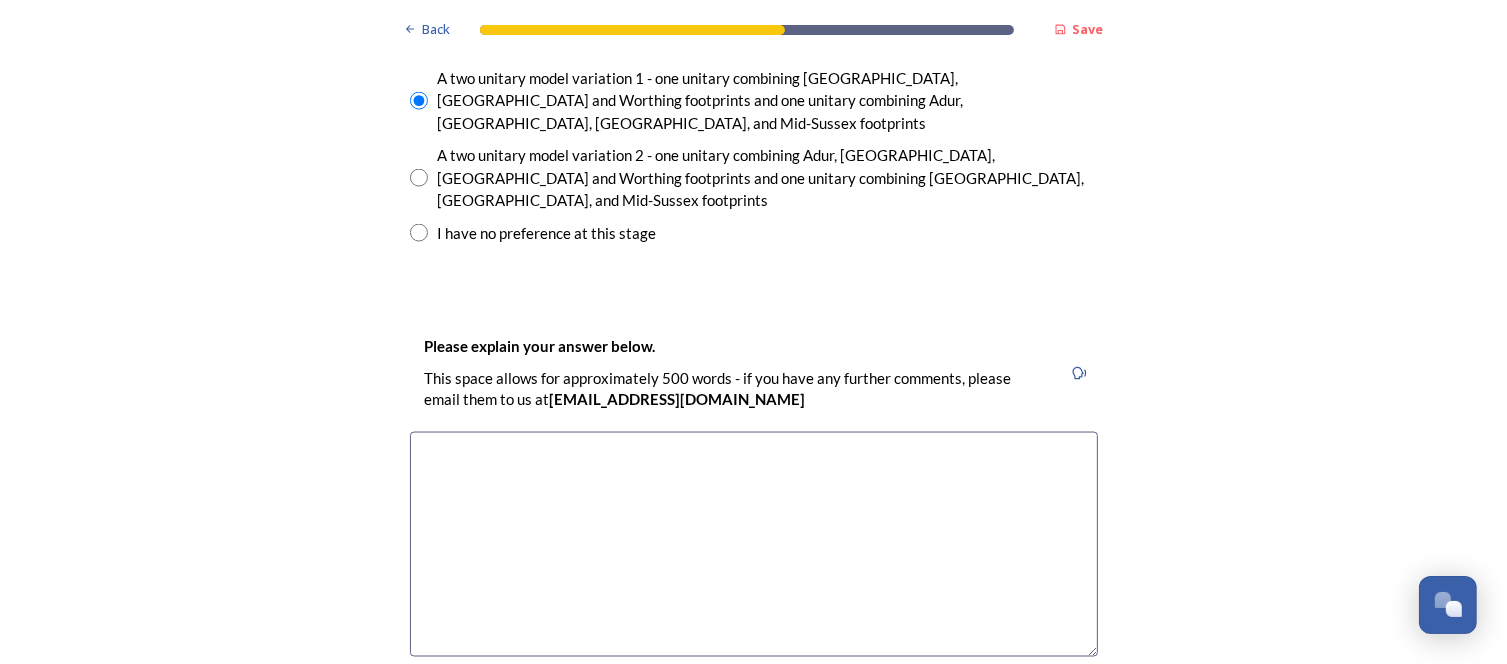 scroll, scrollTop: 3028, scrollLeft: 0, axis: vertical 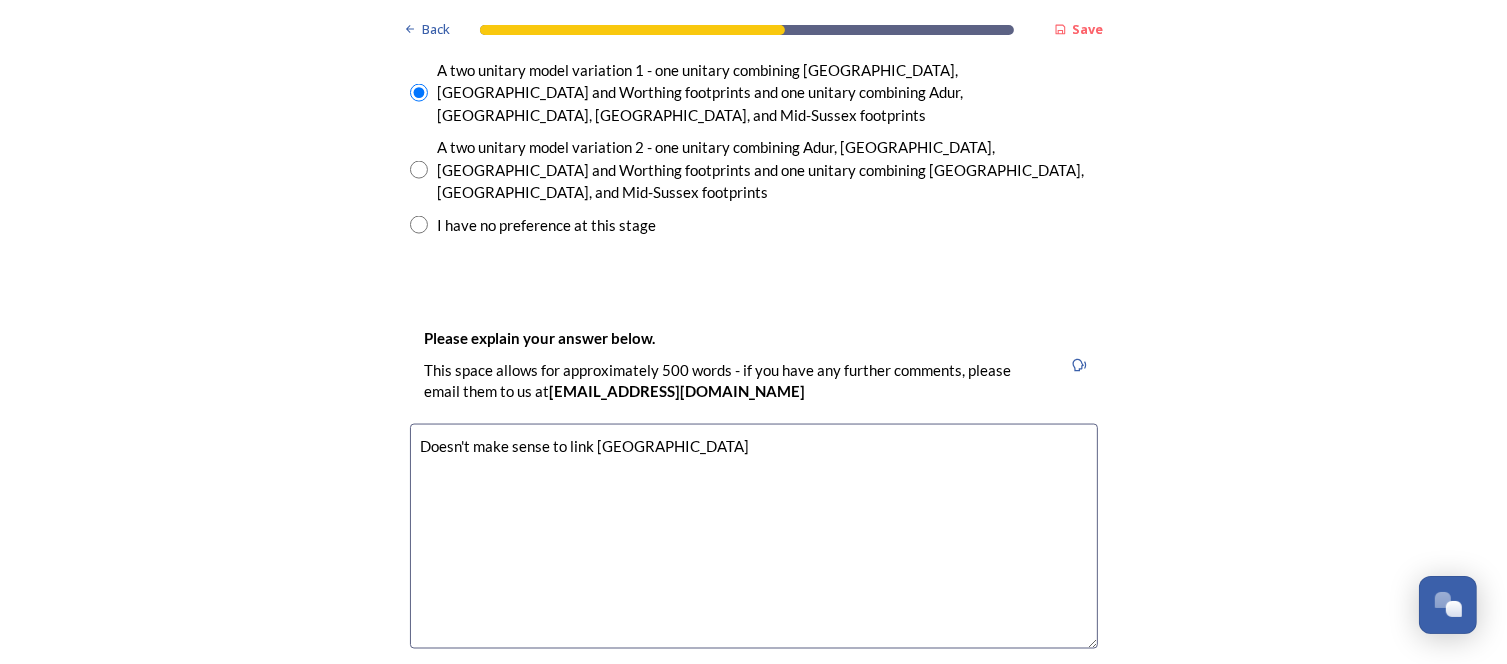 click on "Doesn't make sense to link Chichester" at bounding box center (754, 536) 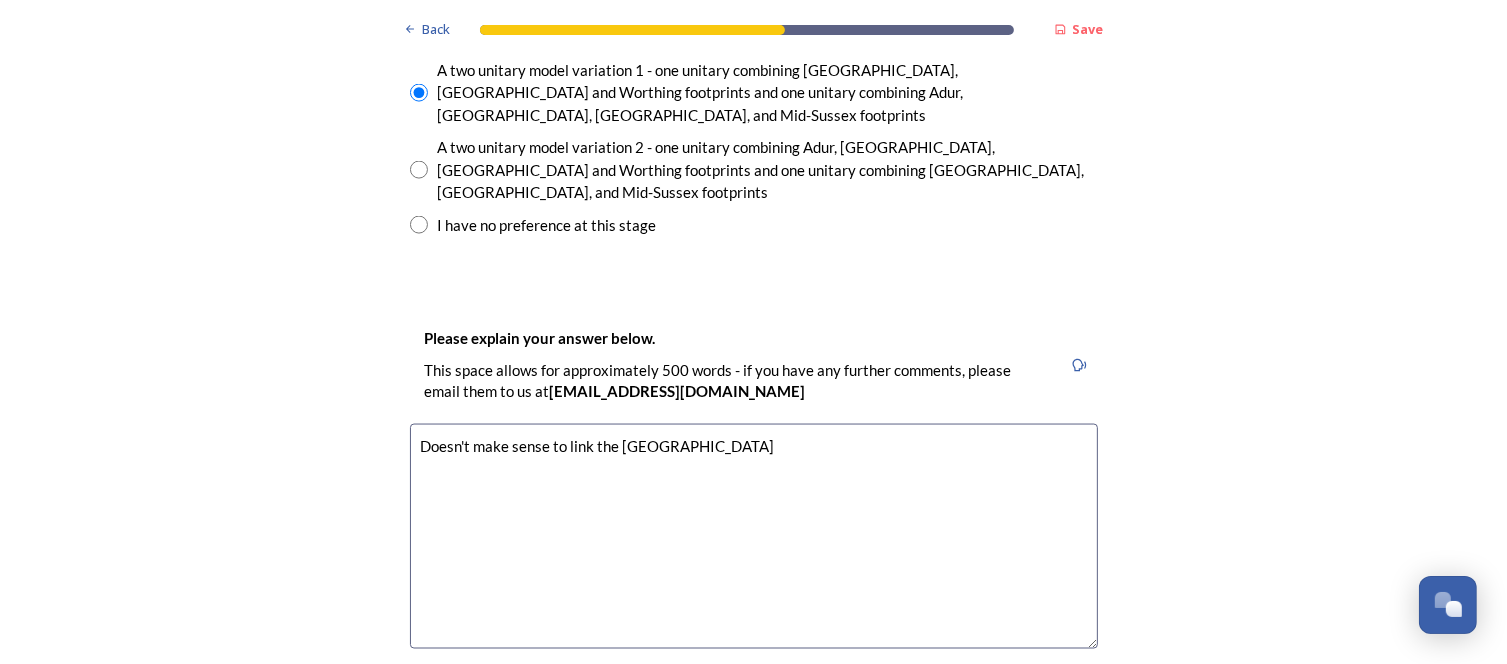 click on "Doesn't make sense to link the Chichester" at bounding box center [754, 536] 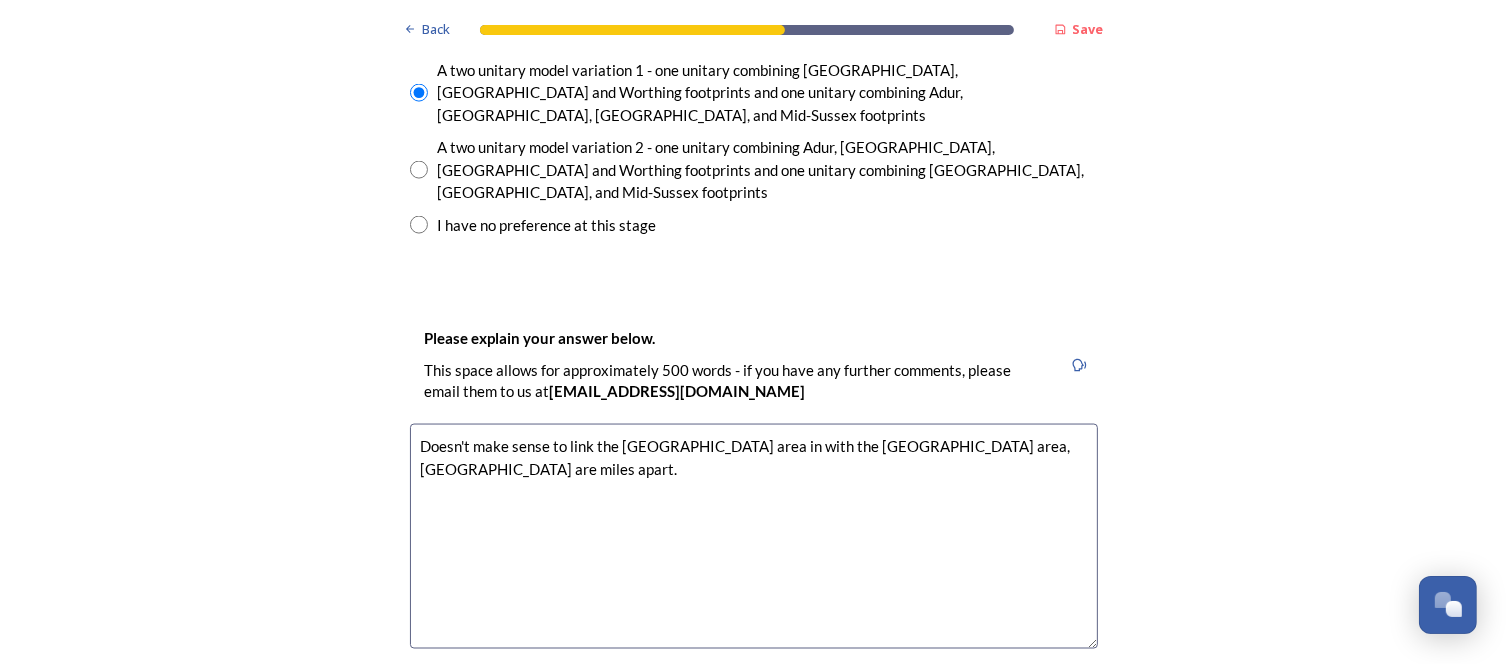 click on "Doesn't make sense to link the Chichester area in with the Crawly area, ghey are miles apart." at bounding box center [754, 536] 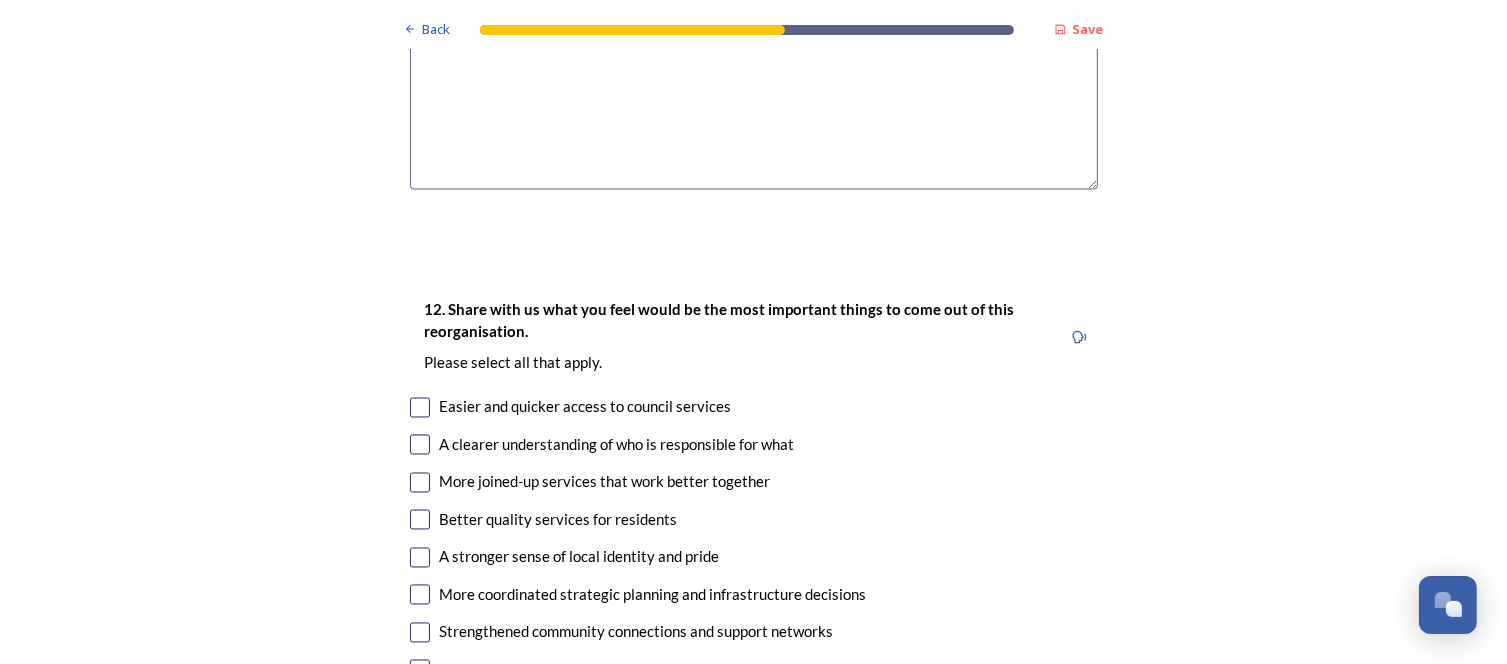 scroll, scrollTop: 3522, scrollLeft: 0, axis: vertical 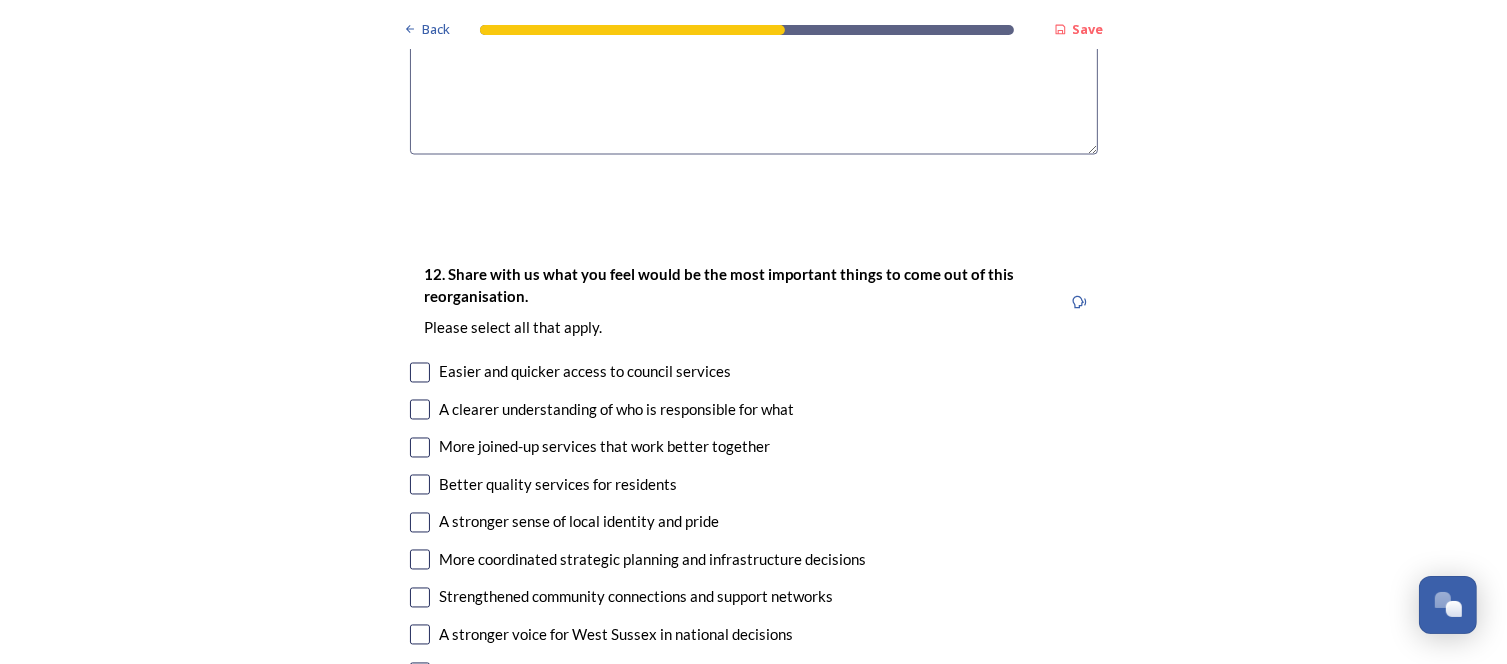 type on "Doesn't make sense to link the Chichester area in with the Crawly area, they are miles apart." 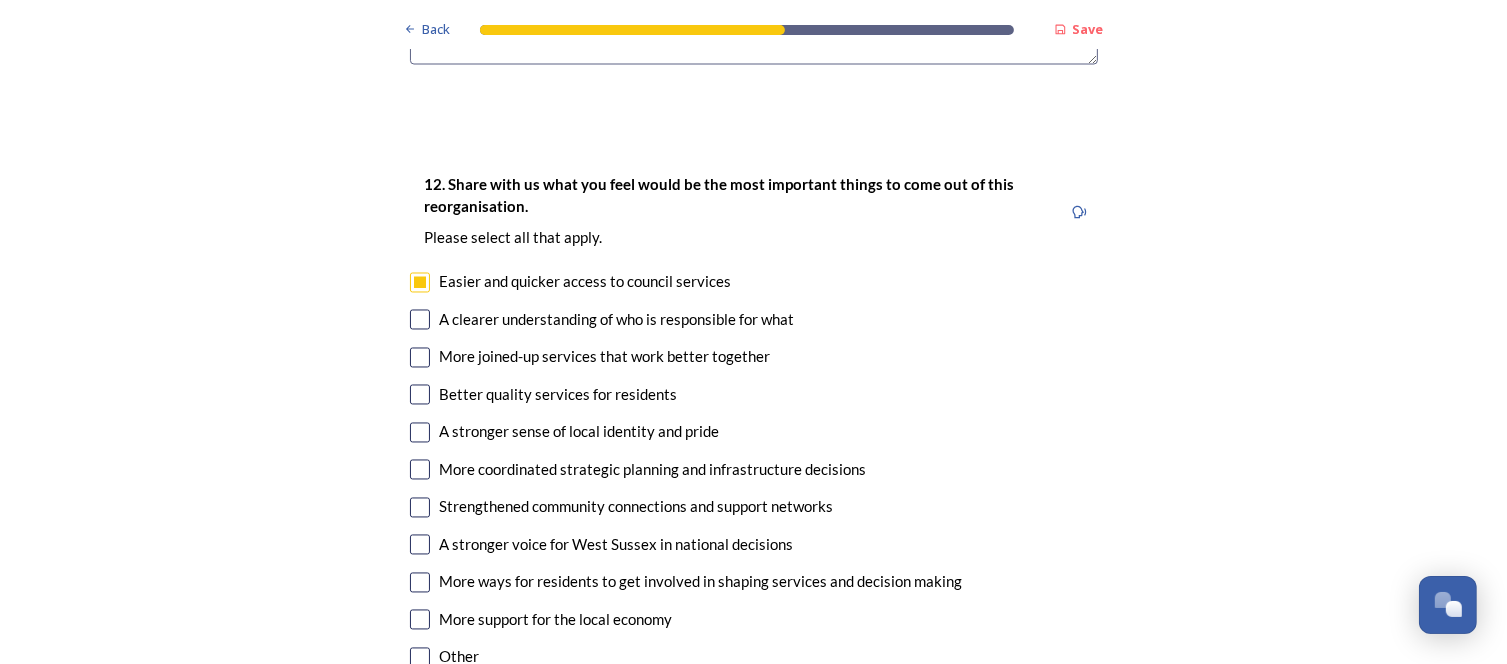 scroll, scrollTop: 3533, scrollLeft: 0, axis: vertical 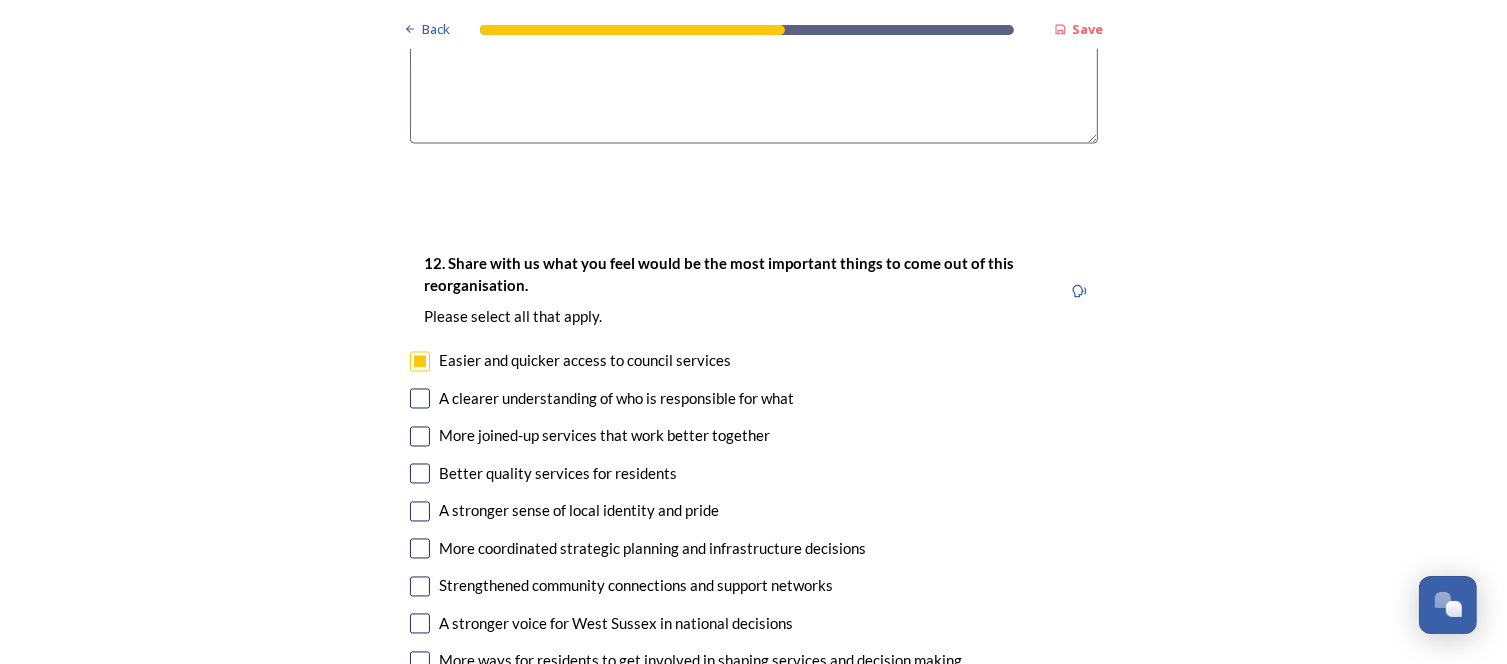 click at bounding box center [420, 437] 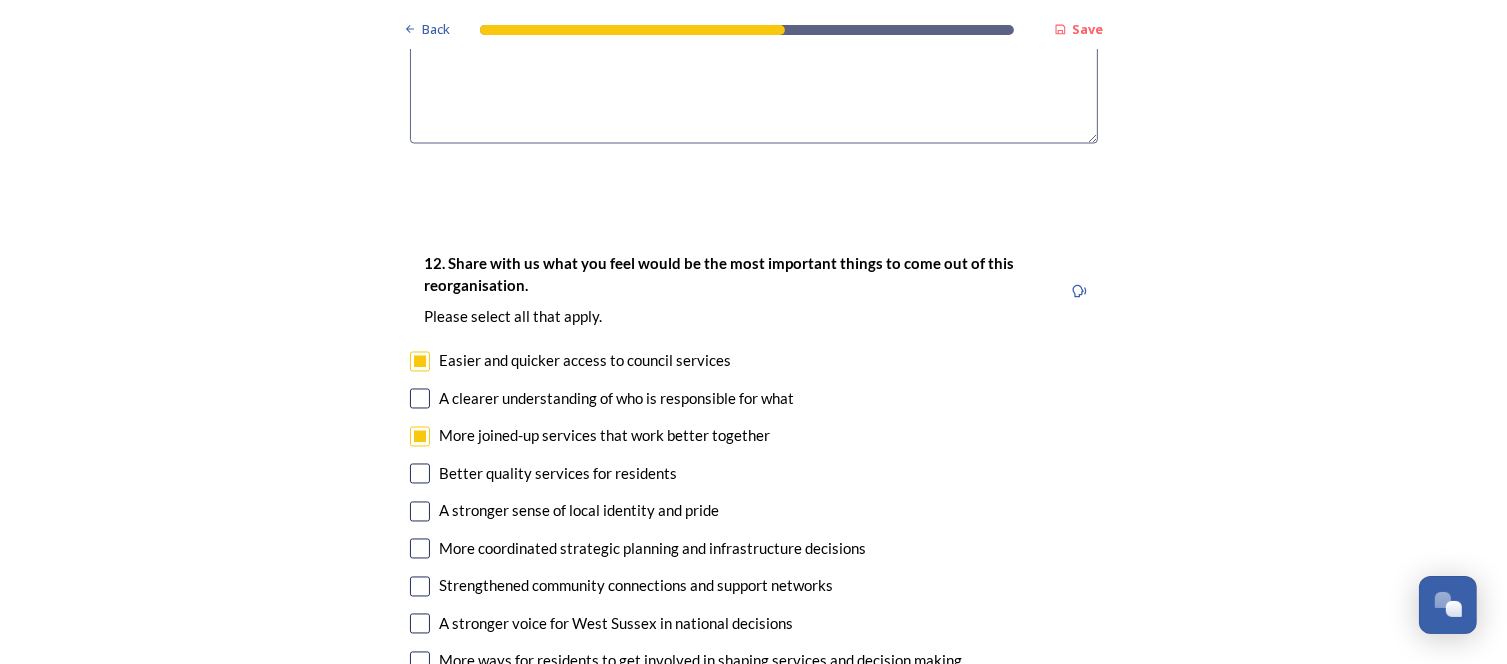 click at bounding box center (420, 737) 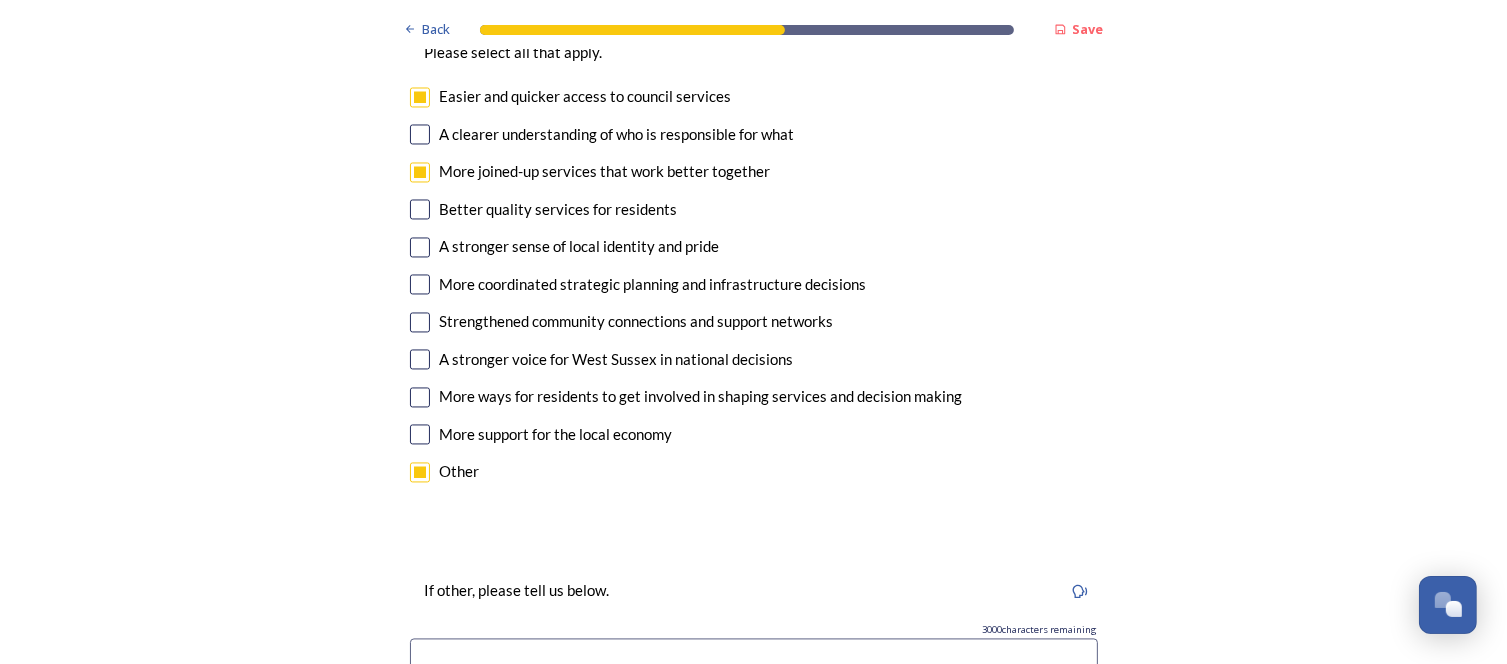 scroll, scrollTop: 3825, scrollLeft: 0, axis: vertical 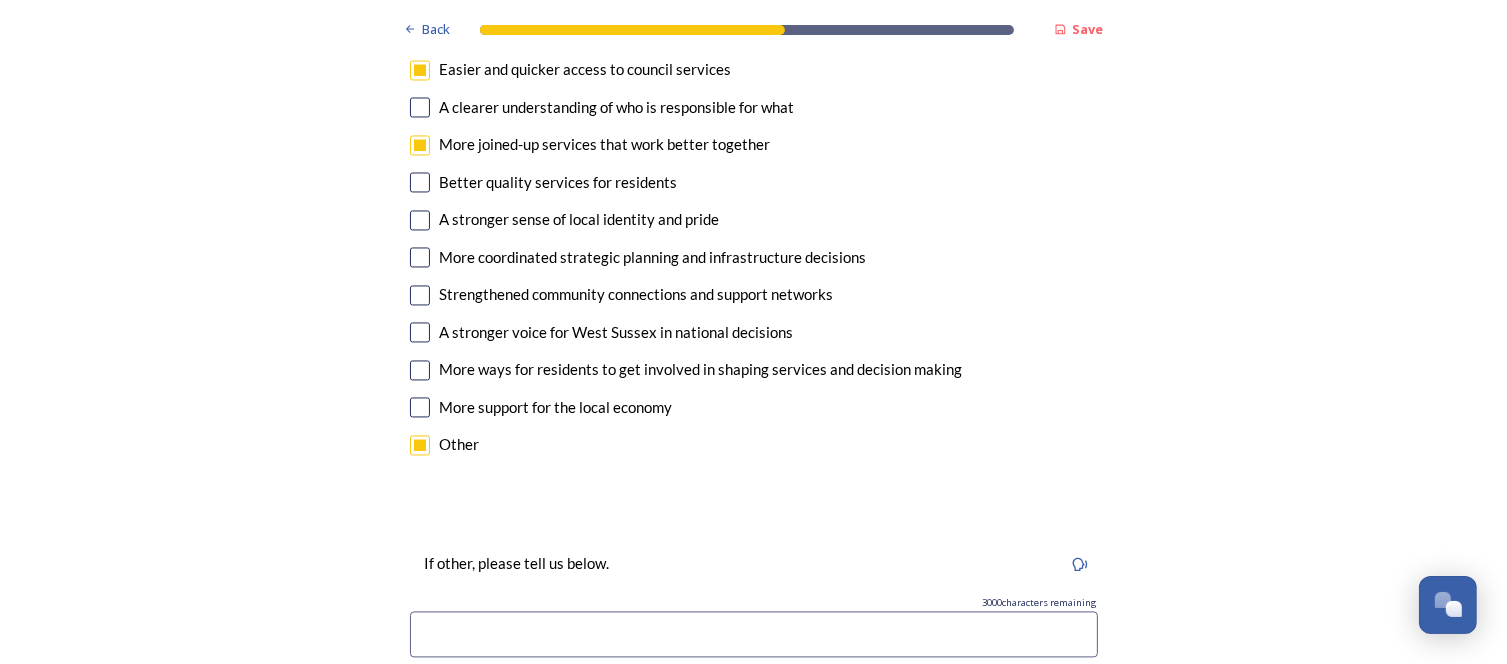 click at bounding box center (754, 634) 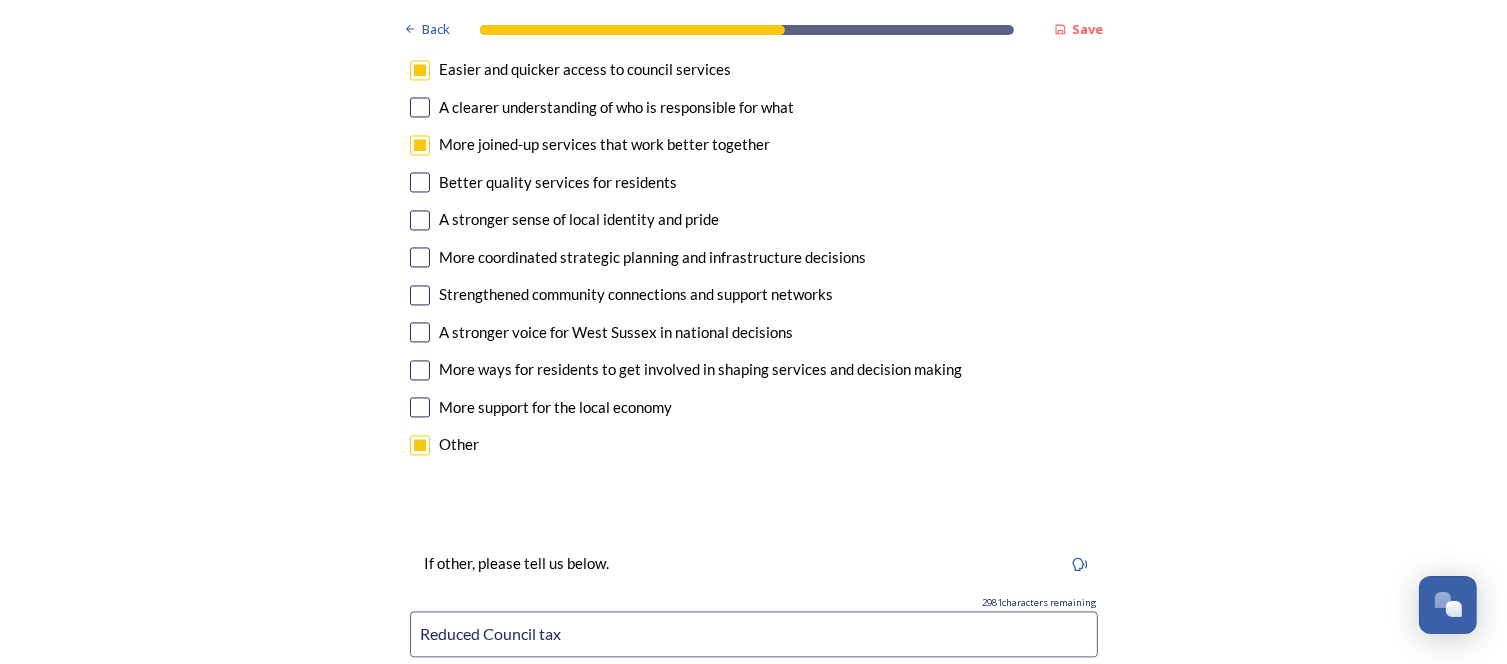 click on "Reduced Council tax" at bounding box center [754, 634] 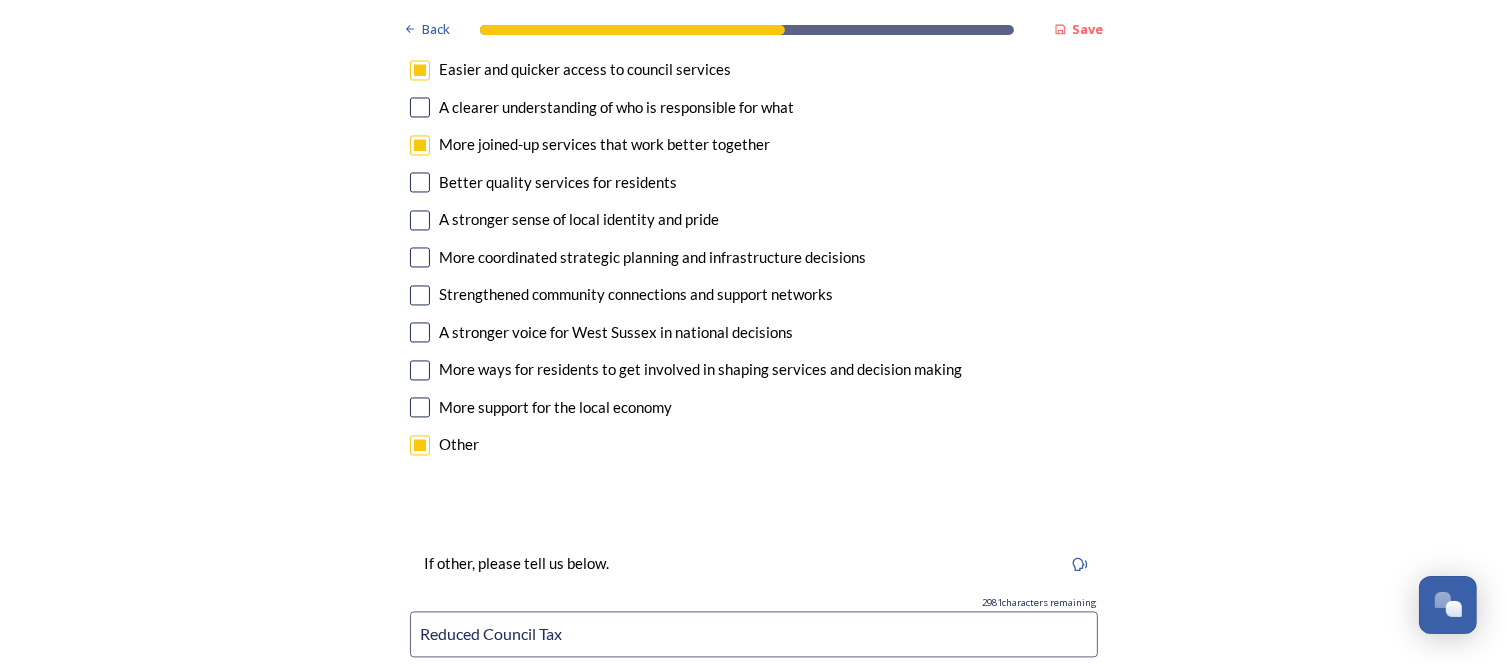 click on "Reduced Council Tax" at bounding box center [754, 634] 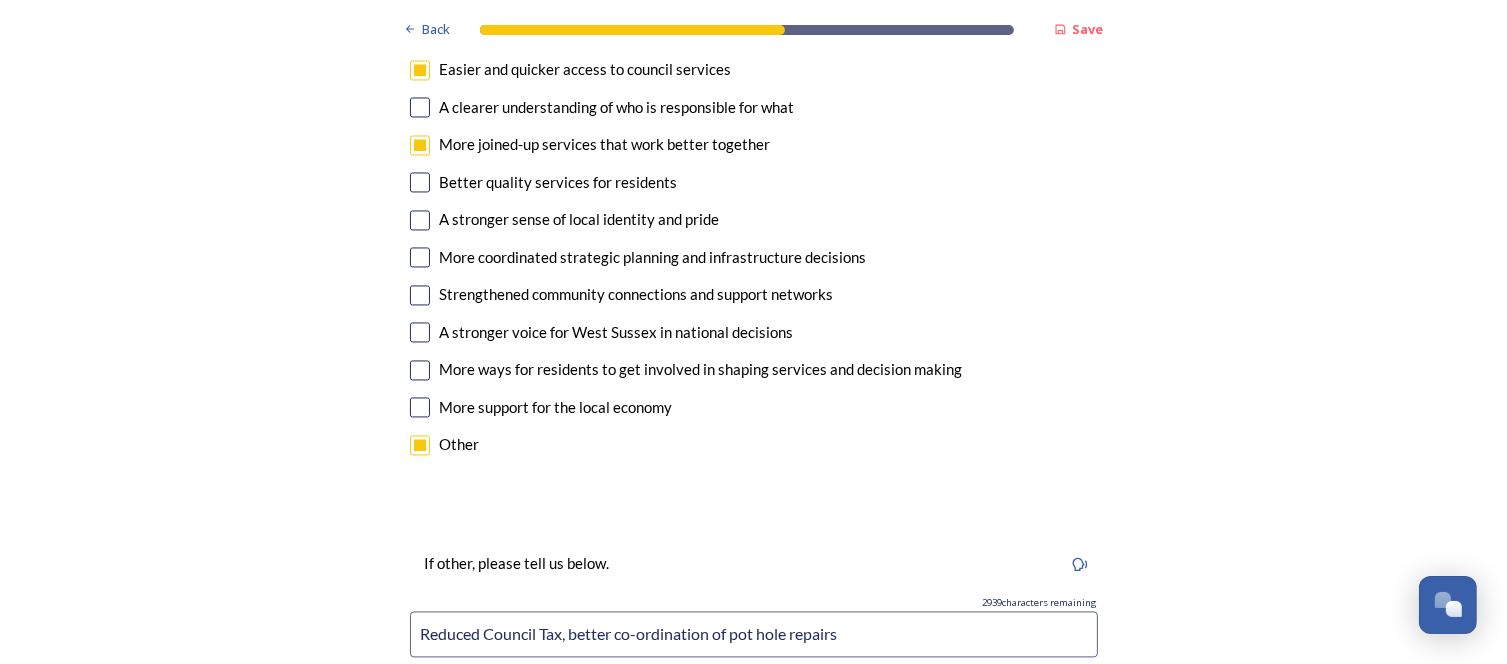 type on "Reduced Council Tax, better co-ordination of pot hole repairs" 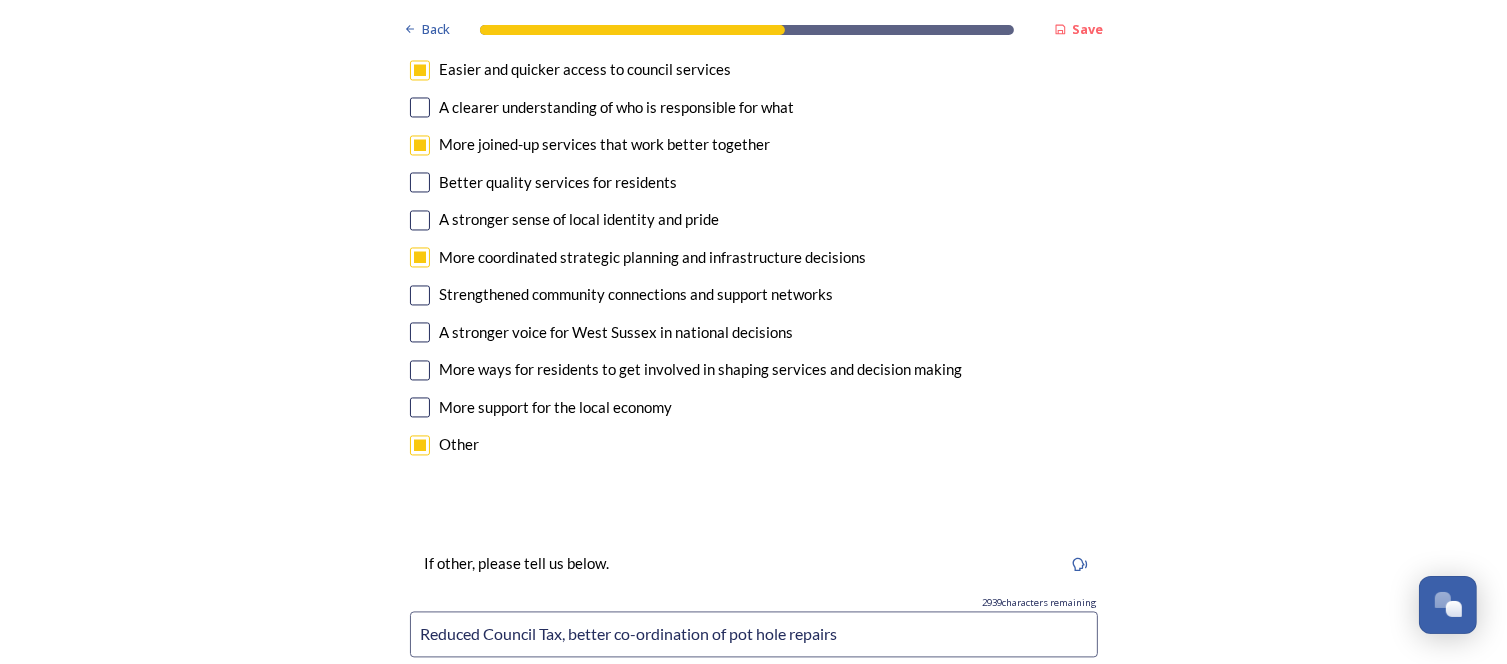 click at bounding box center [420, 182] 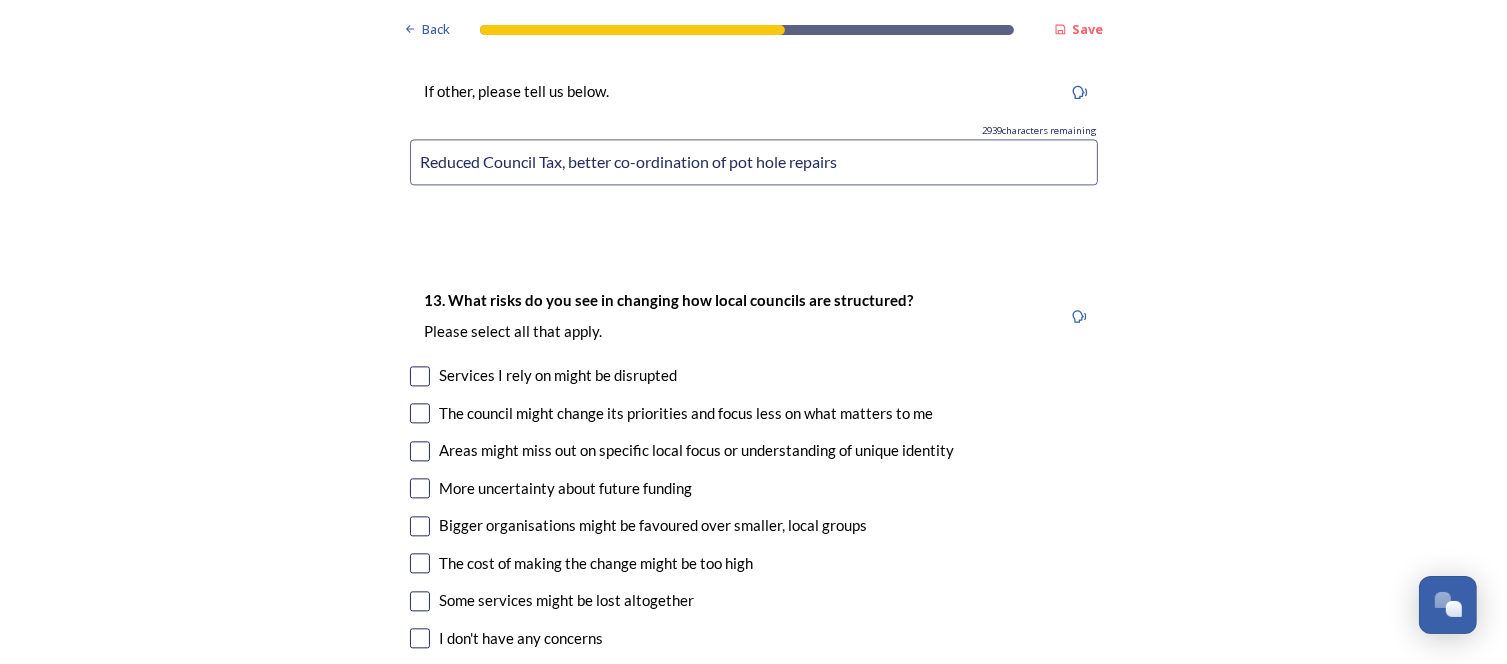 scroll, scrollTop: 4316, scrollLeft: 0, axis: vertical 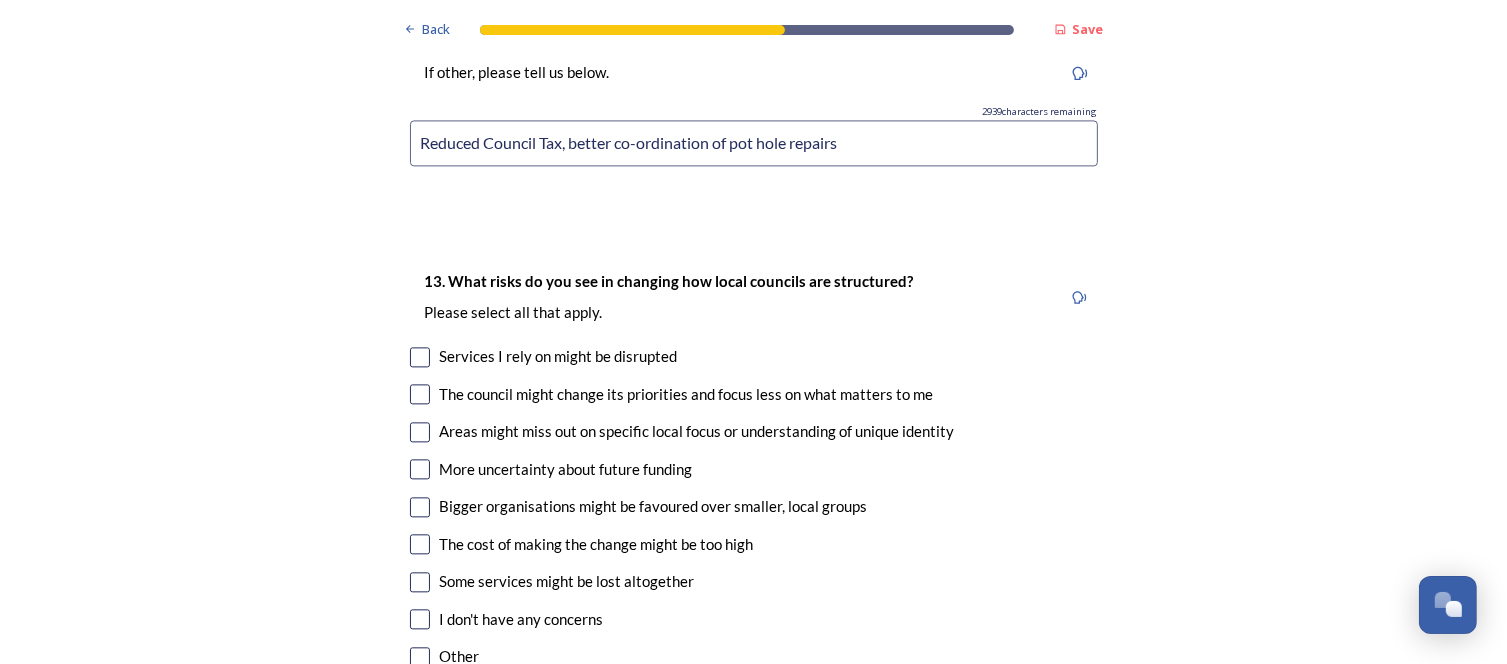 click at bounding box center (420, 544) 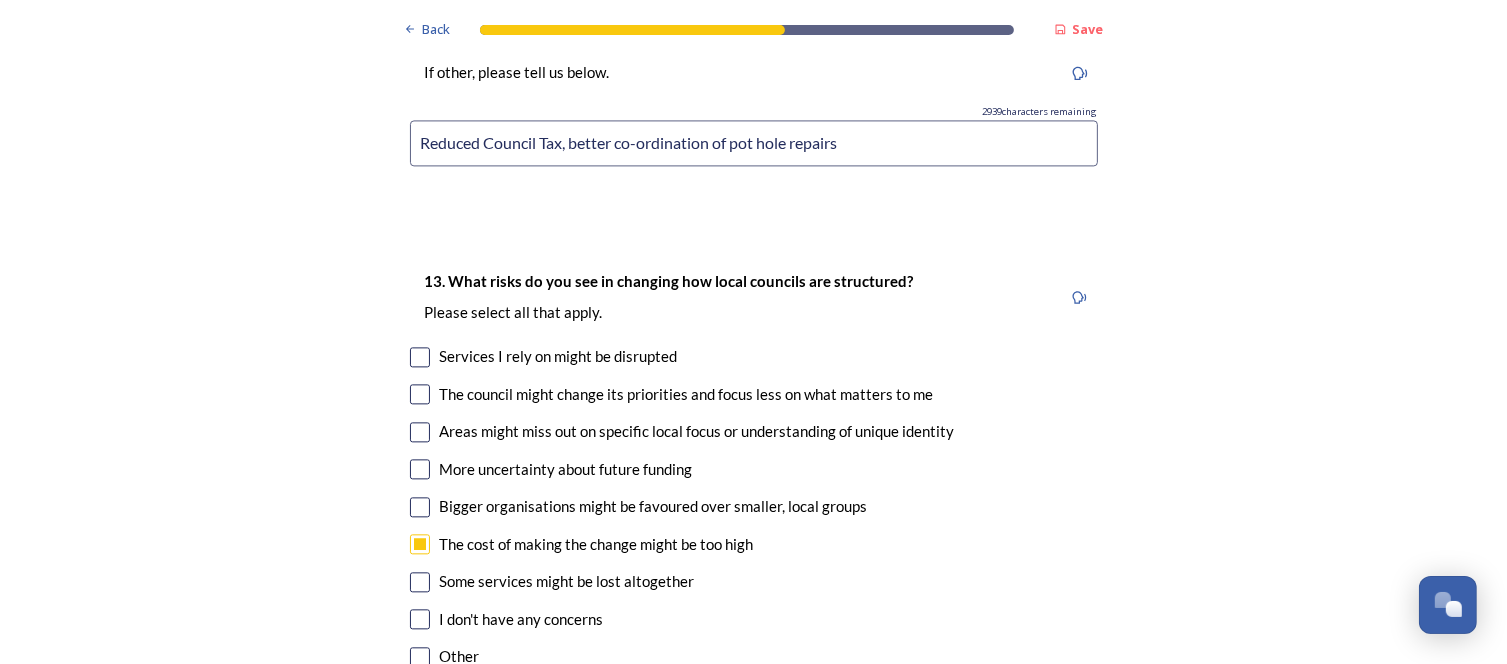 click at bounding box center (420, 394) 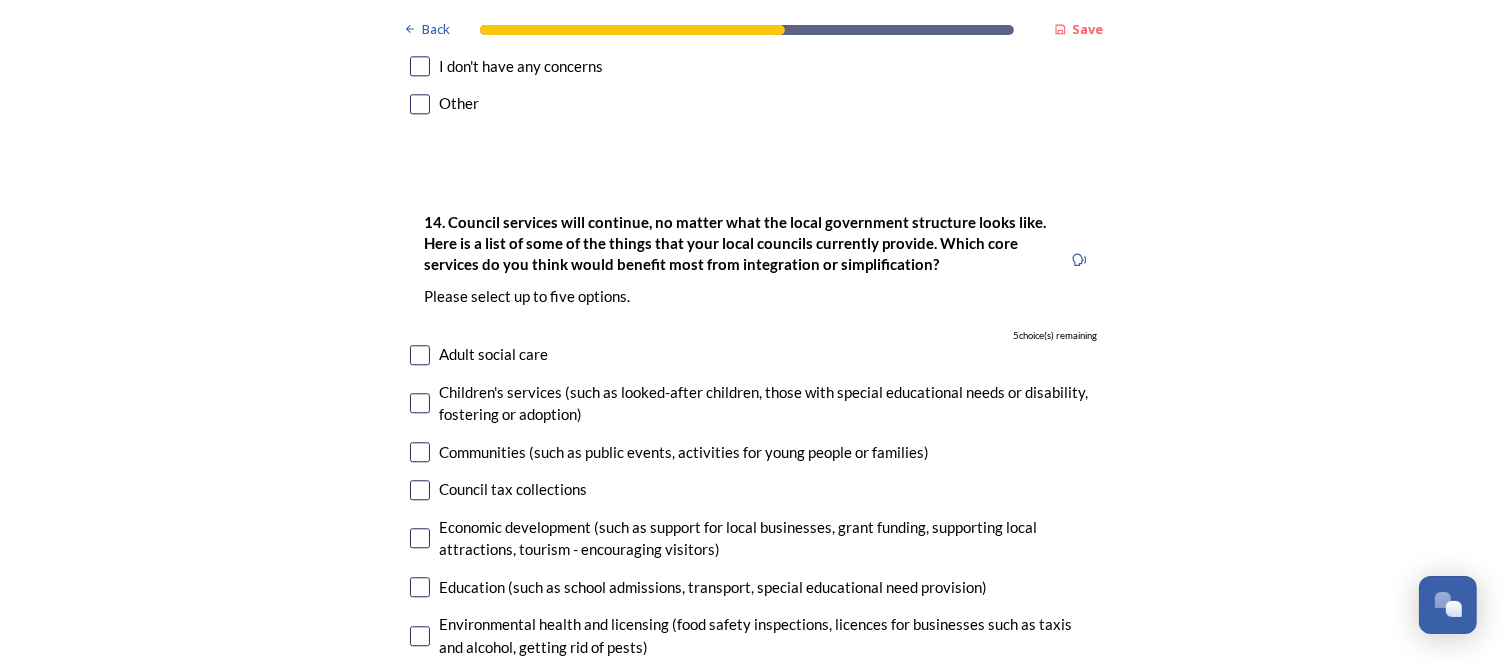 scroll, scrollTop: 4878, scrollLeft: 0, axis: vertical 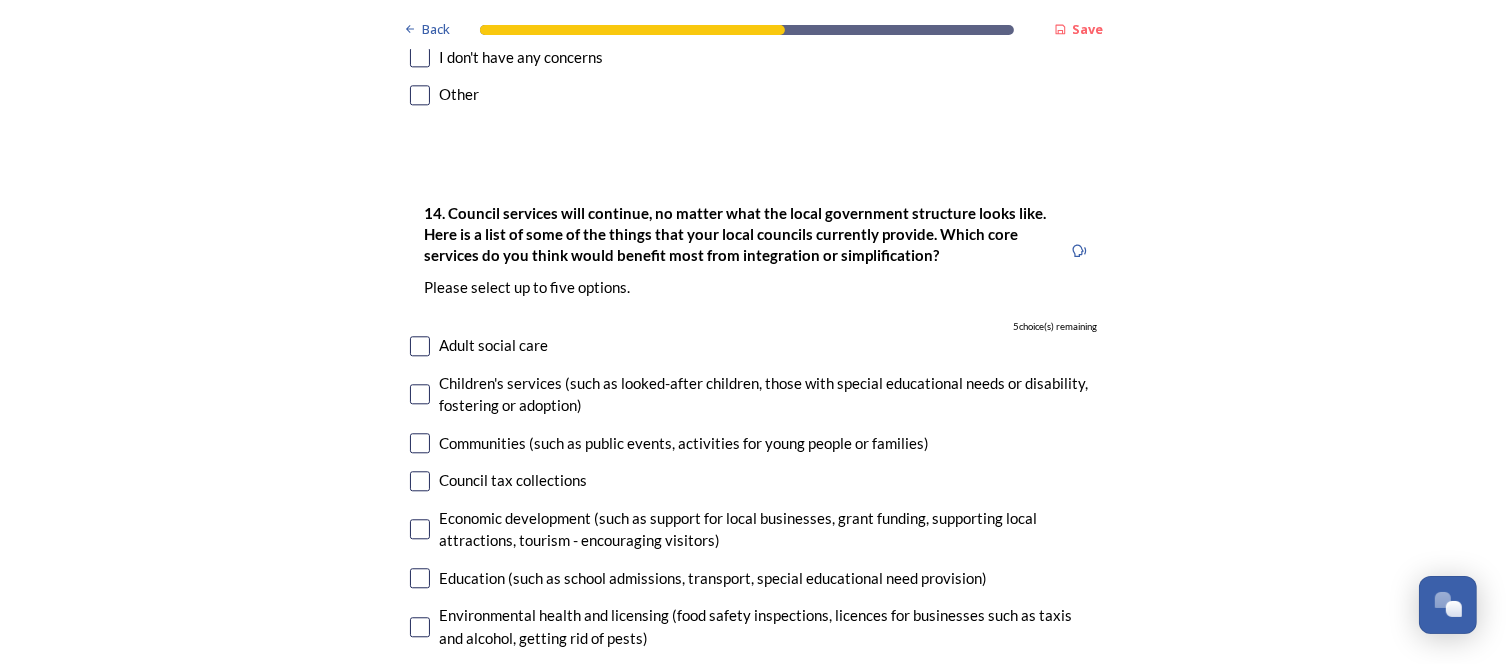 click at bounding box center [420, 481] 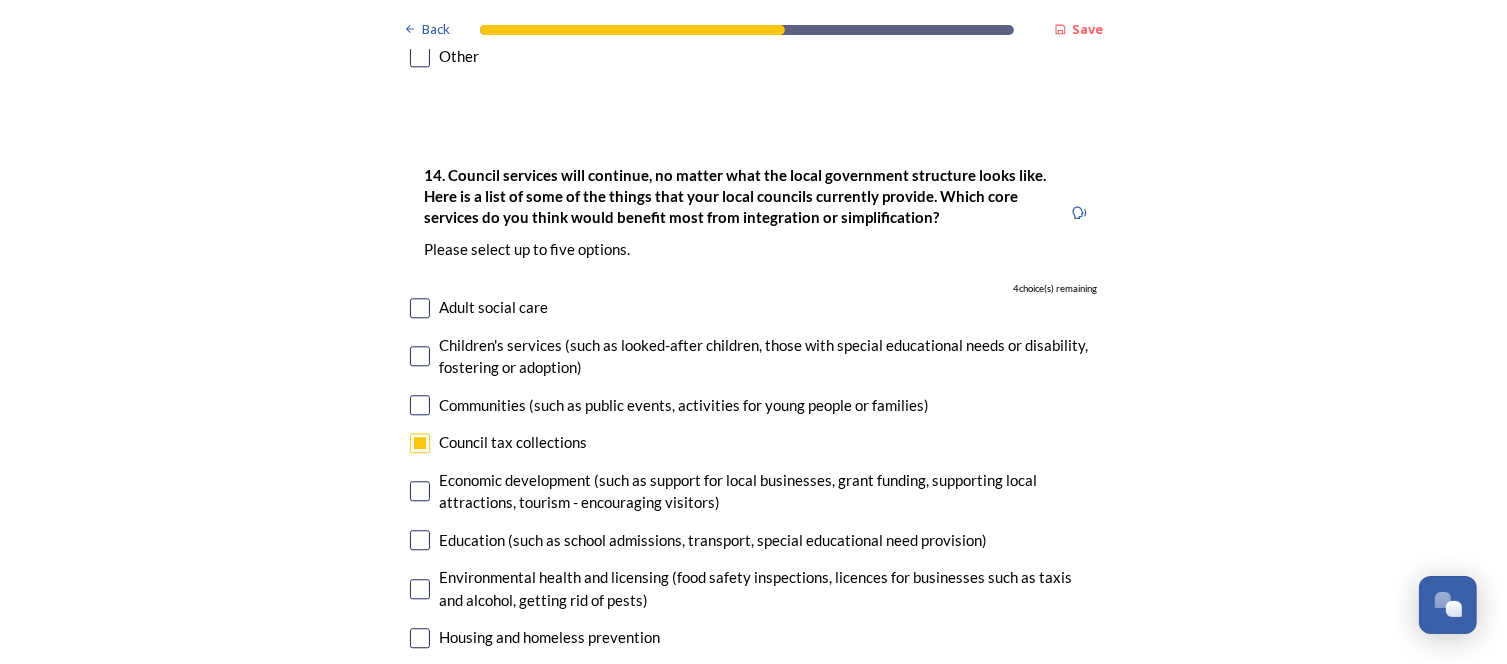 scroll, scrollTop: 4944, scrollLeft: 0, axis: vertical 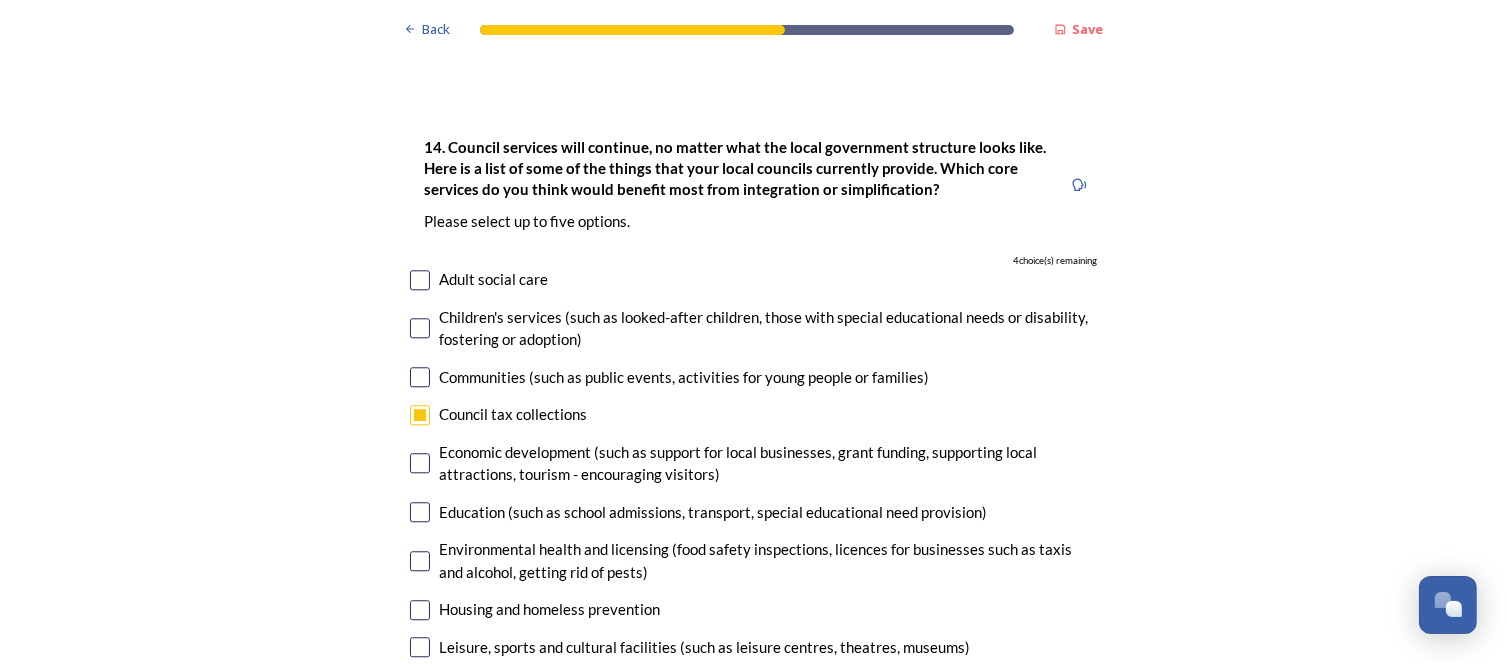 click at bounding box center [420, 280] 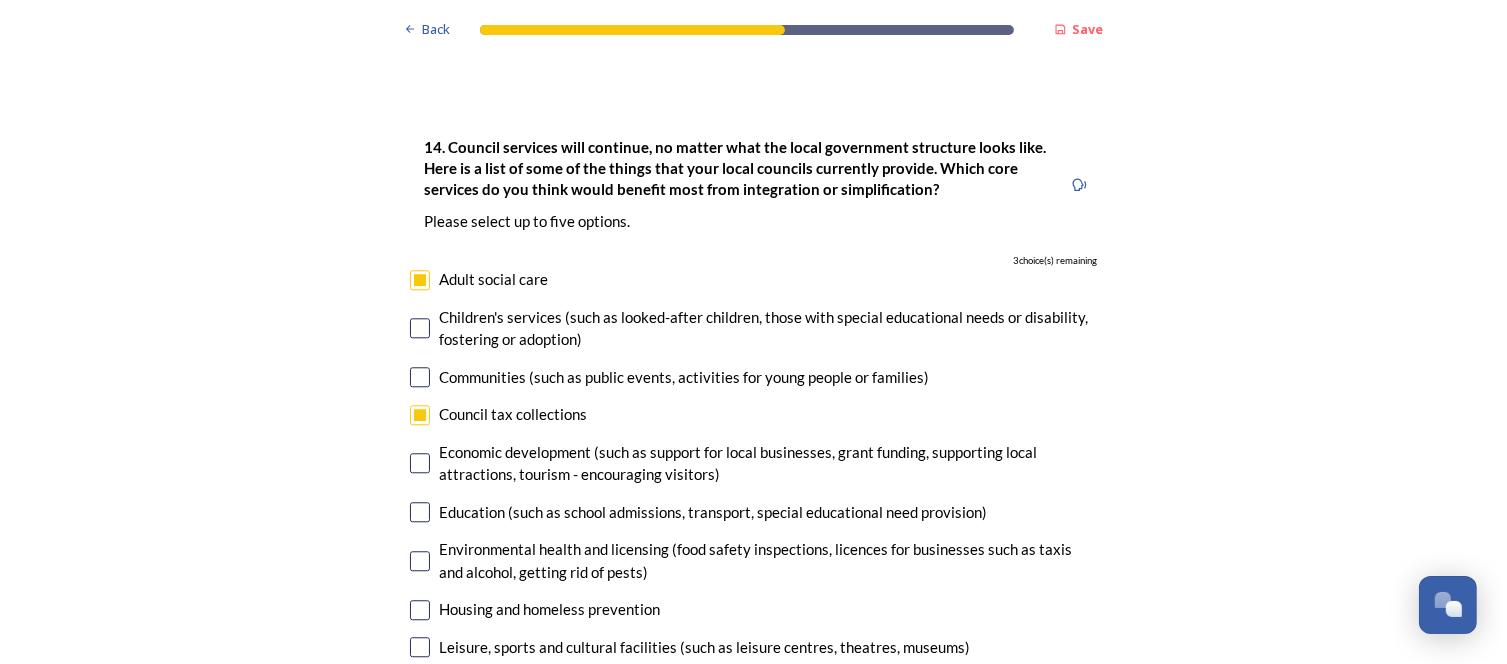 click at bounding box center [420, 415] 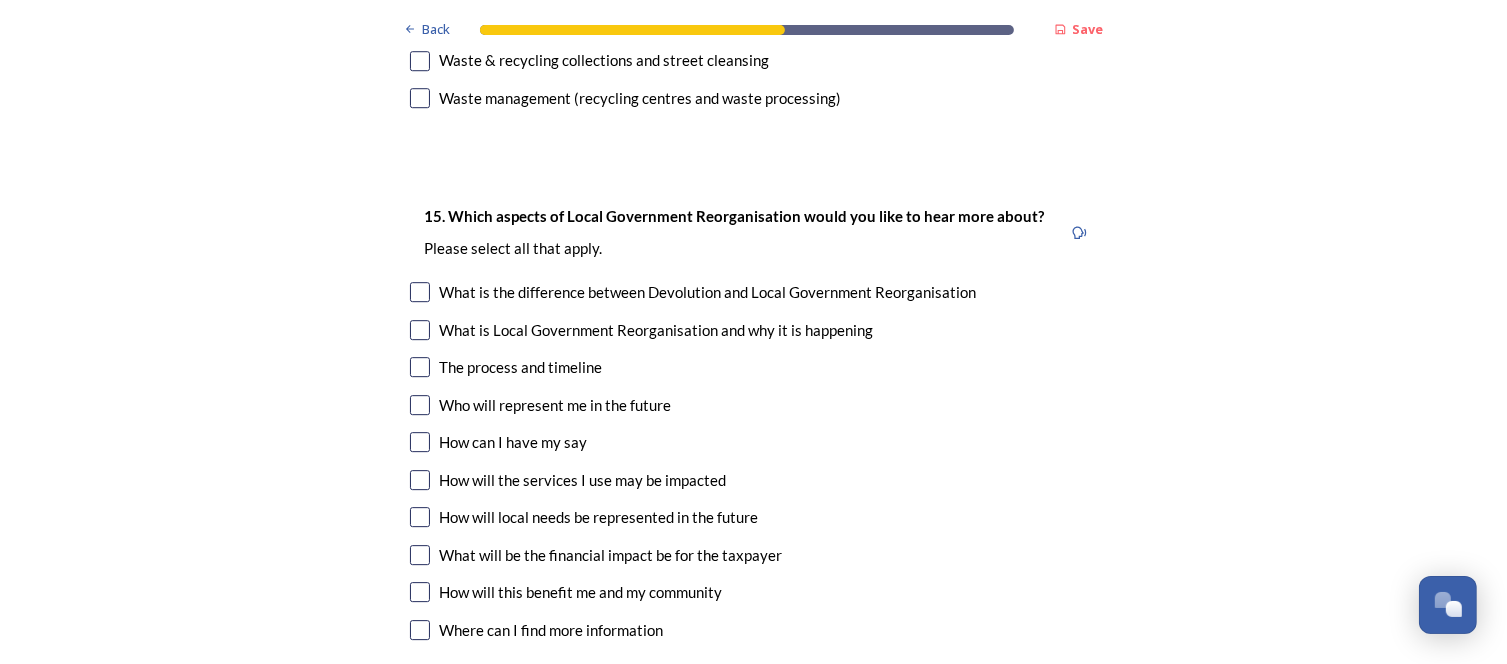 scroll, scrollTop: 5904, scrollLeft: 0, axis: vertical 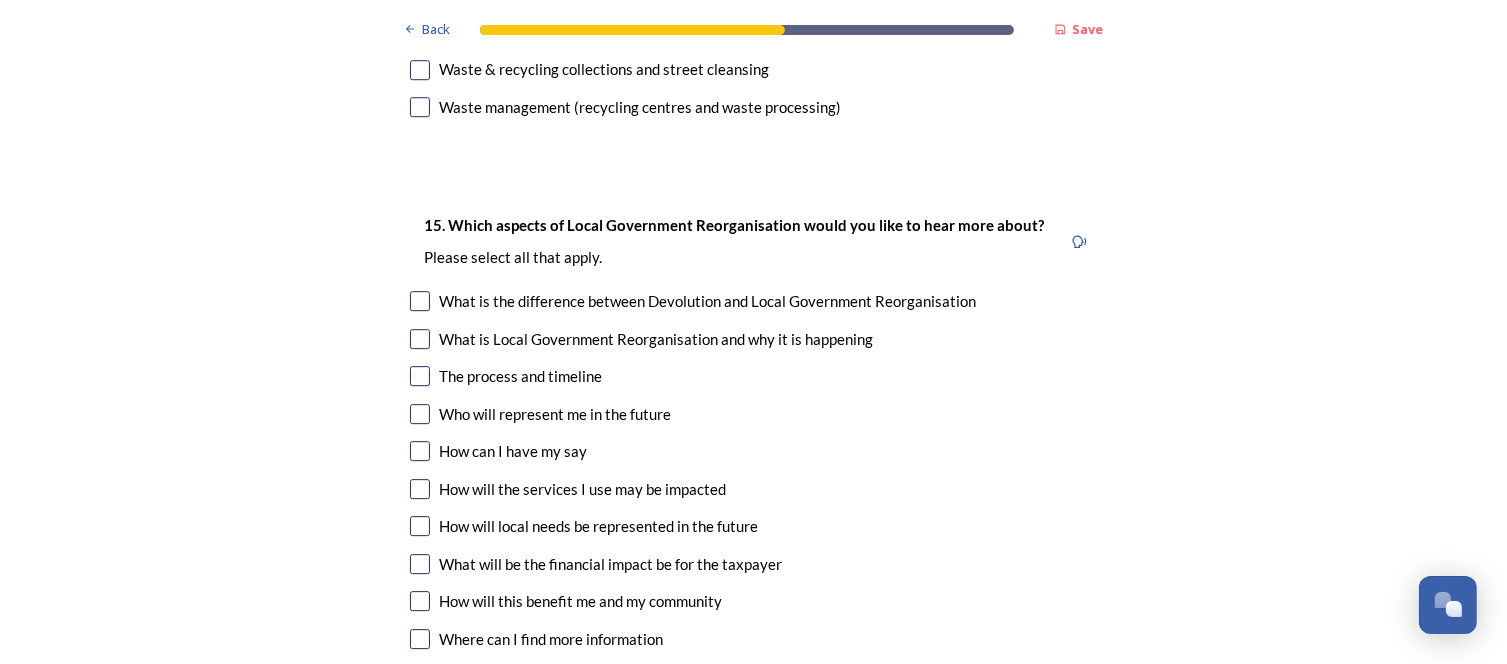 click at bounding box center [420, 564] 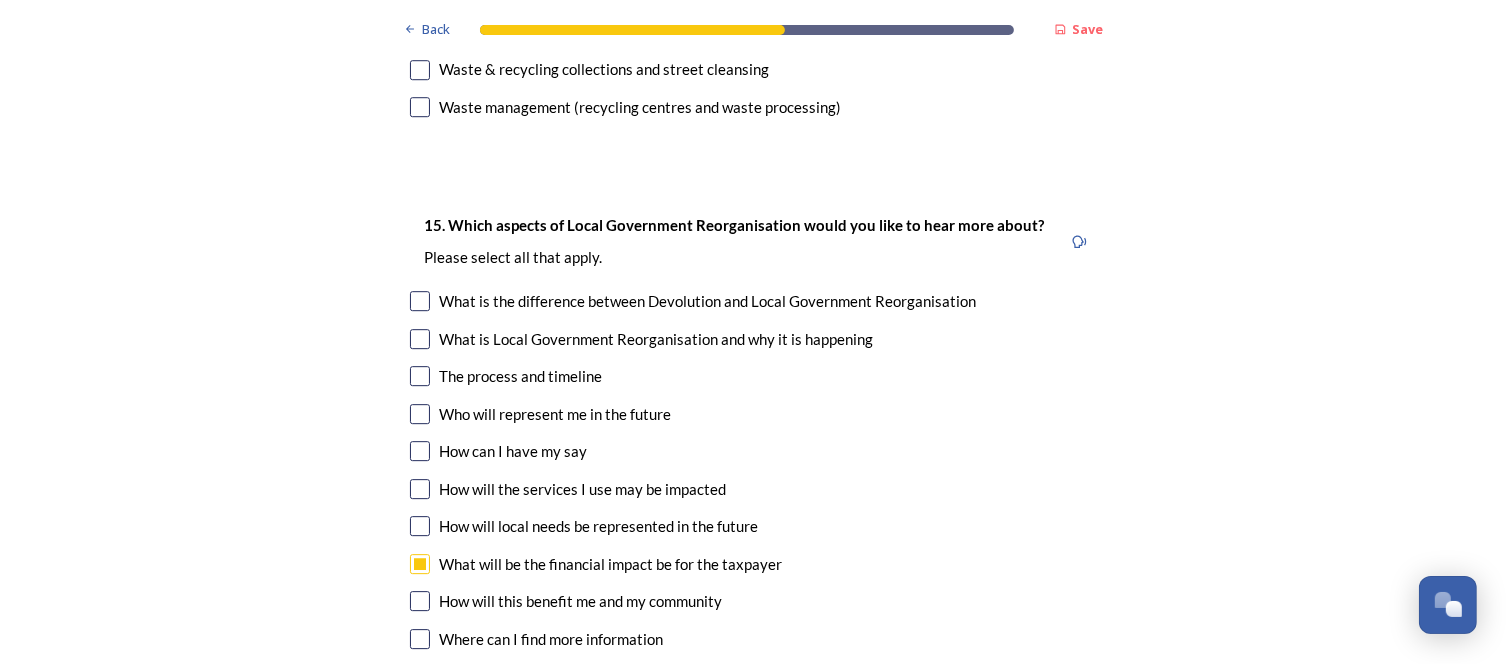 click at bounding box center (420, 601) 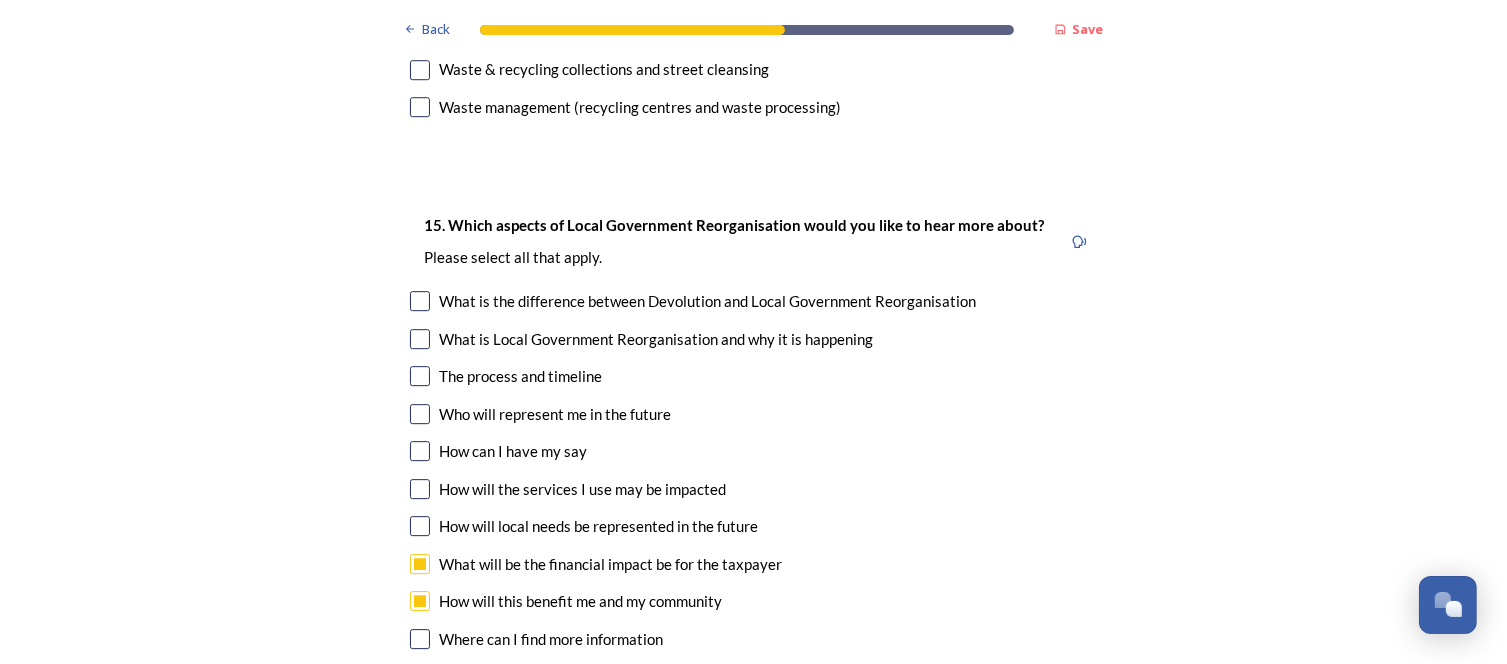 click at bounding box center [420, 526] 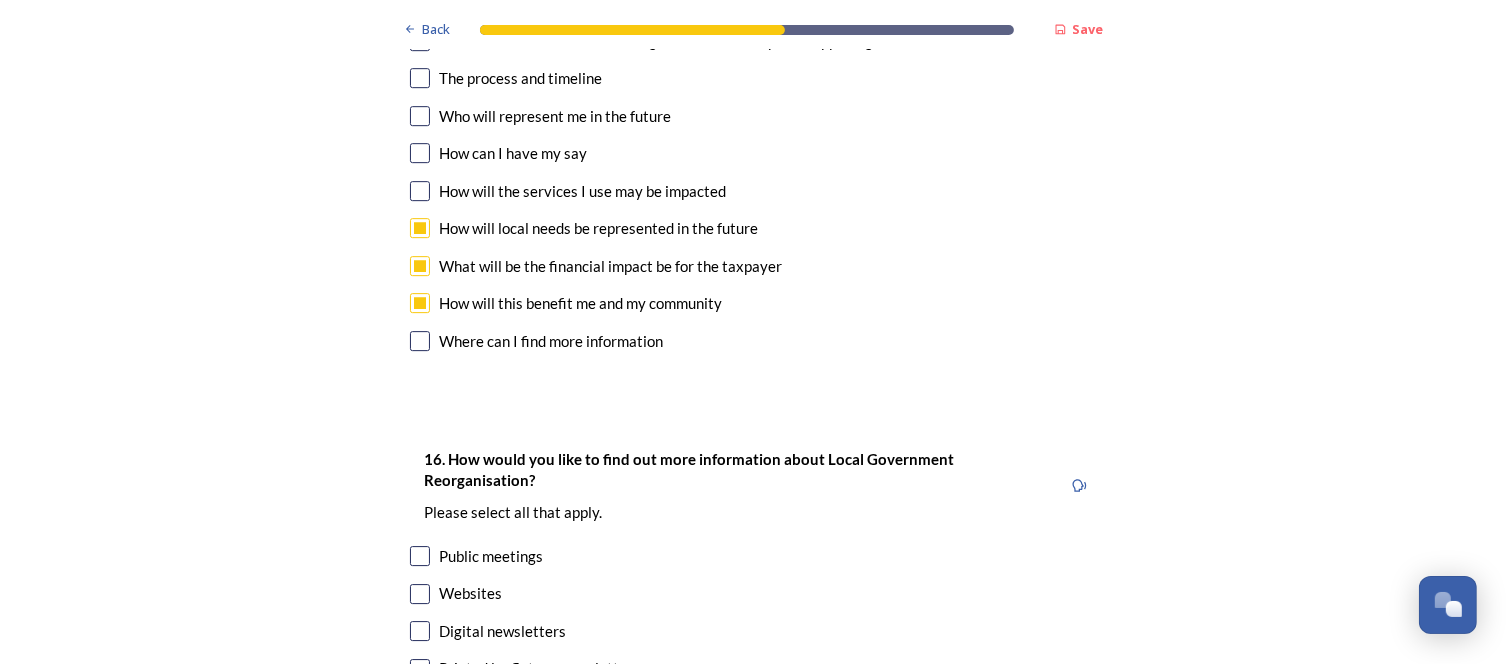 scroll, scrollTop: 6264, scrollLeft: 0, axis: vertical 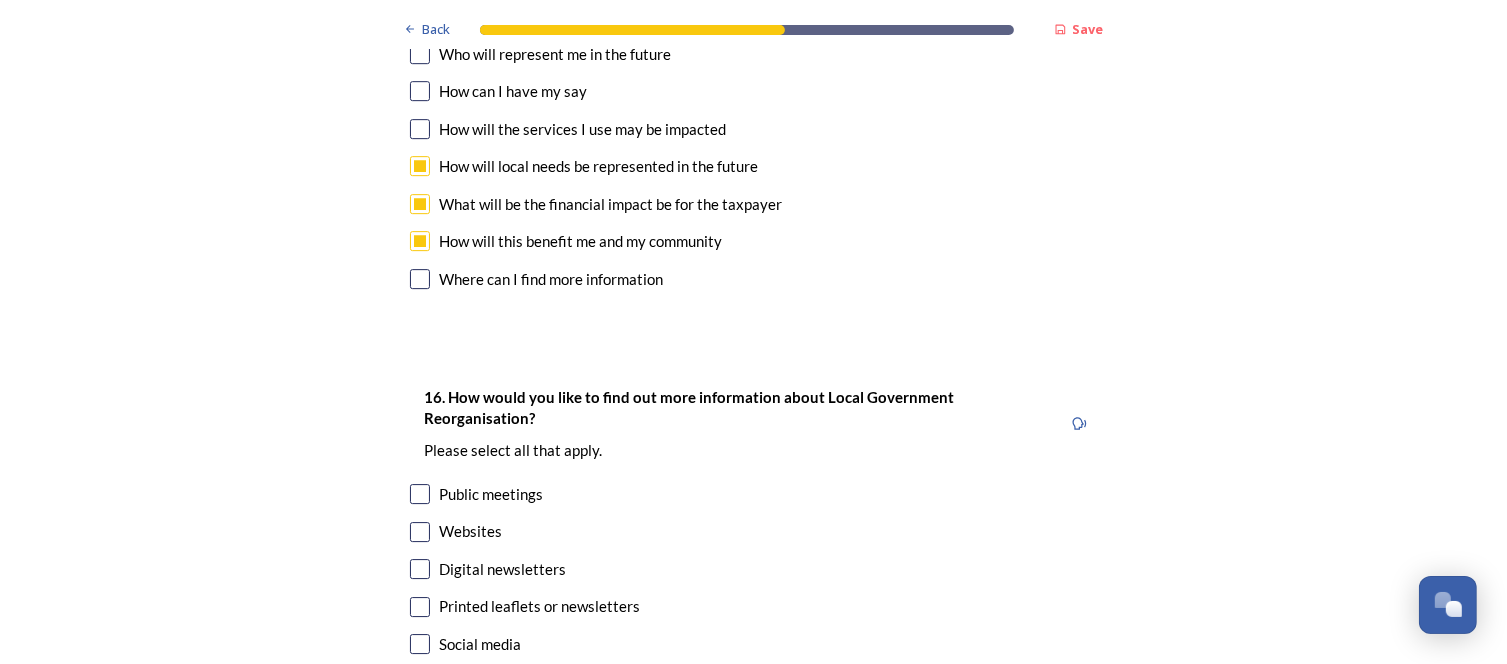 click at bounding box center [420, 532] 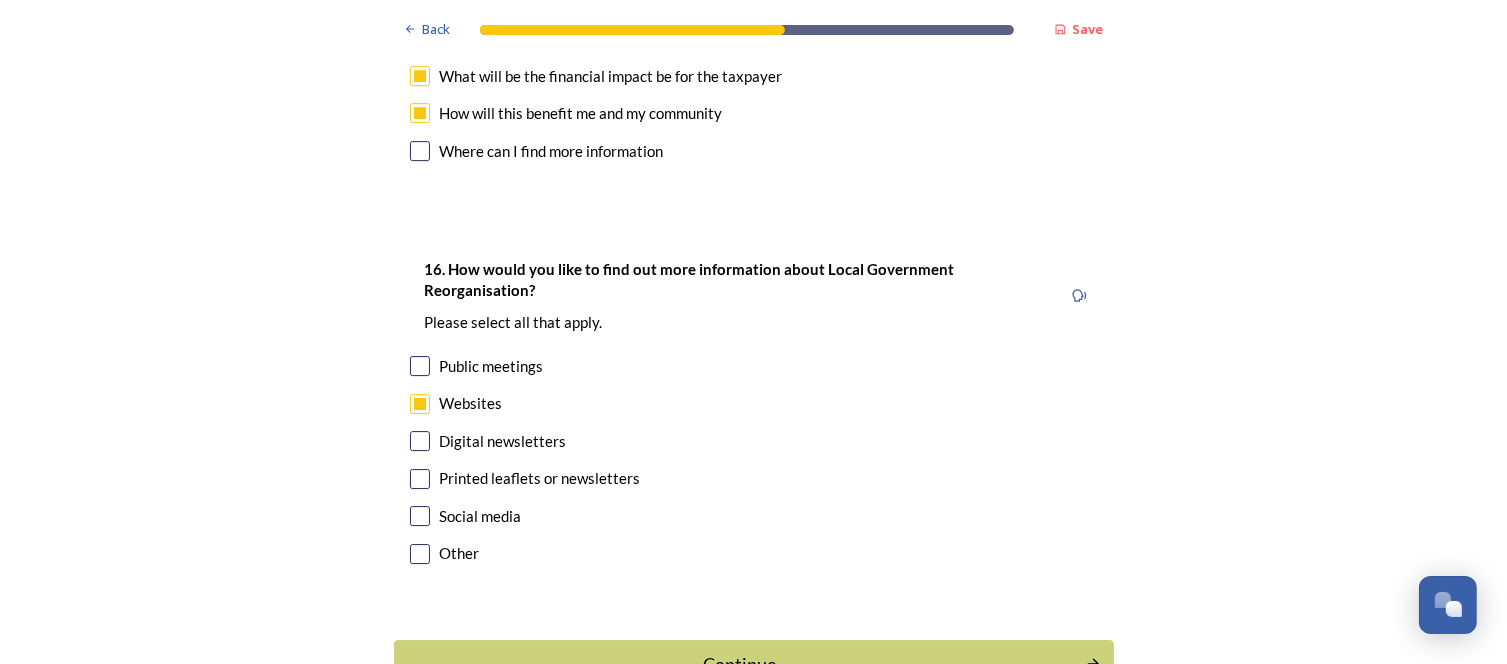 scroll, scrollTop: 6428, scrollLeft: 0, axis: vertical 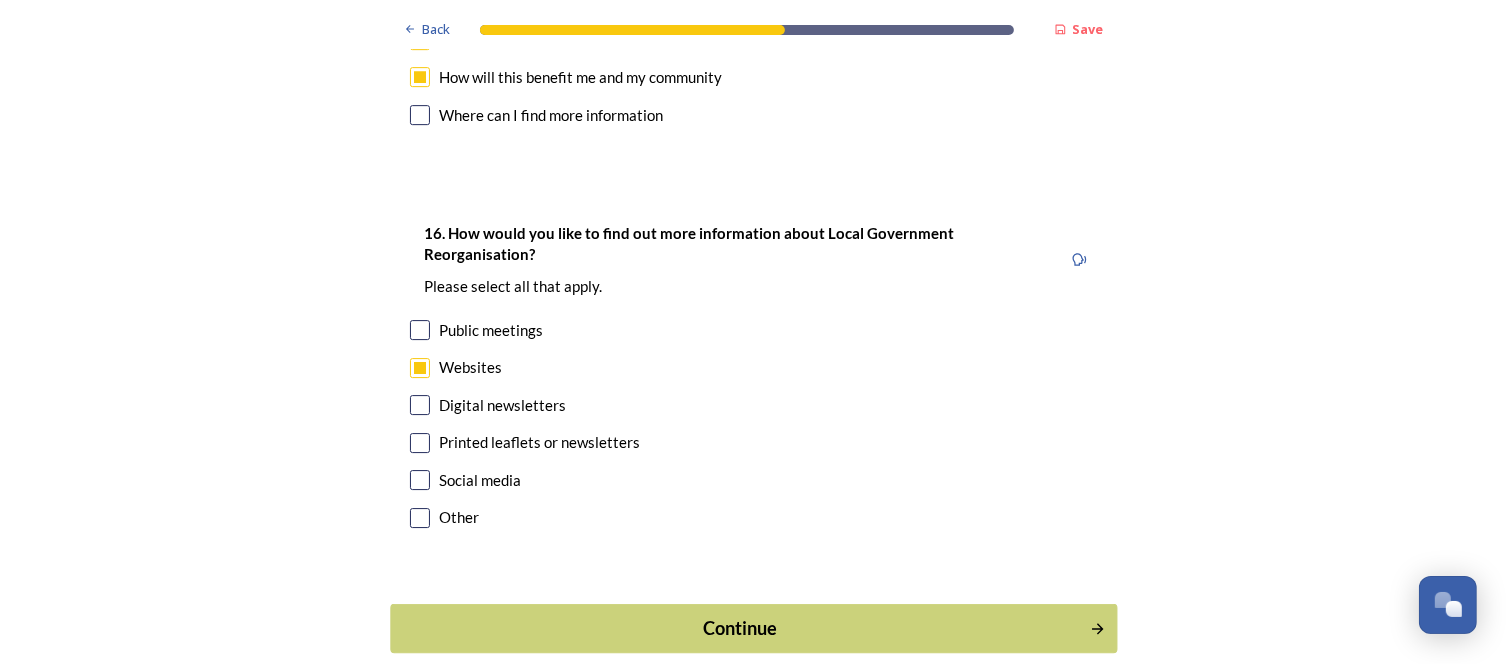click on "Continue" at bounding box center [739, 628] 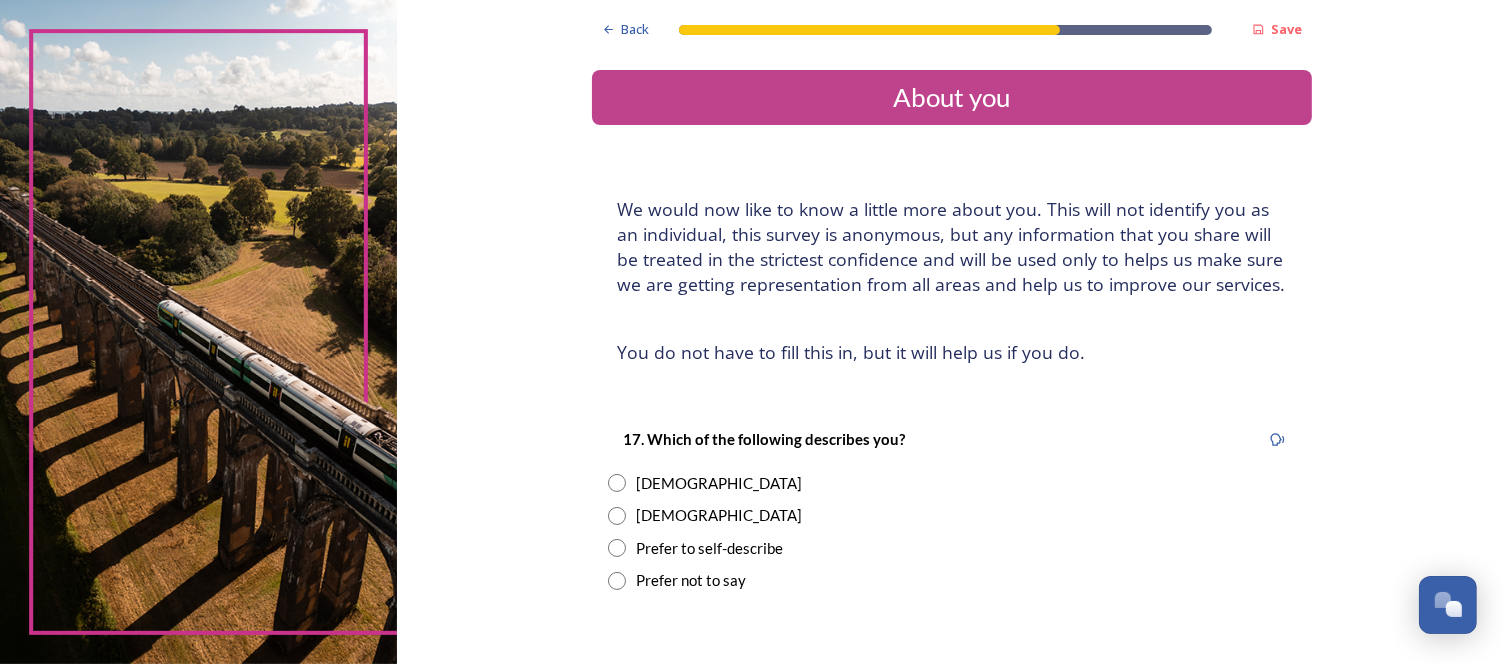 click at bounding box center (617, 516) 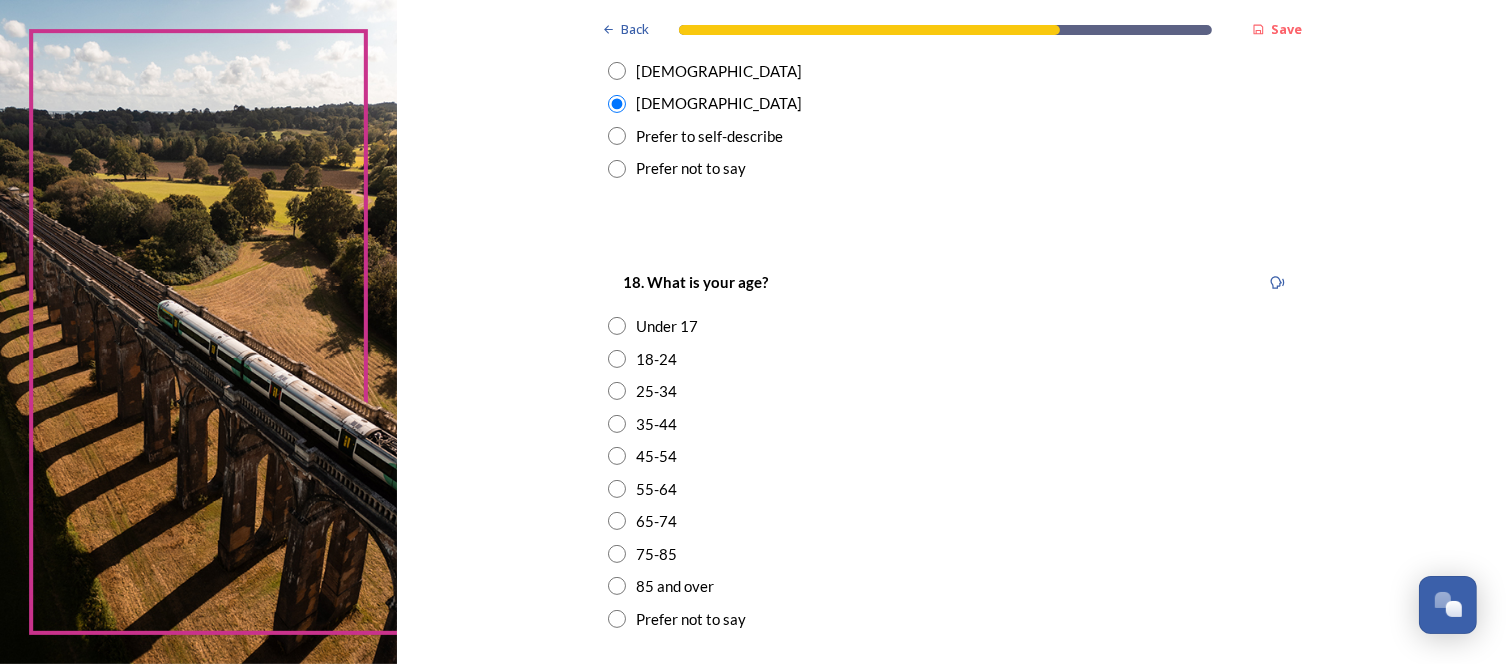 scroll, scrollTop: 450, scrollLeft: 0, axis: vertical 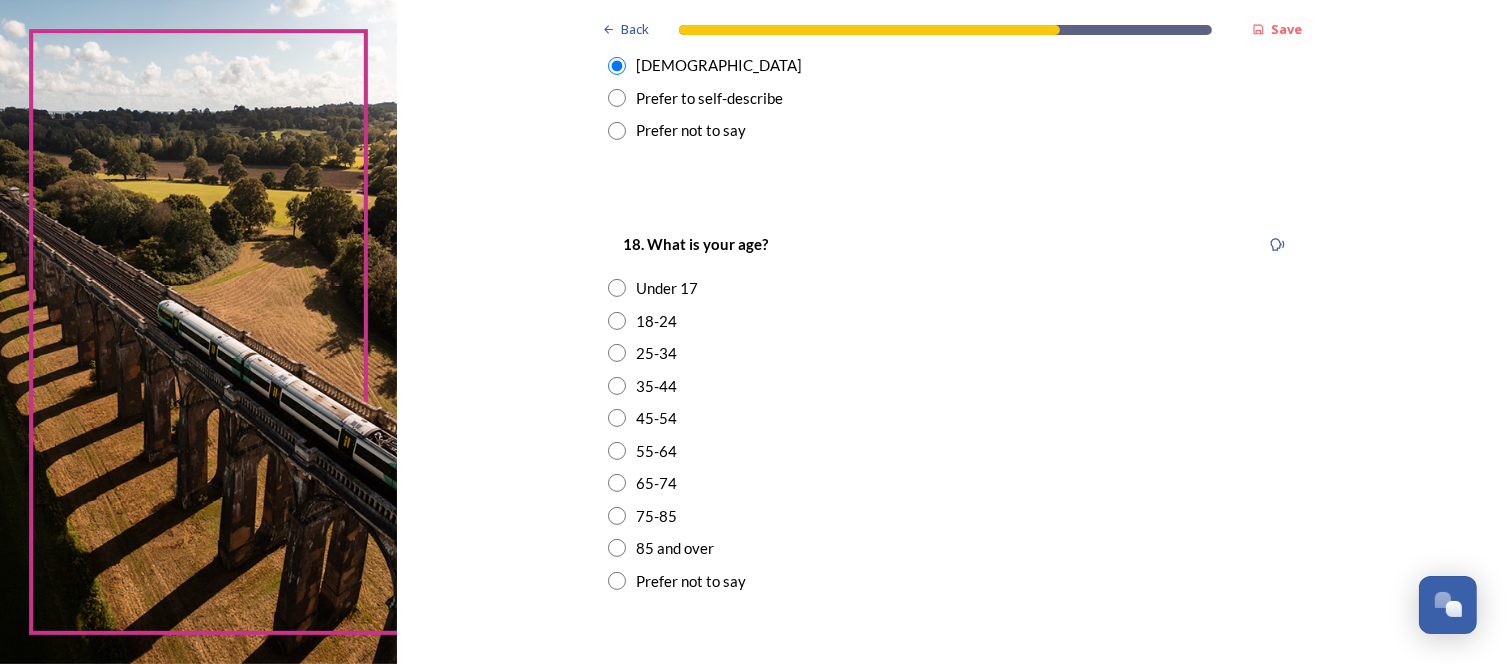 click at bounding box center [617, 483] 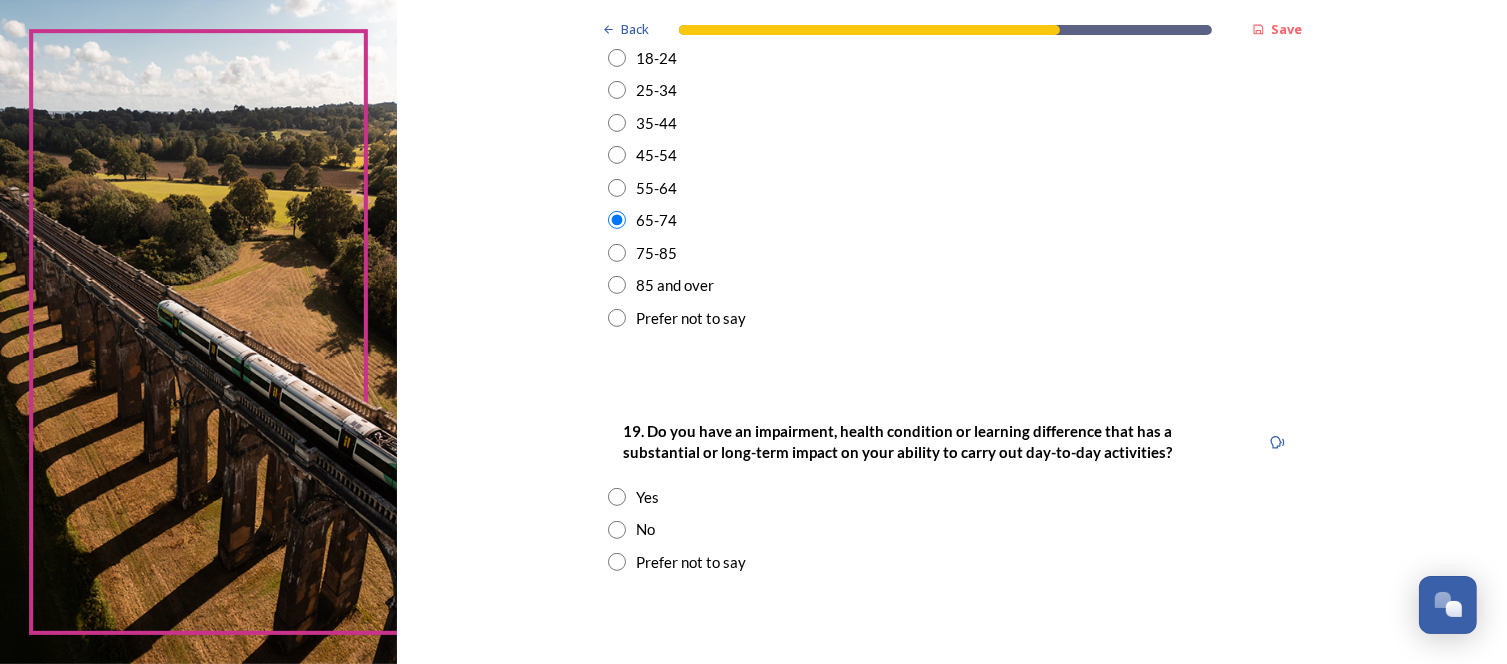 scroll, scrollTop: 724, scrollLeft: 0, axis: vertical 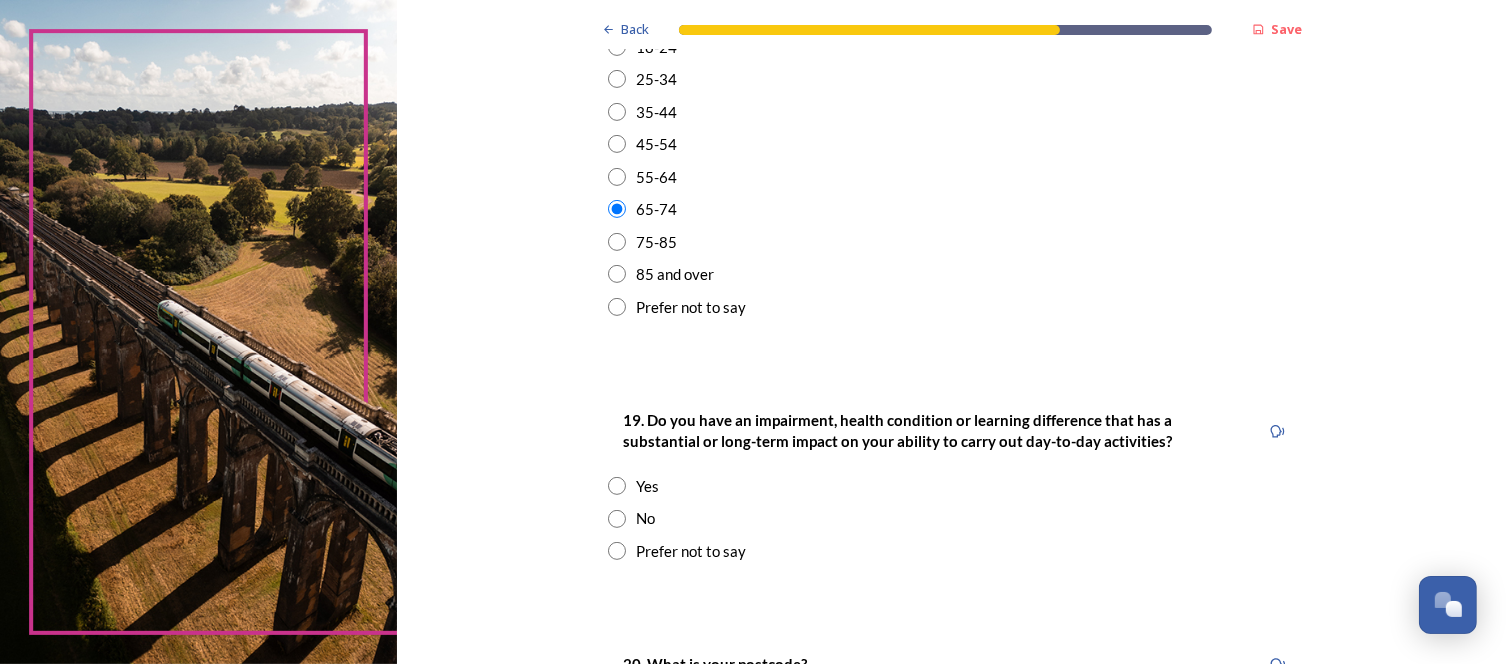click at bounding box center (617, 519) 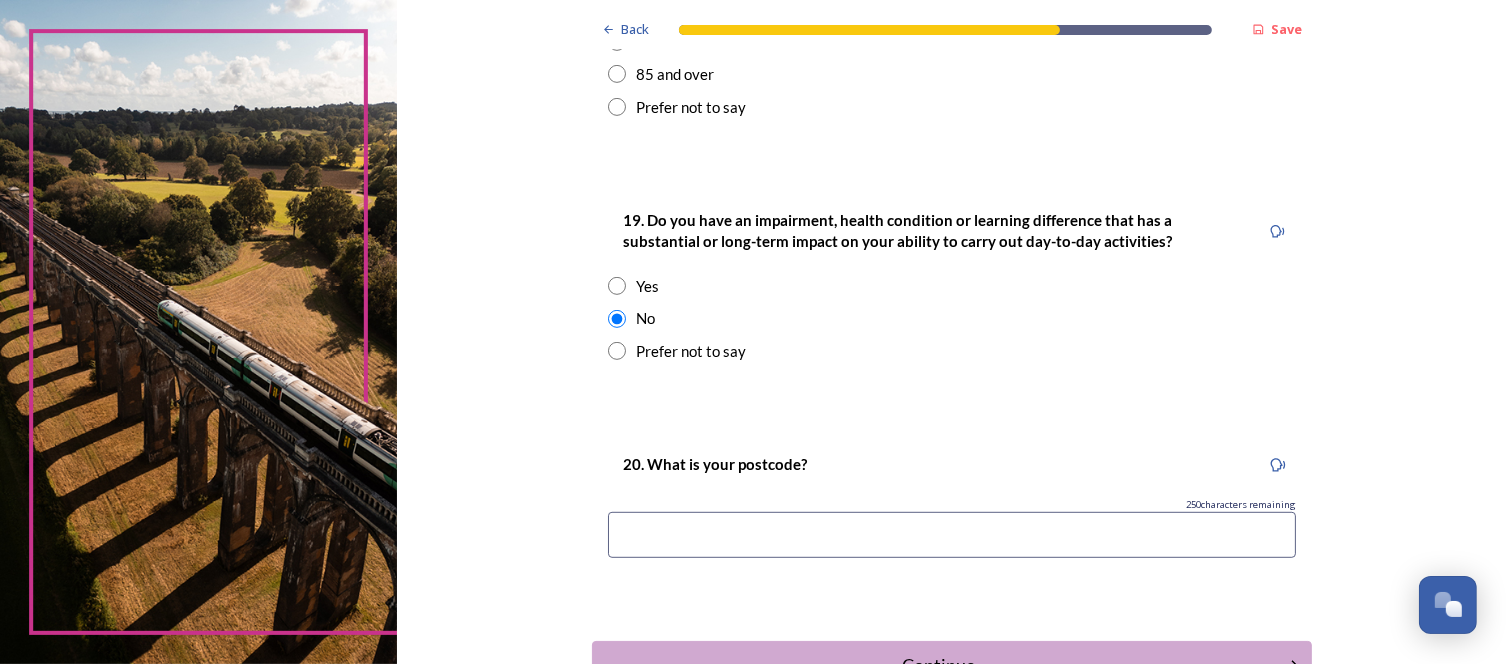 scroll, scrollTop: 935, scrollLeft: 0, axis: vertical 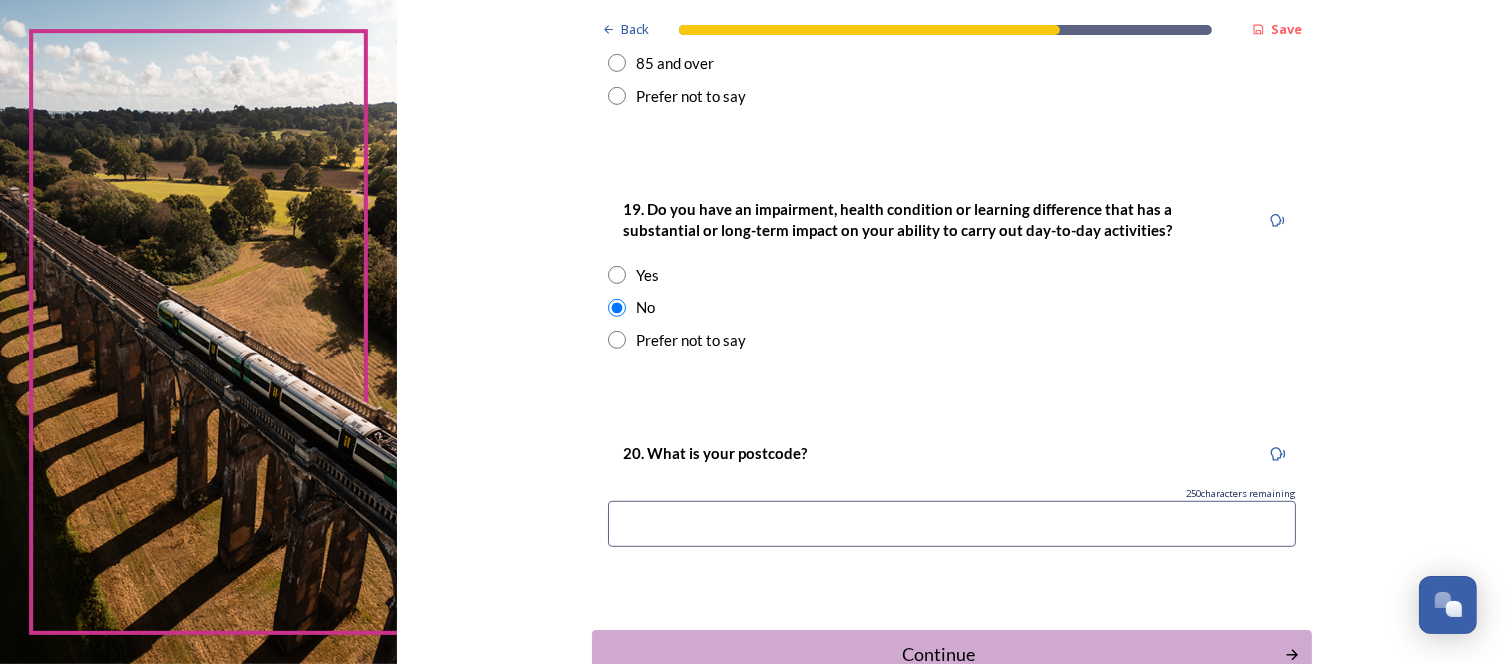 click at bounding box center [952, 524] 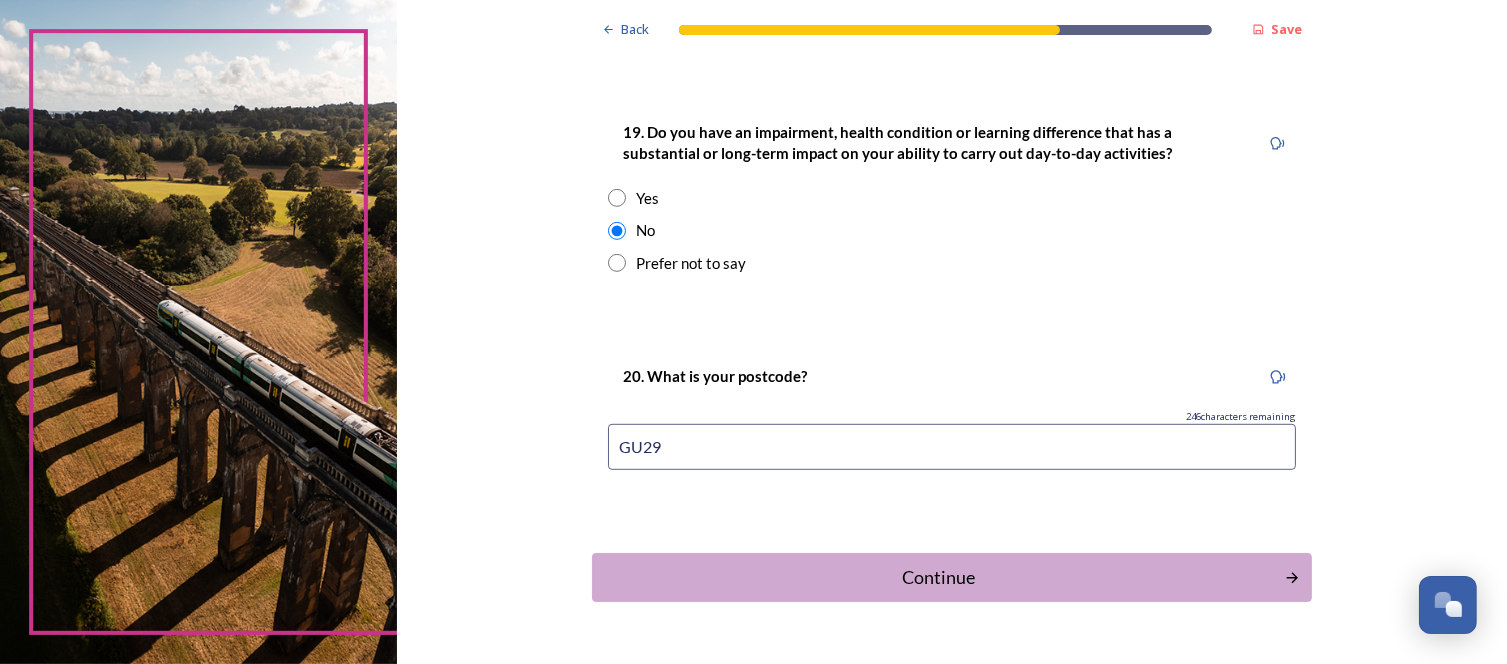 scroll, scrollTop: 1021, scrollLeft: 0, axis: vertical 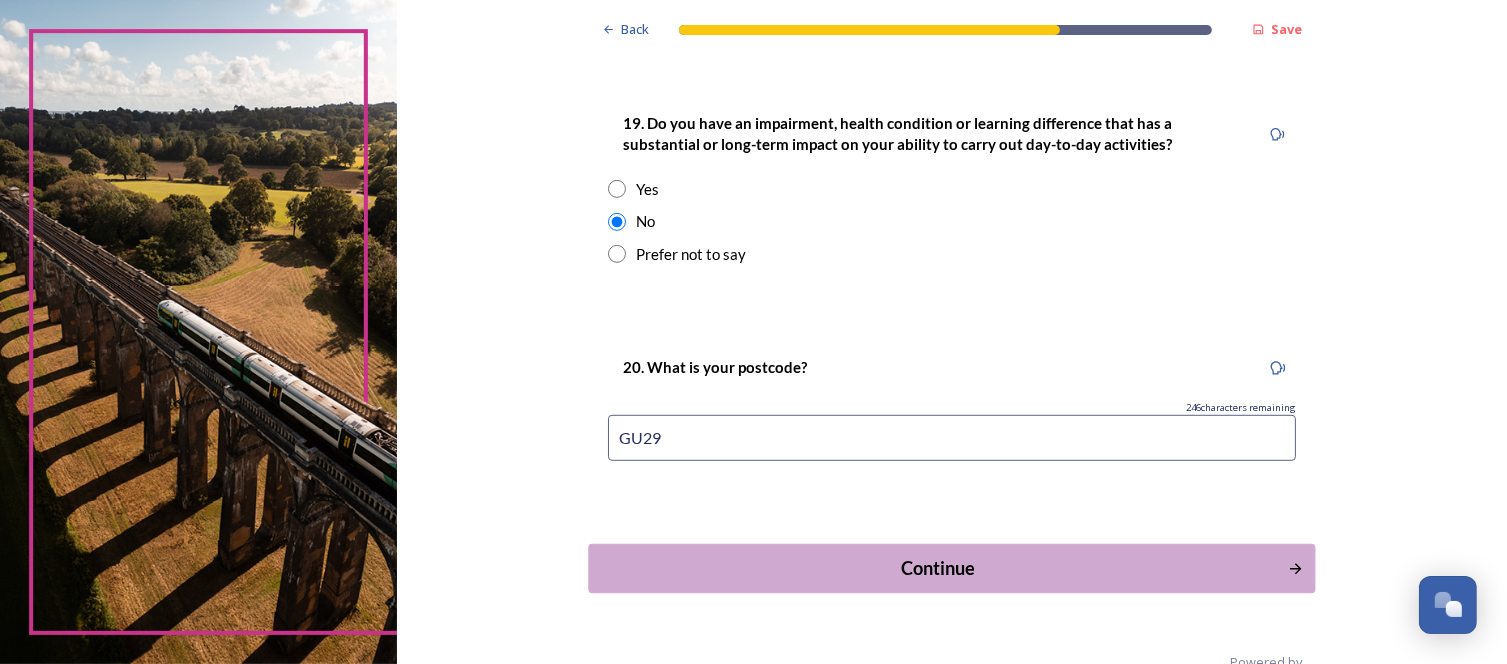 type on "GU29" 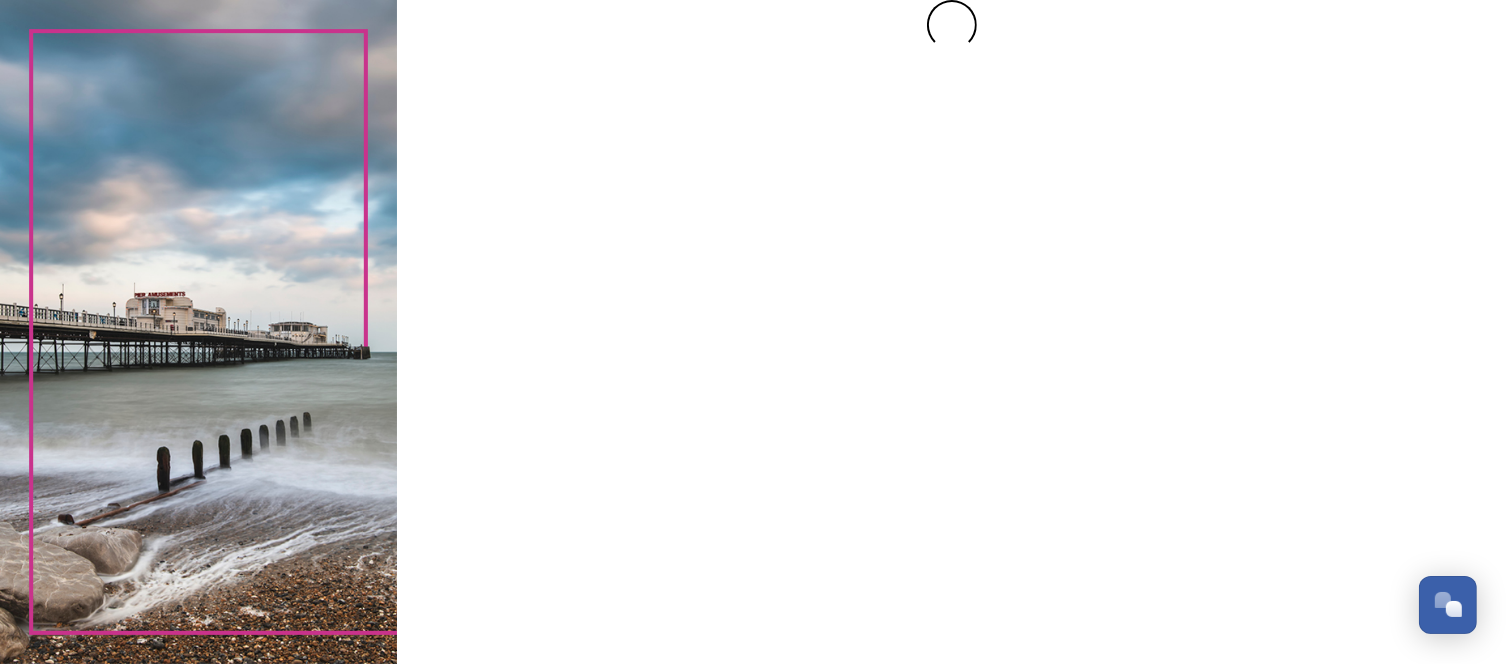 scroll, scrollTop: 0, scrollLeft: 0, axis: both 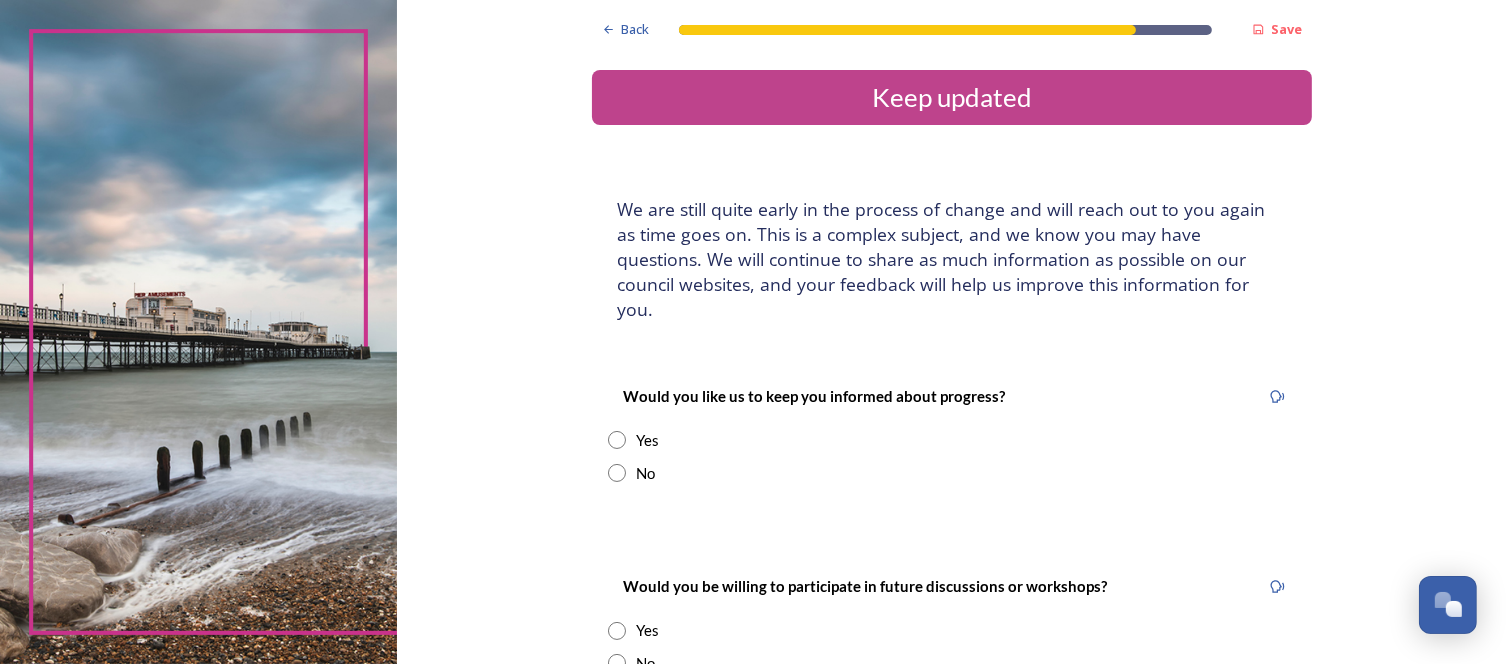 click at bounding box center (617, 473) 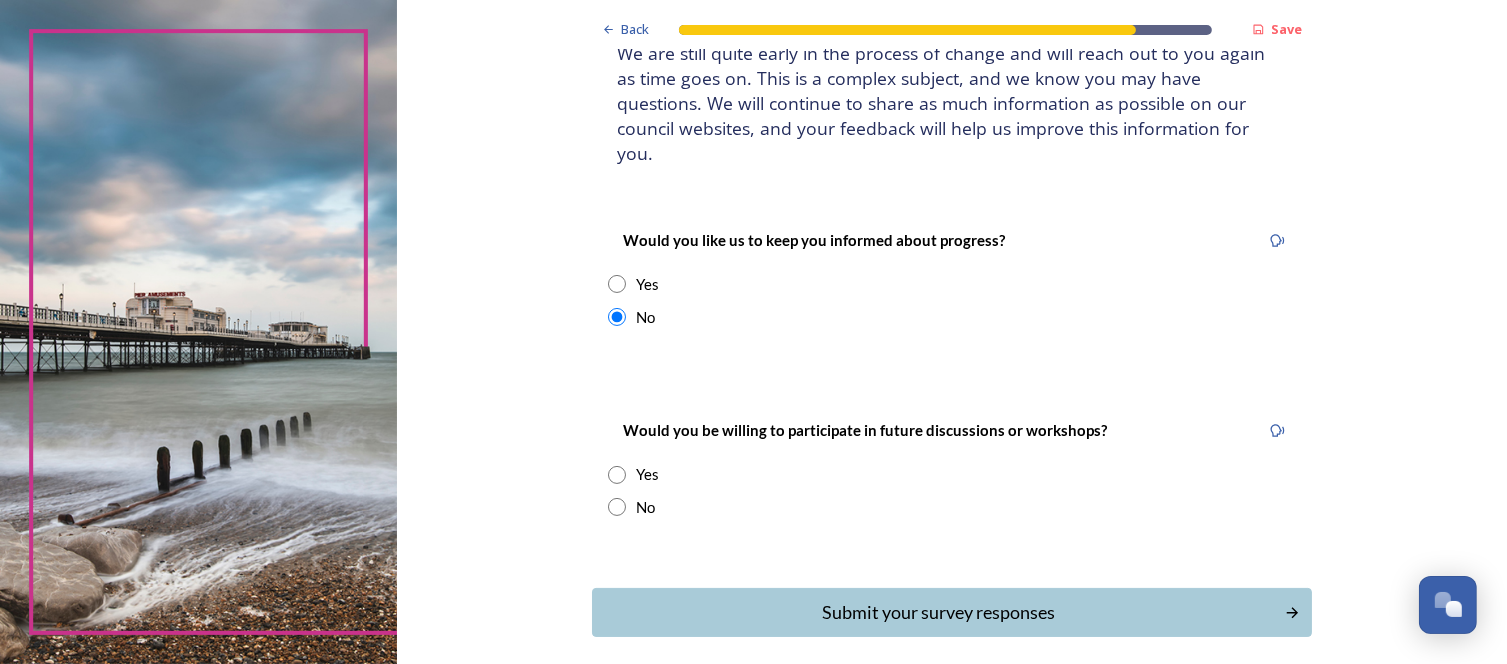 scroll, scrollTop: 162, scrollLeft: 0, axis: vertical 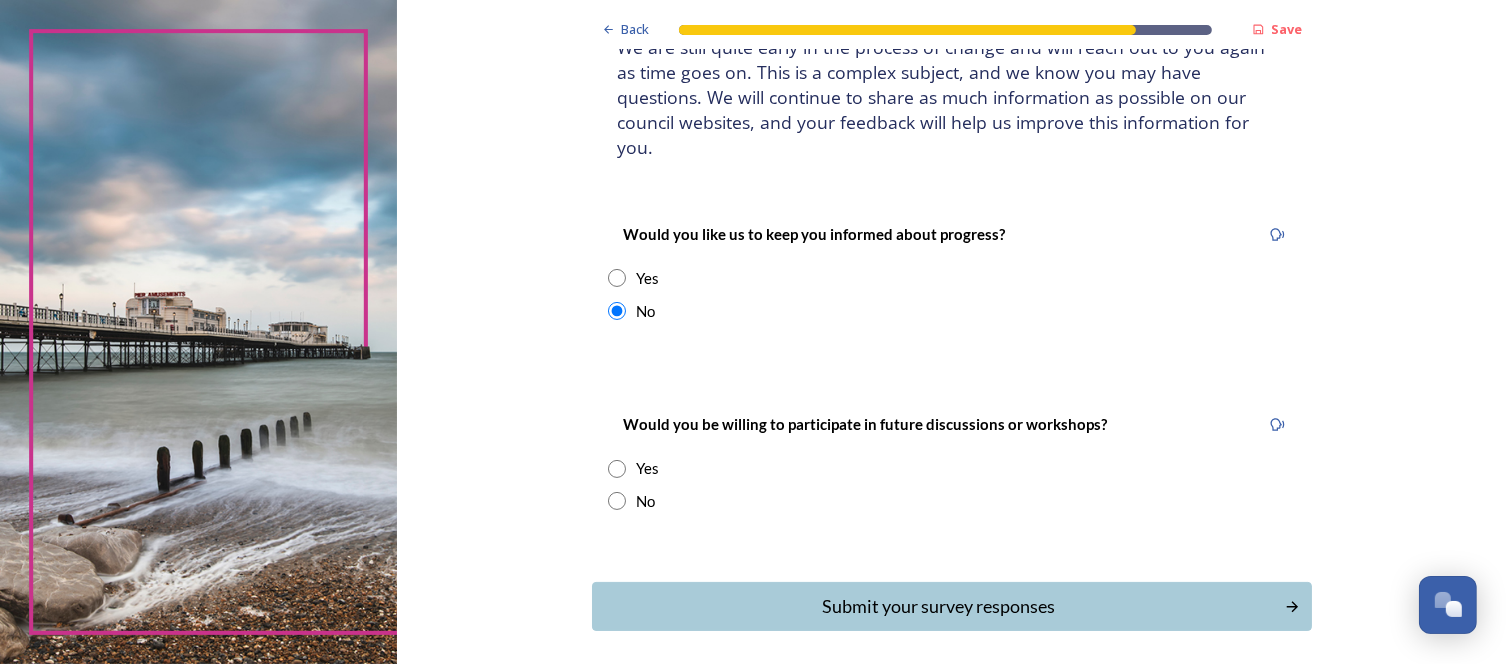 click at bounding box center [617, 501] 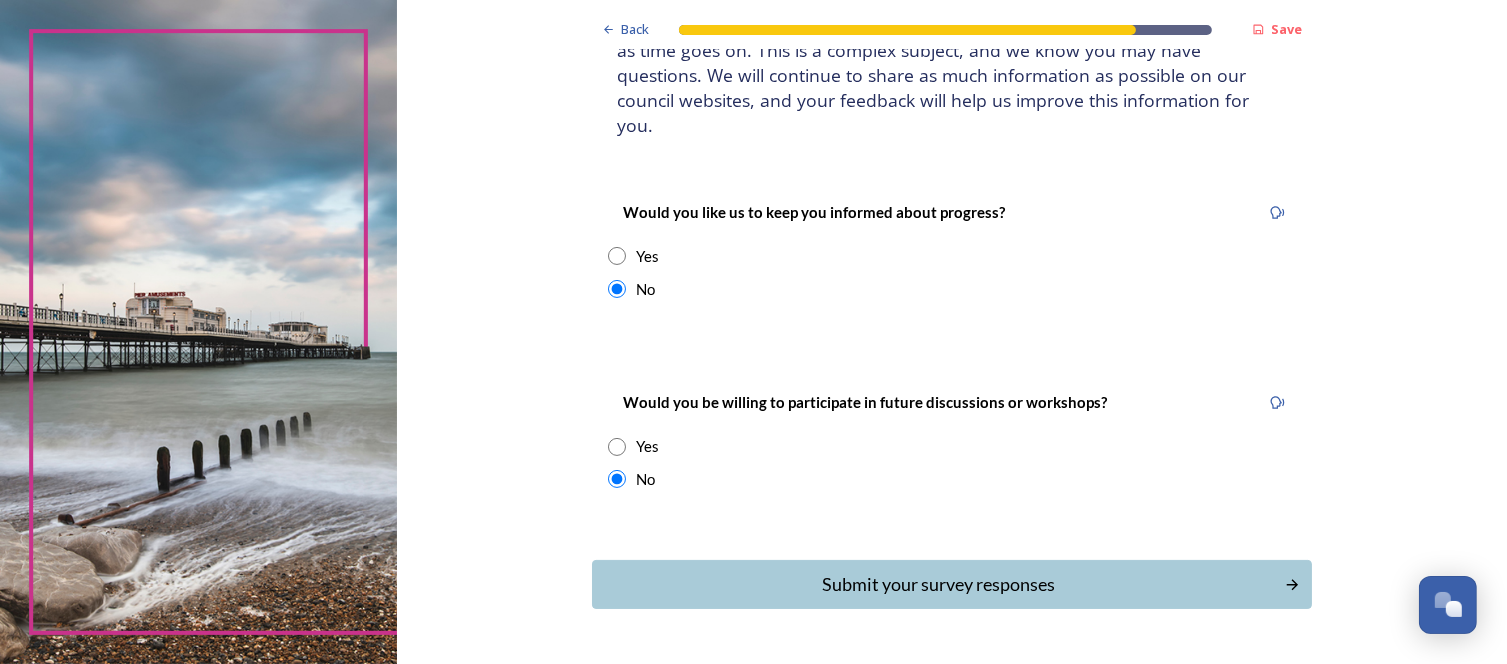 scroll, scrollTop: 220, scrollLeft: 0, axis: vertical 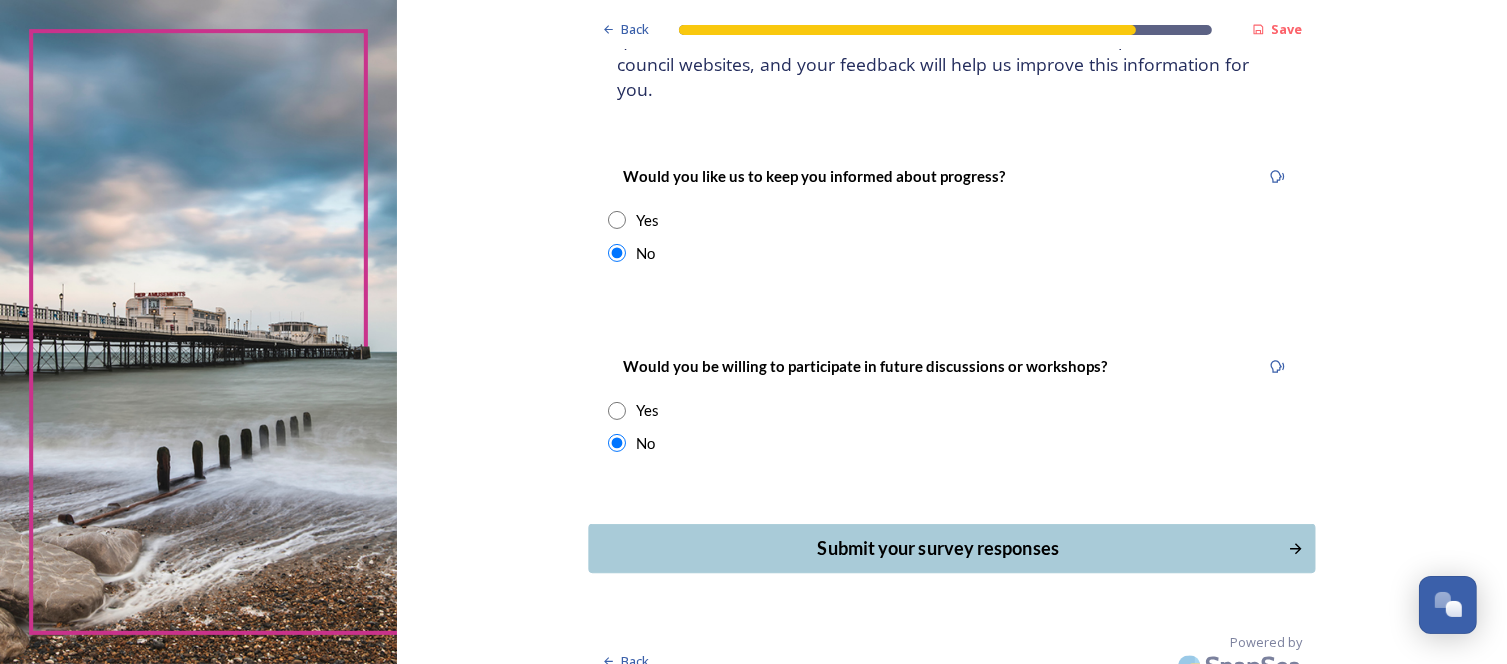 click on "Submit your survey responses" at bounding box center (937, 548) 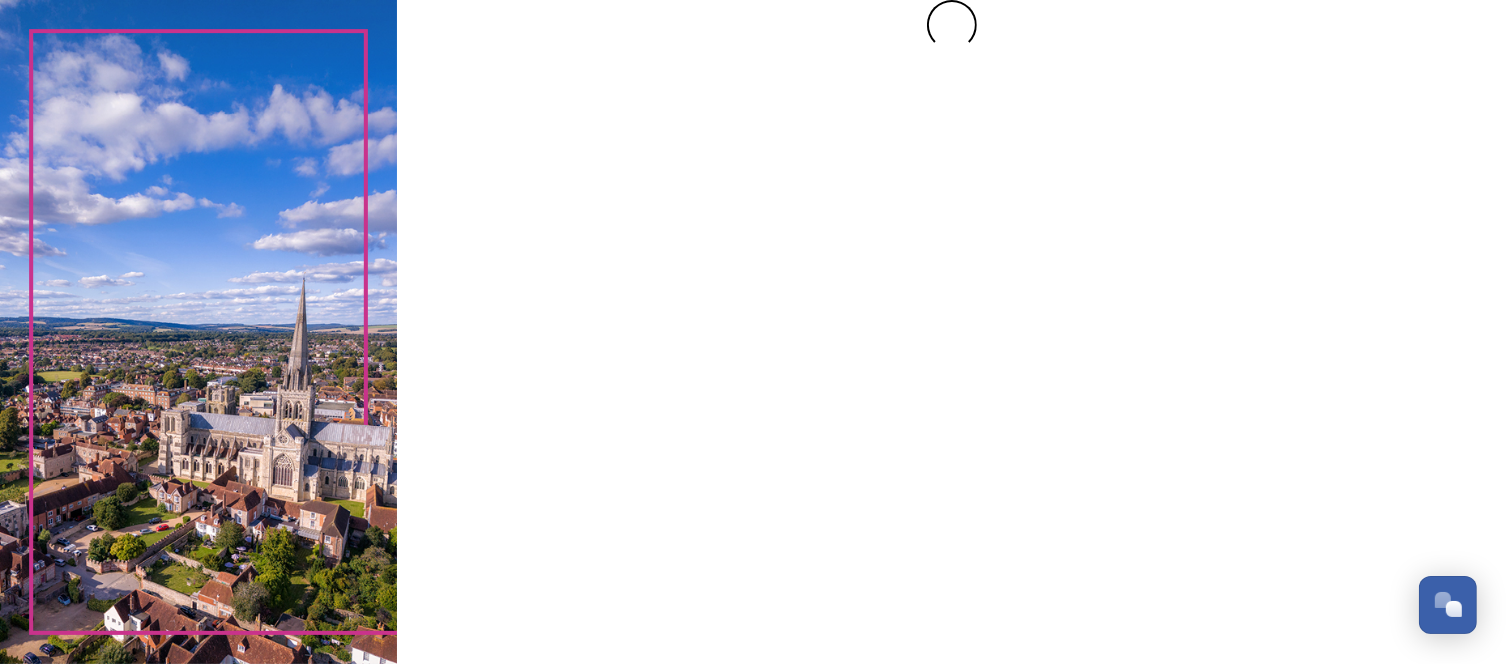 scroll, scrollTop: 0, scrollLeft: 0, axis: both 